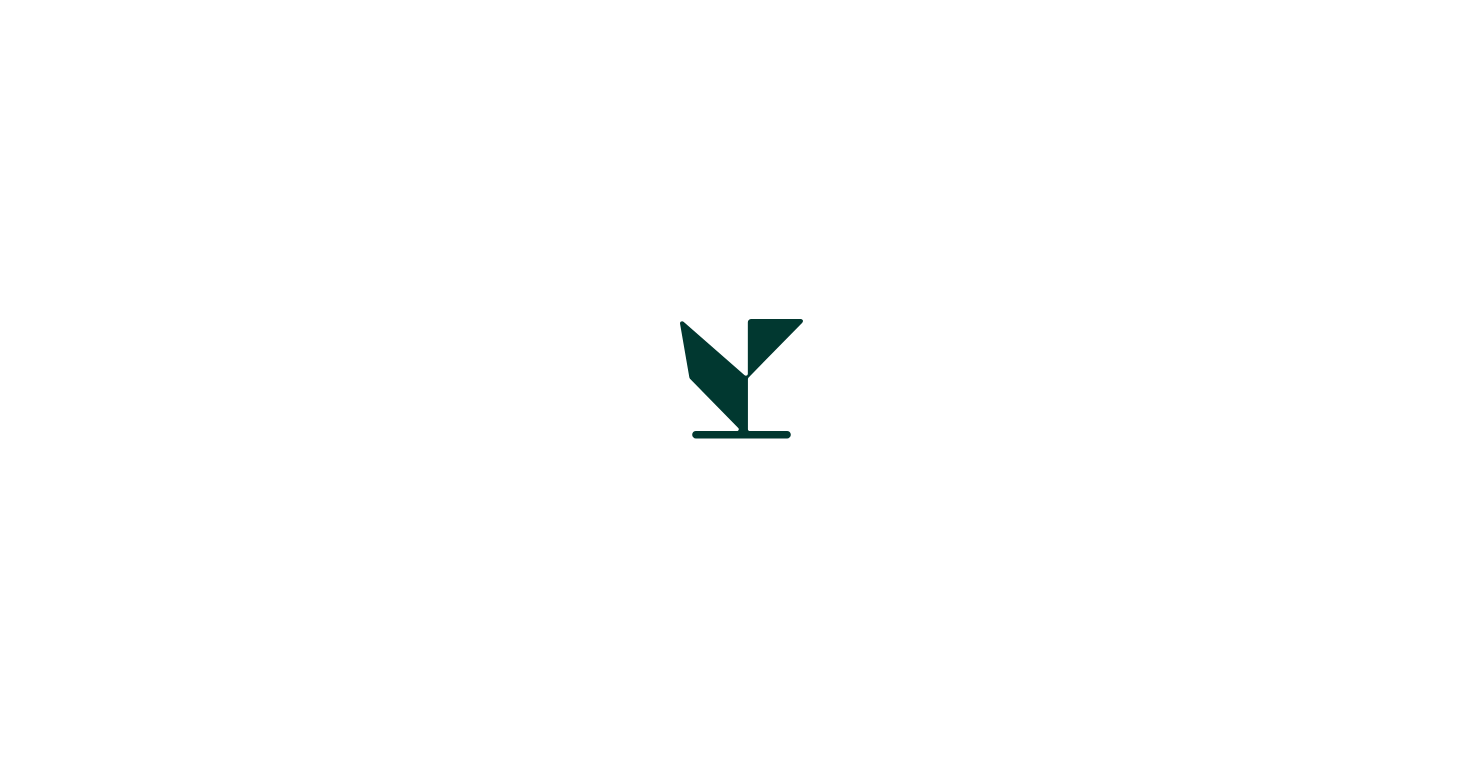 scroll, scrollTop: 0, scrollLeft: 0, axis: both 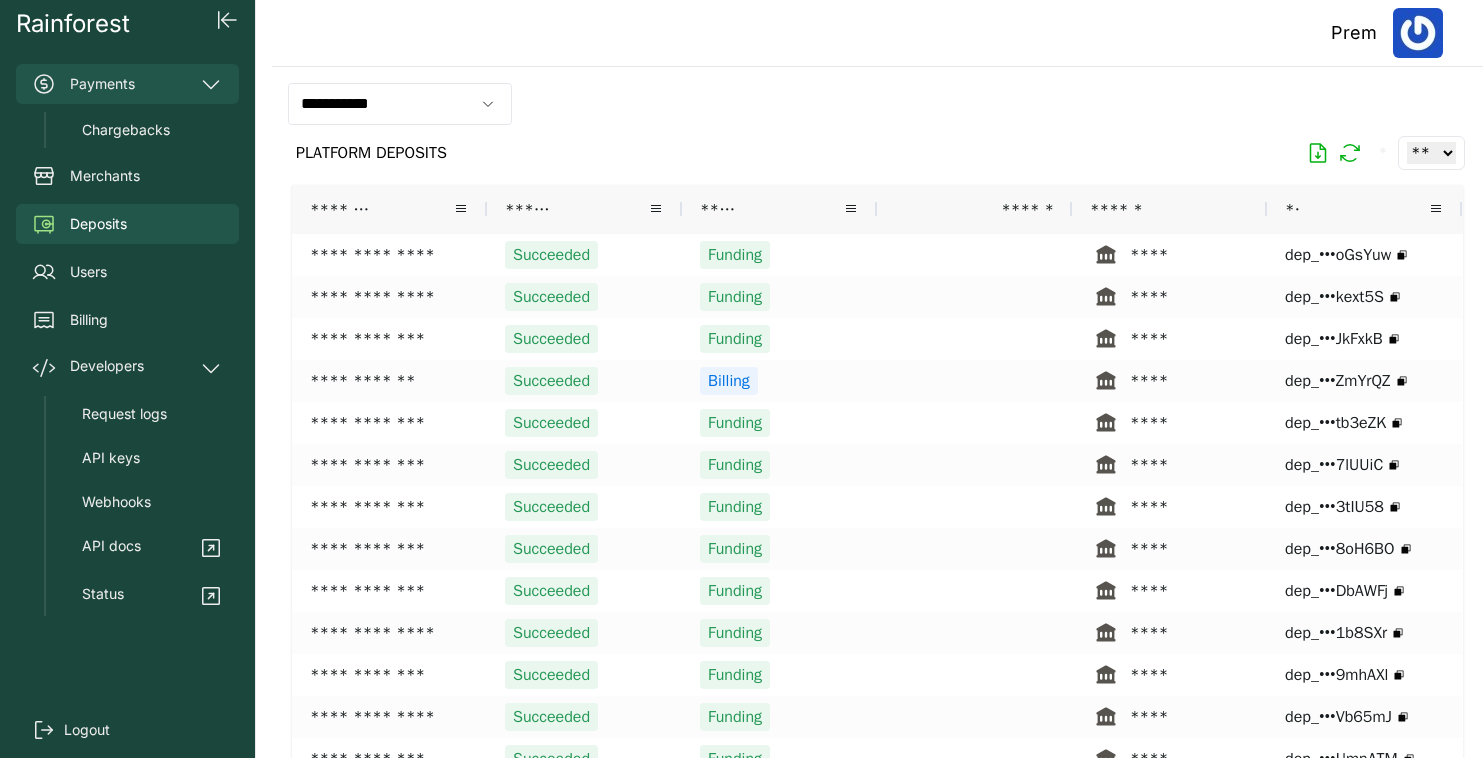 click on "Payments" at bounding box center [127, 84] 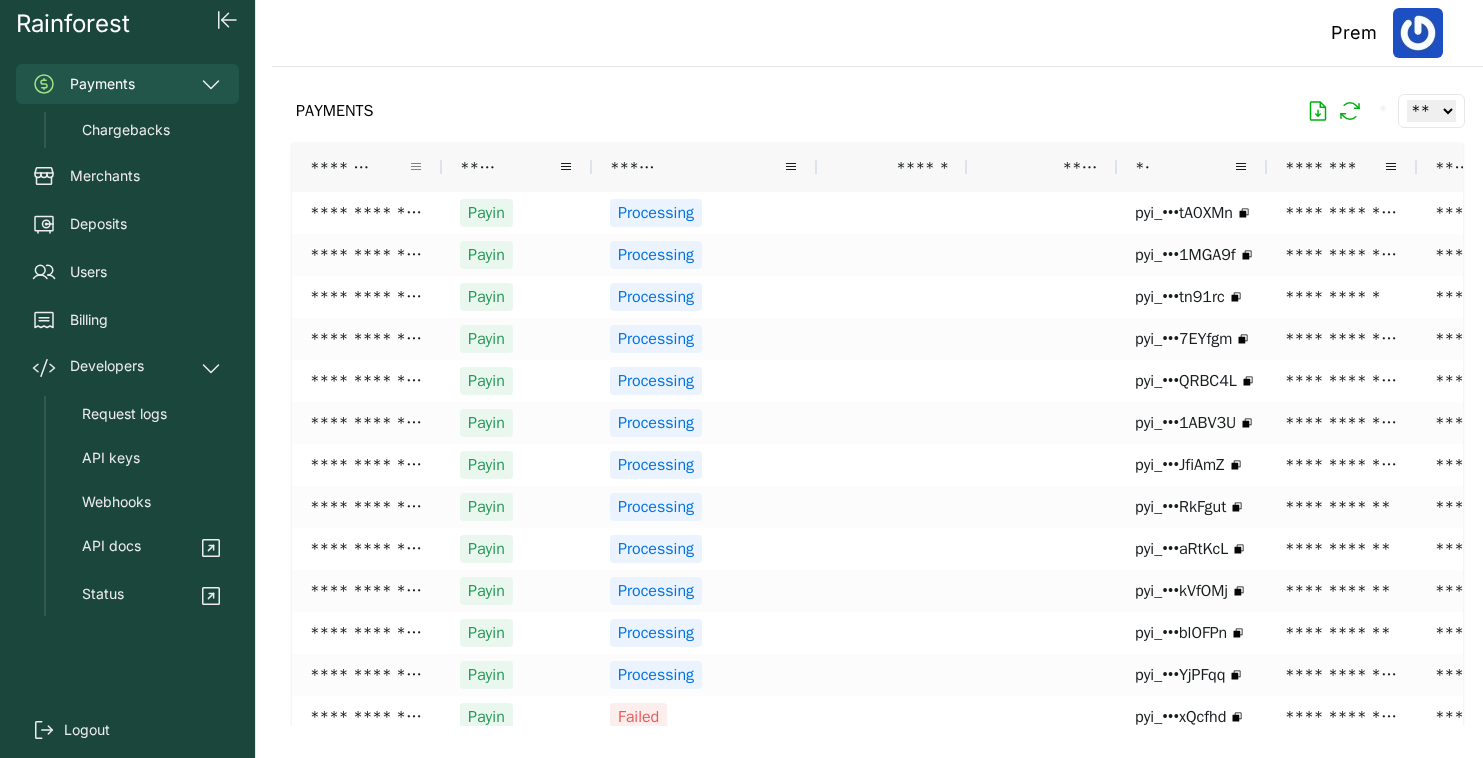click at bounding box center [416, 167] 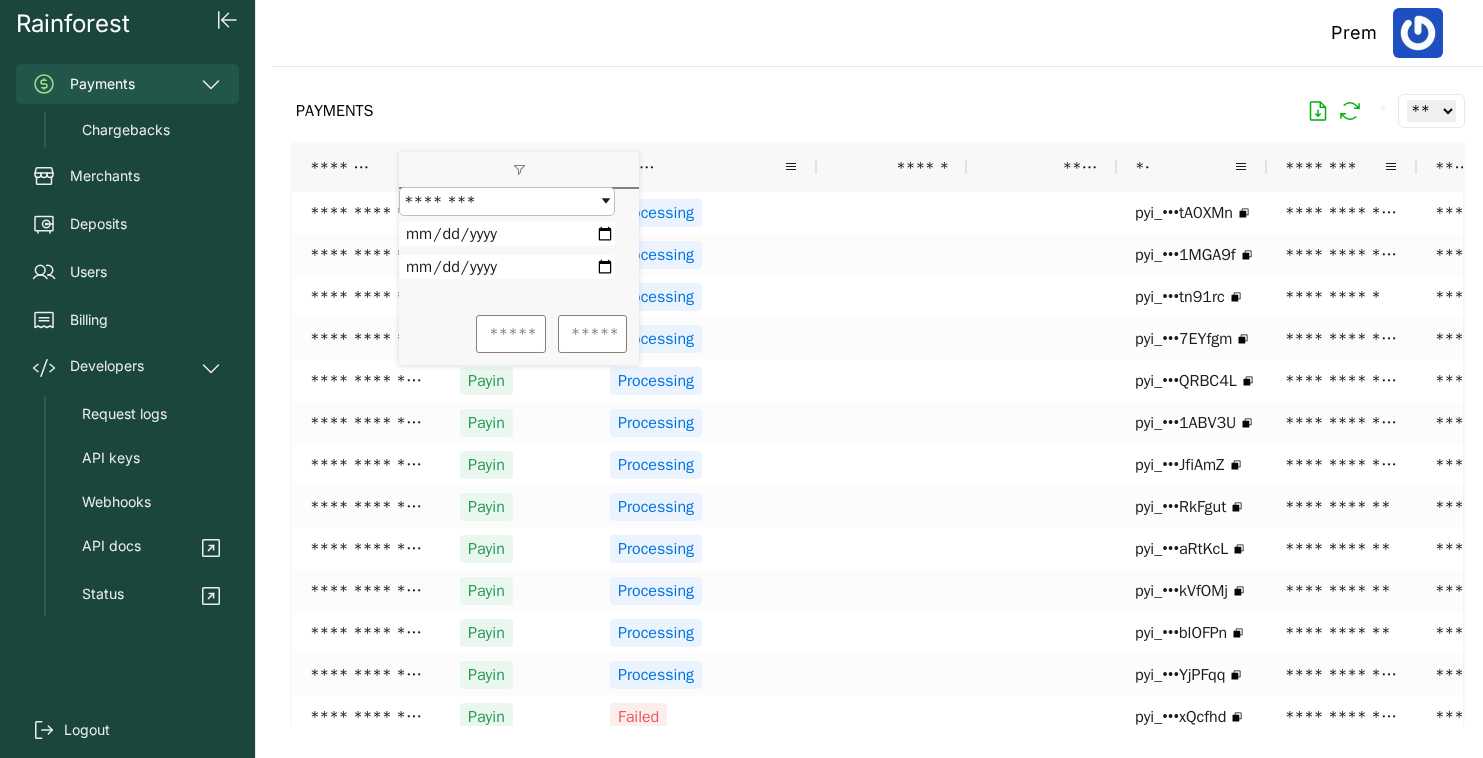 click on "PAYMENTS * ** ** ** ***" at bounding box center [877, 111] 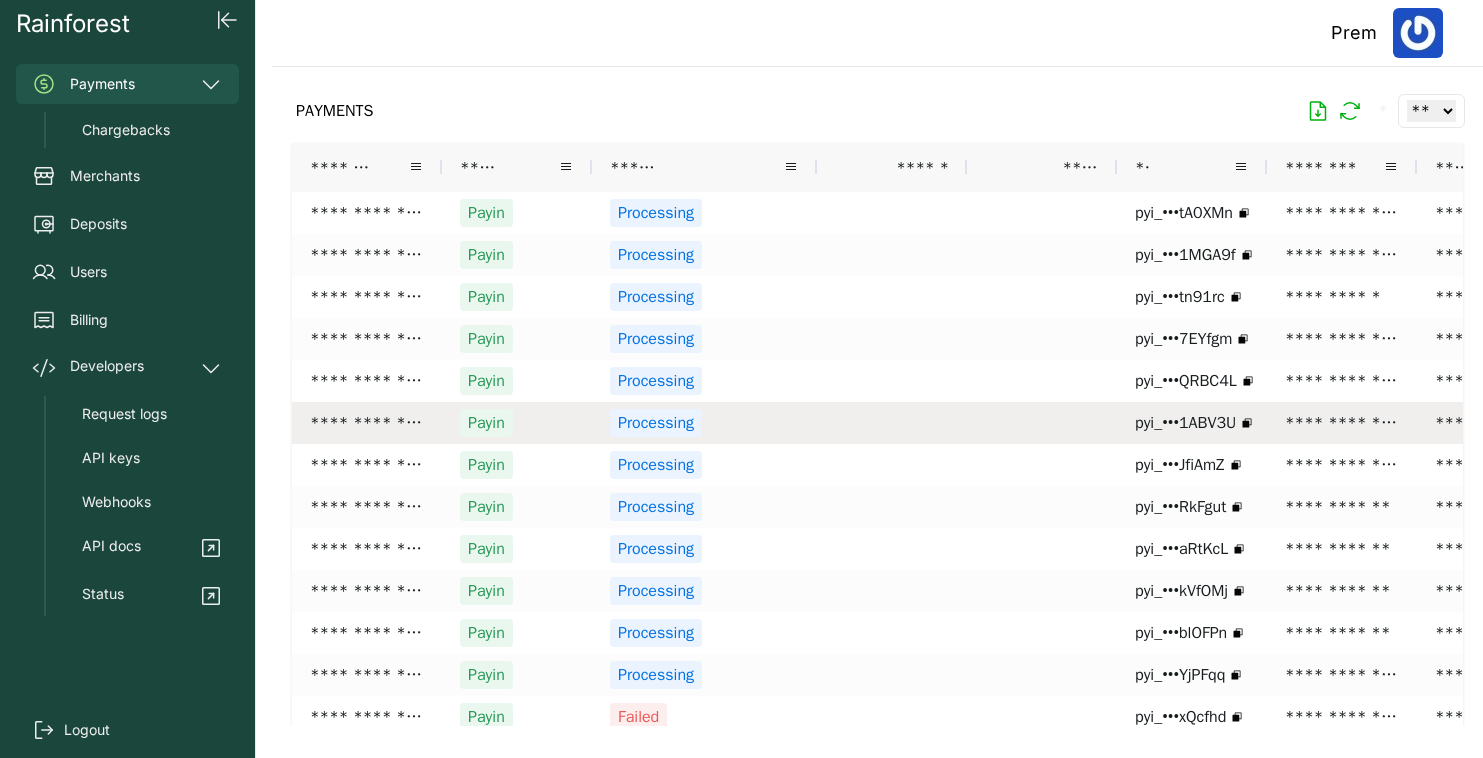 scroll, scrollTop: 0, scrollLeft: 17, axis: horizontal 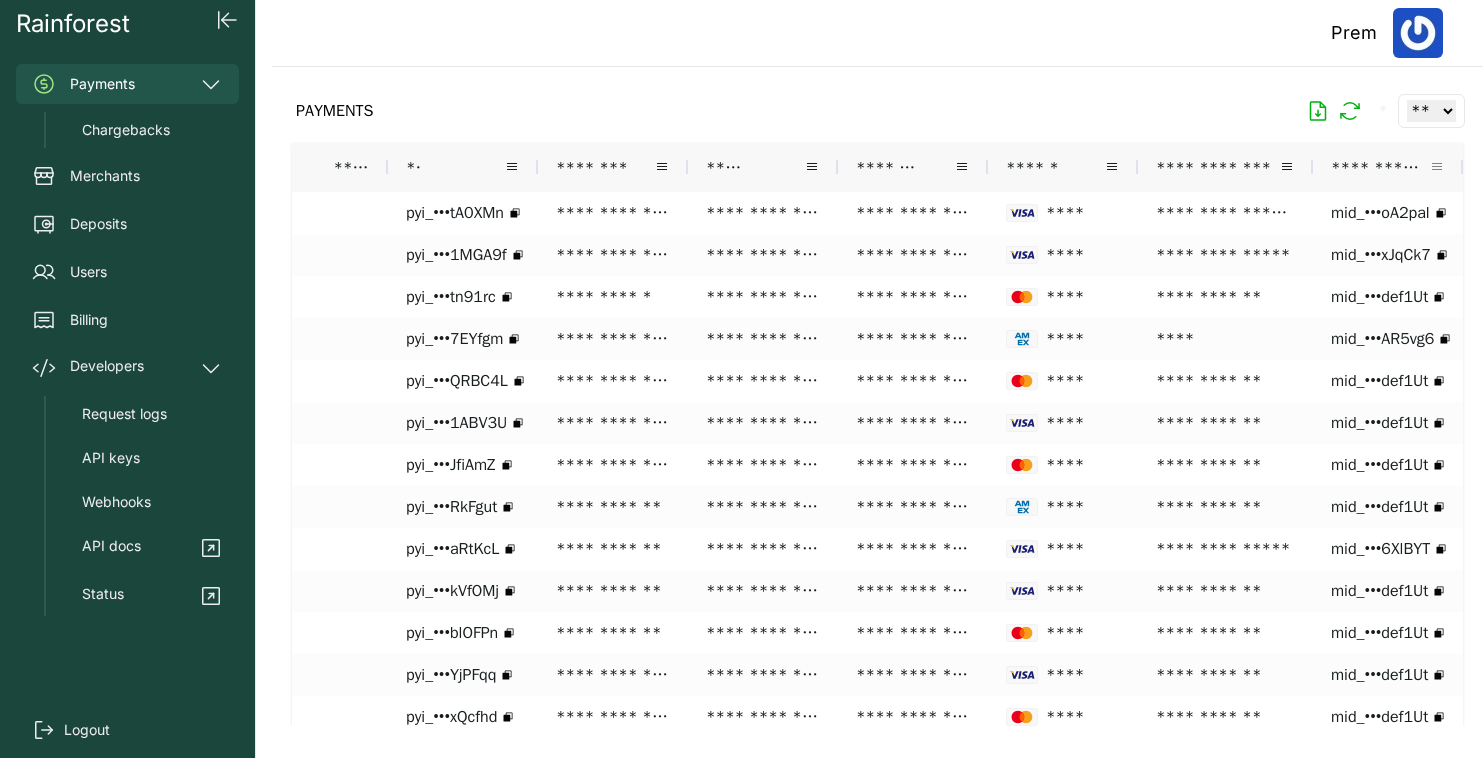 click at bounding box center (1437, 167) 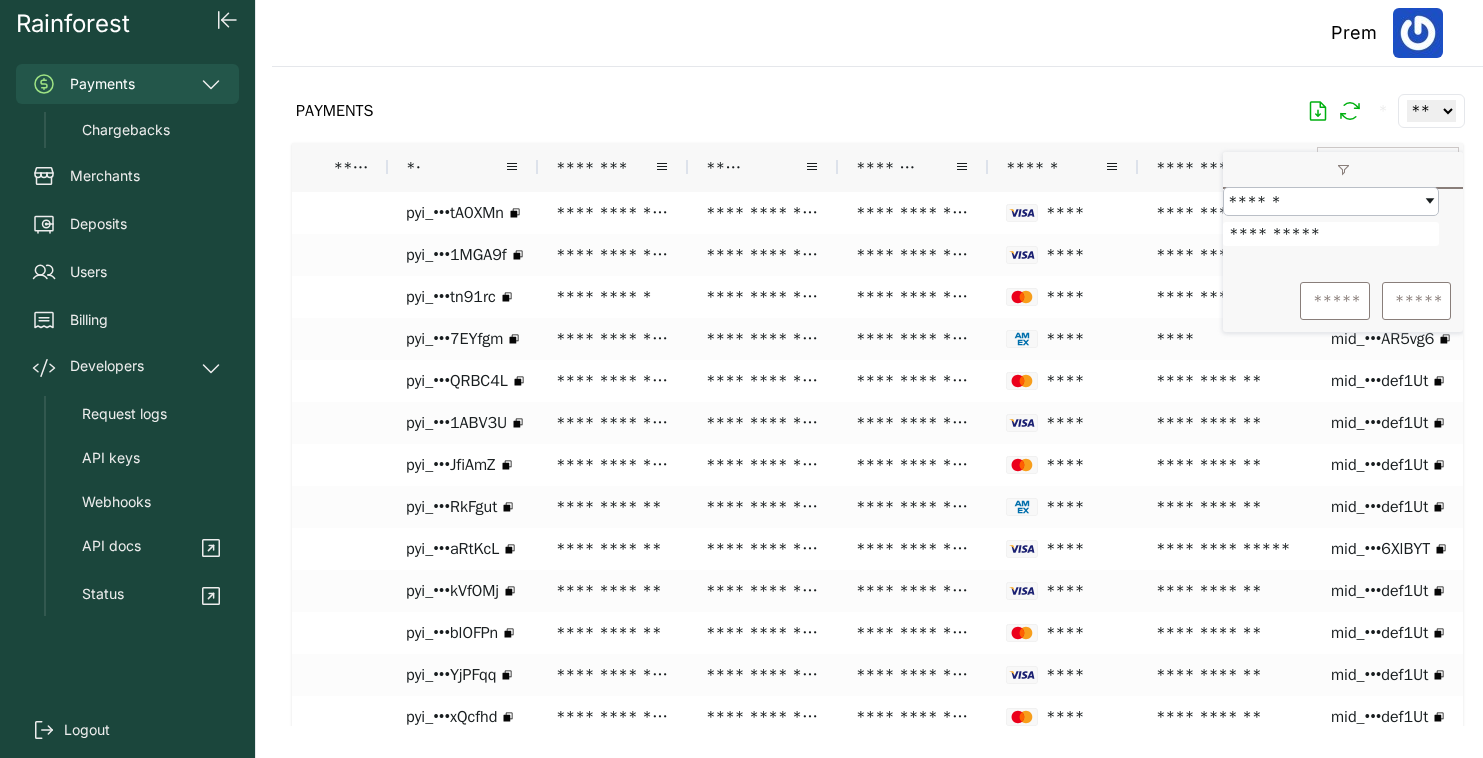 type on "**********" 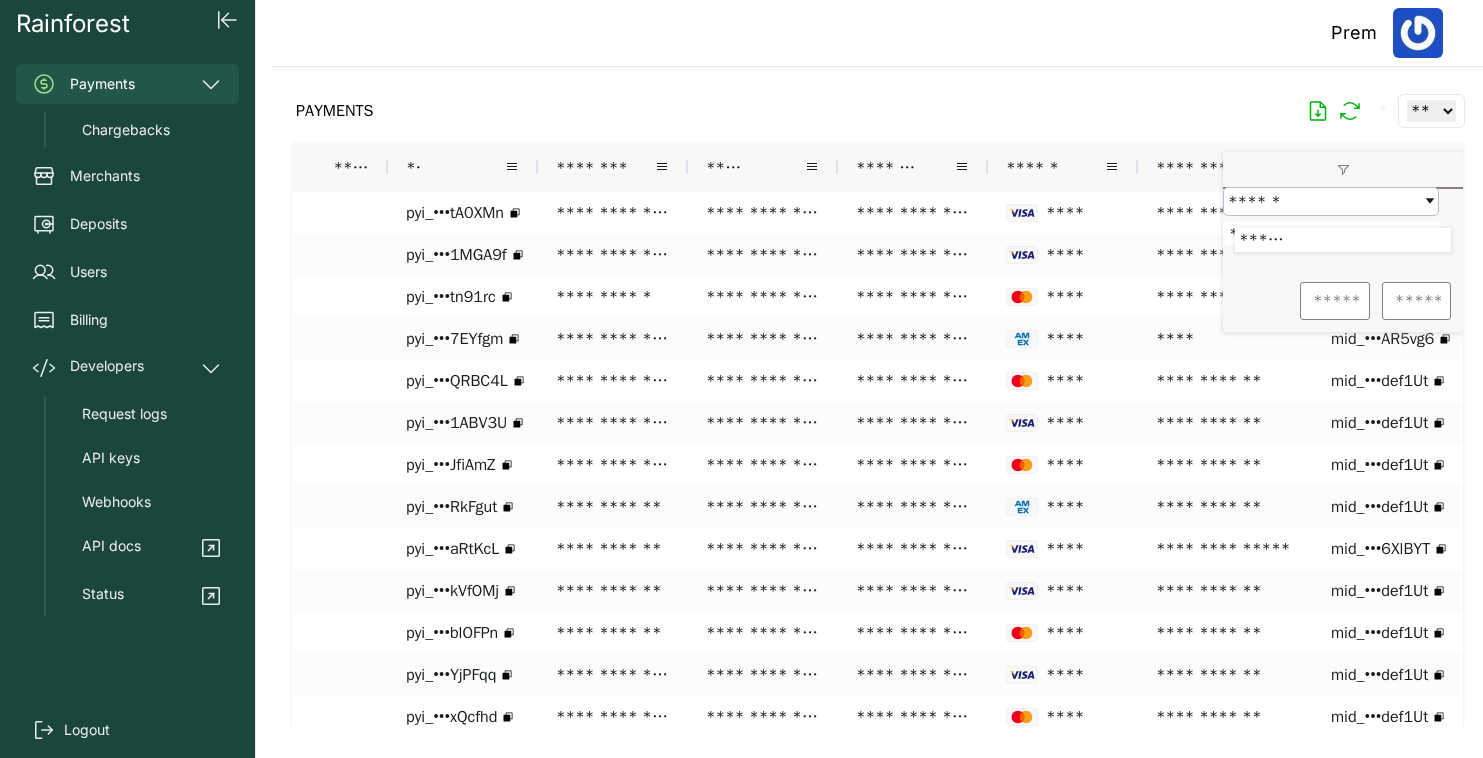 click on "***** *****" at bounding box center [1343, 301] 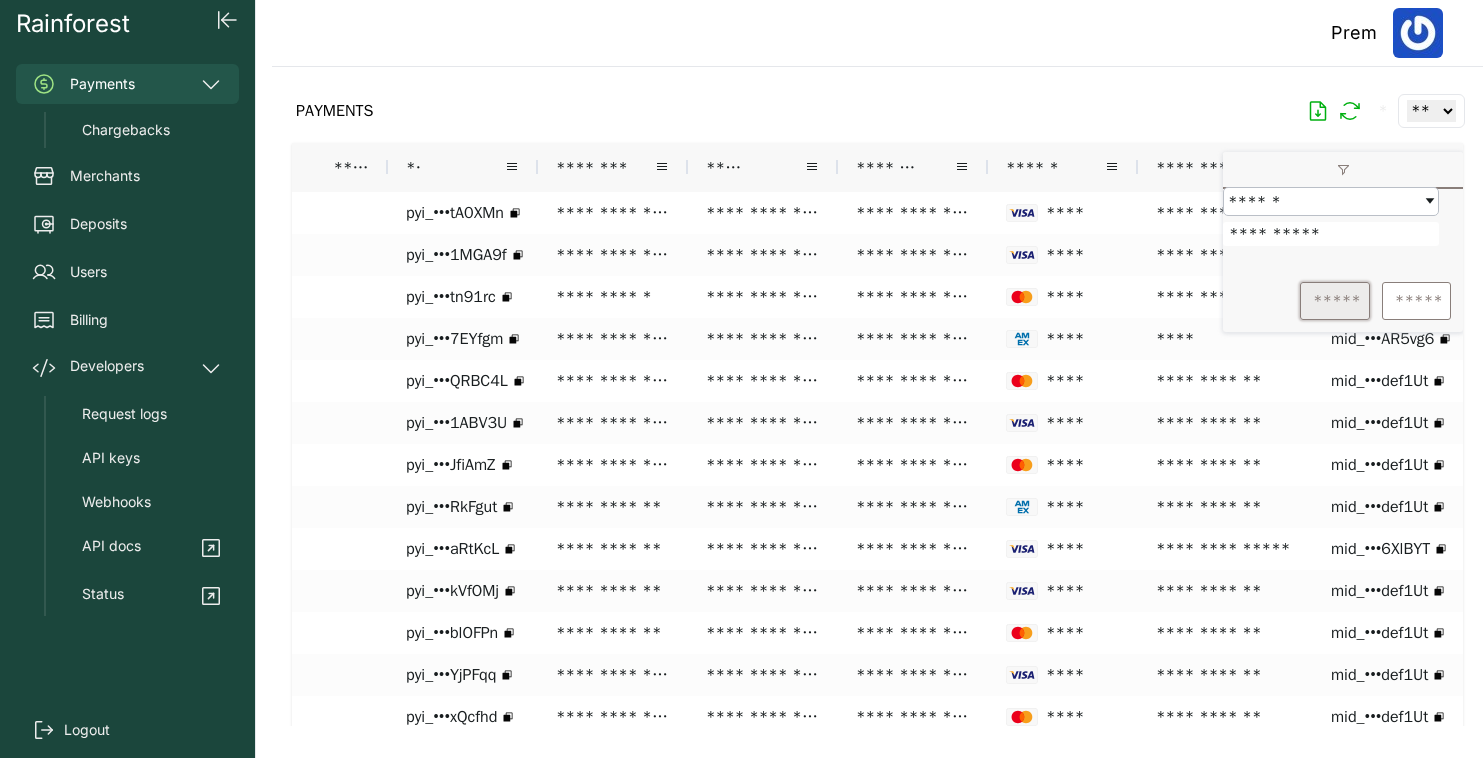 click on "*****" at bounding box center (1335, 301) 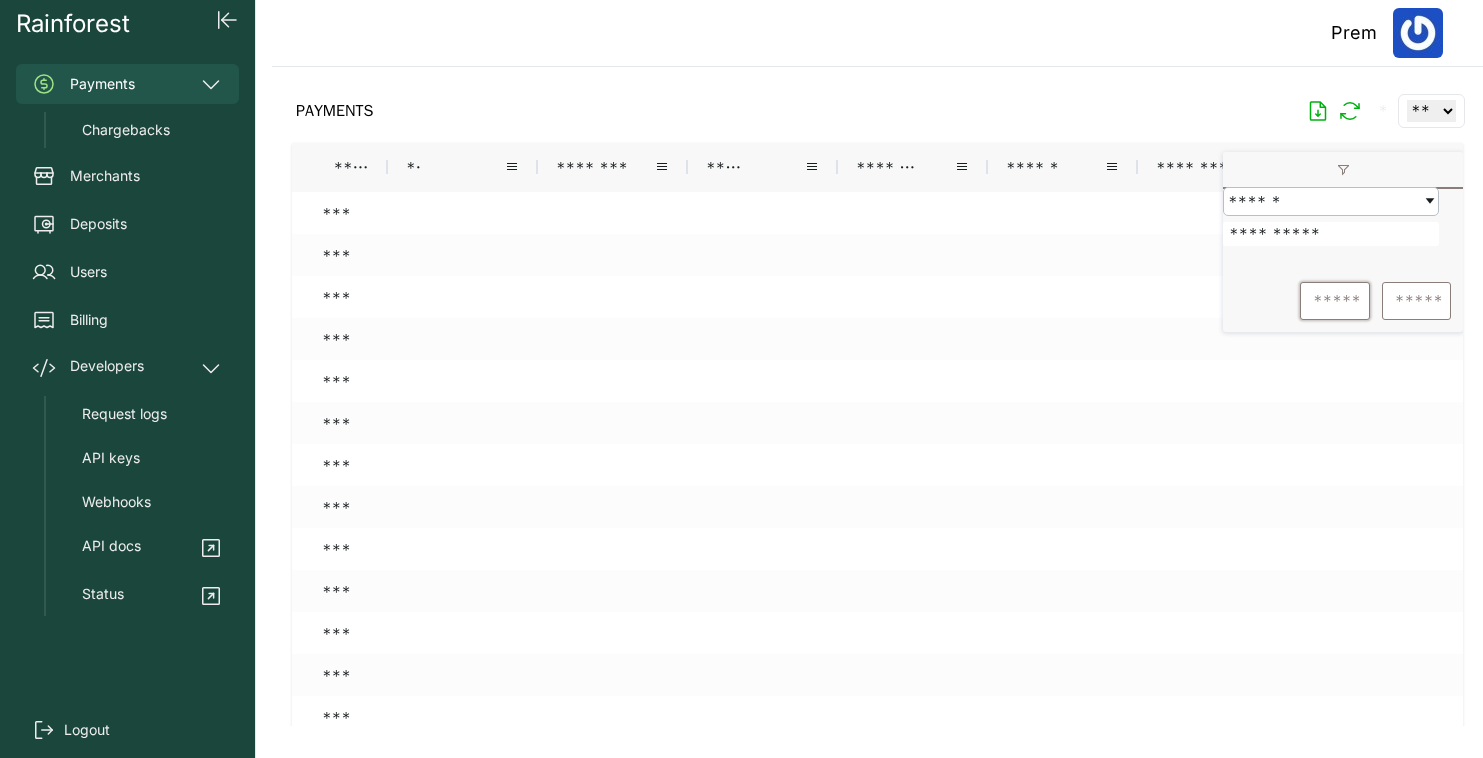 click on "***" at bounding box center [877, 255] 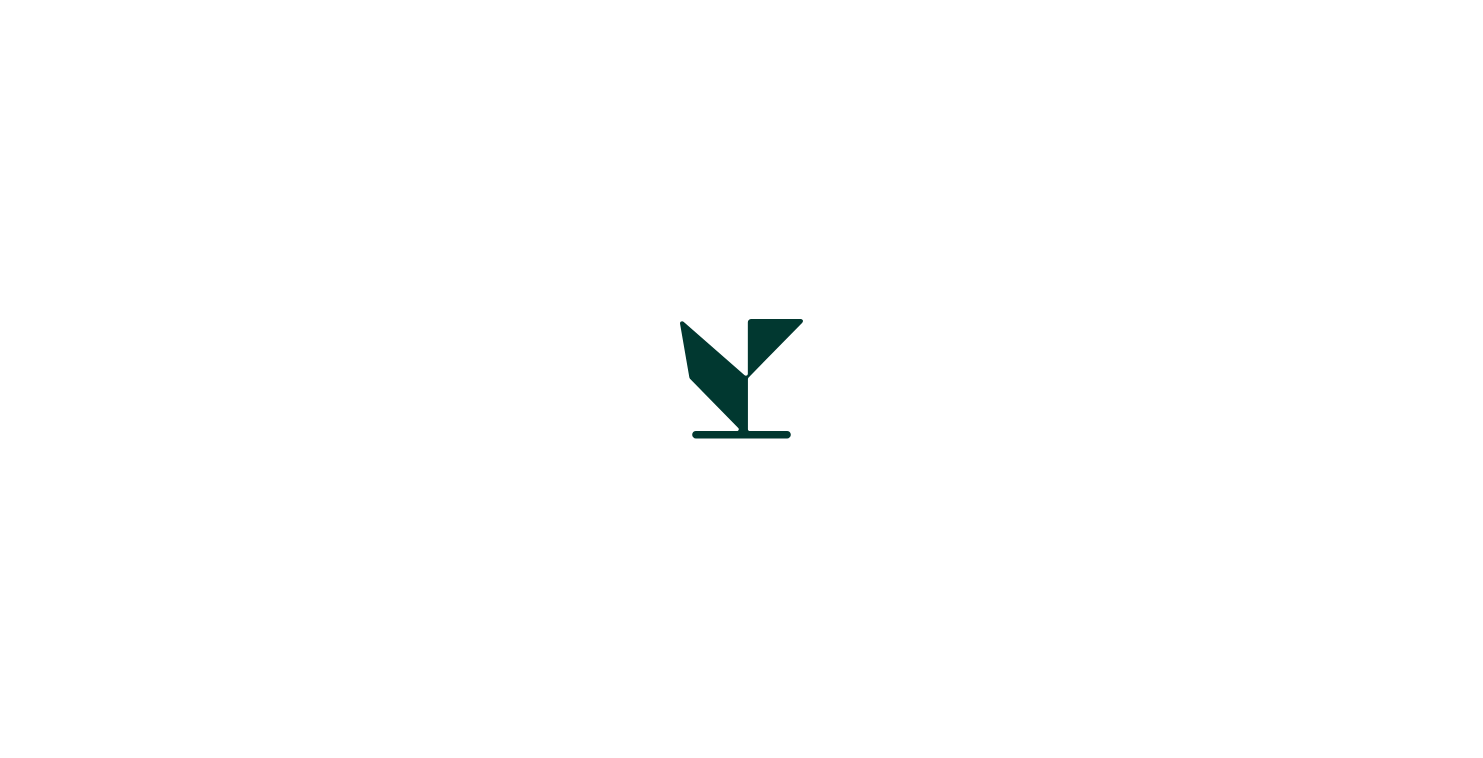 scroll, scrollTop: 0, scrollLeft: 0, axis: both 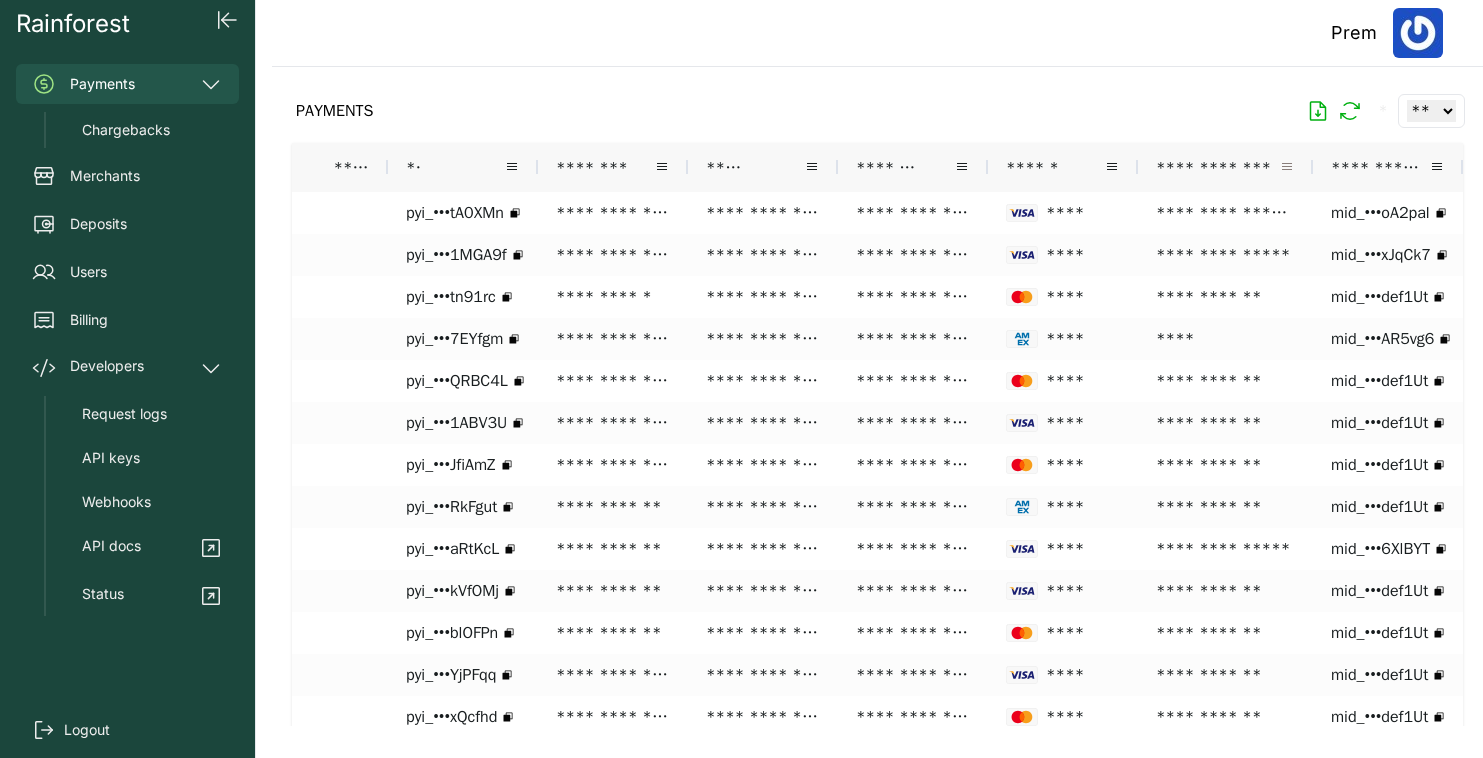 click at bounding box center [1287, 167] 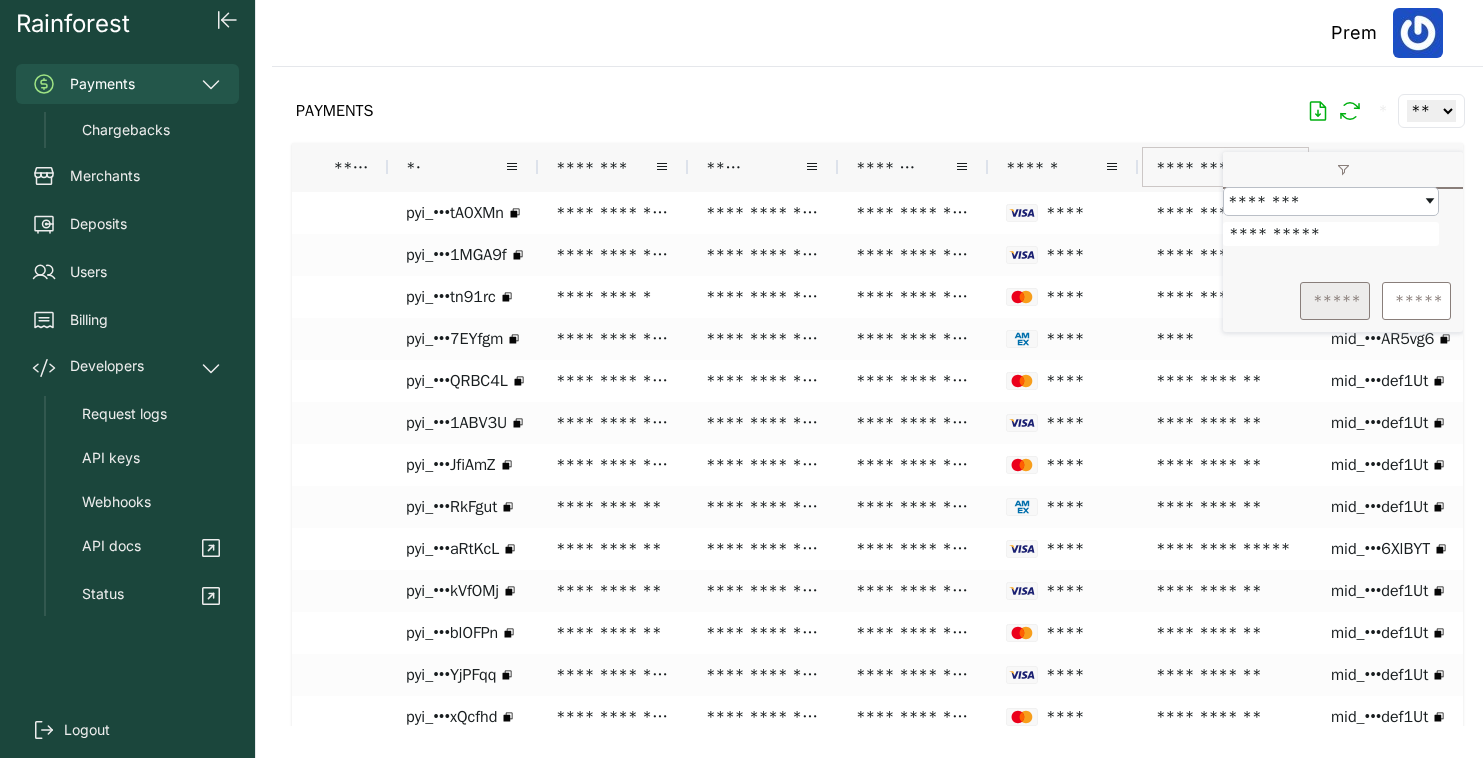 type on "**********" 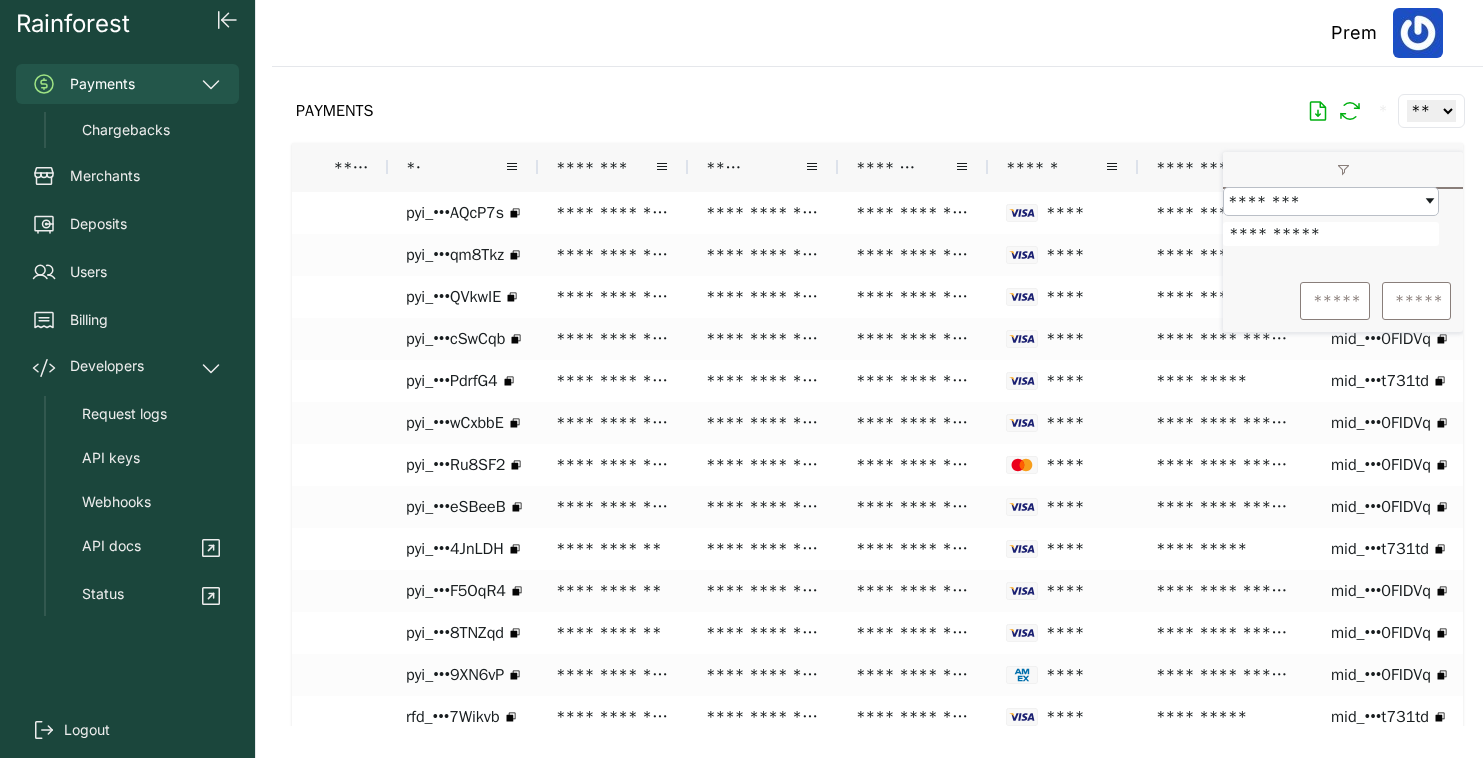 click on "PAYMENTS * ** ** ** ***" at bounding box center (877, 111) 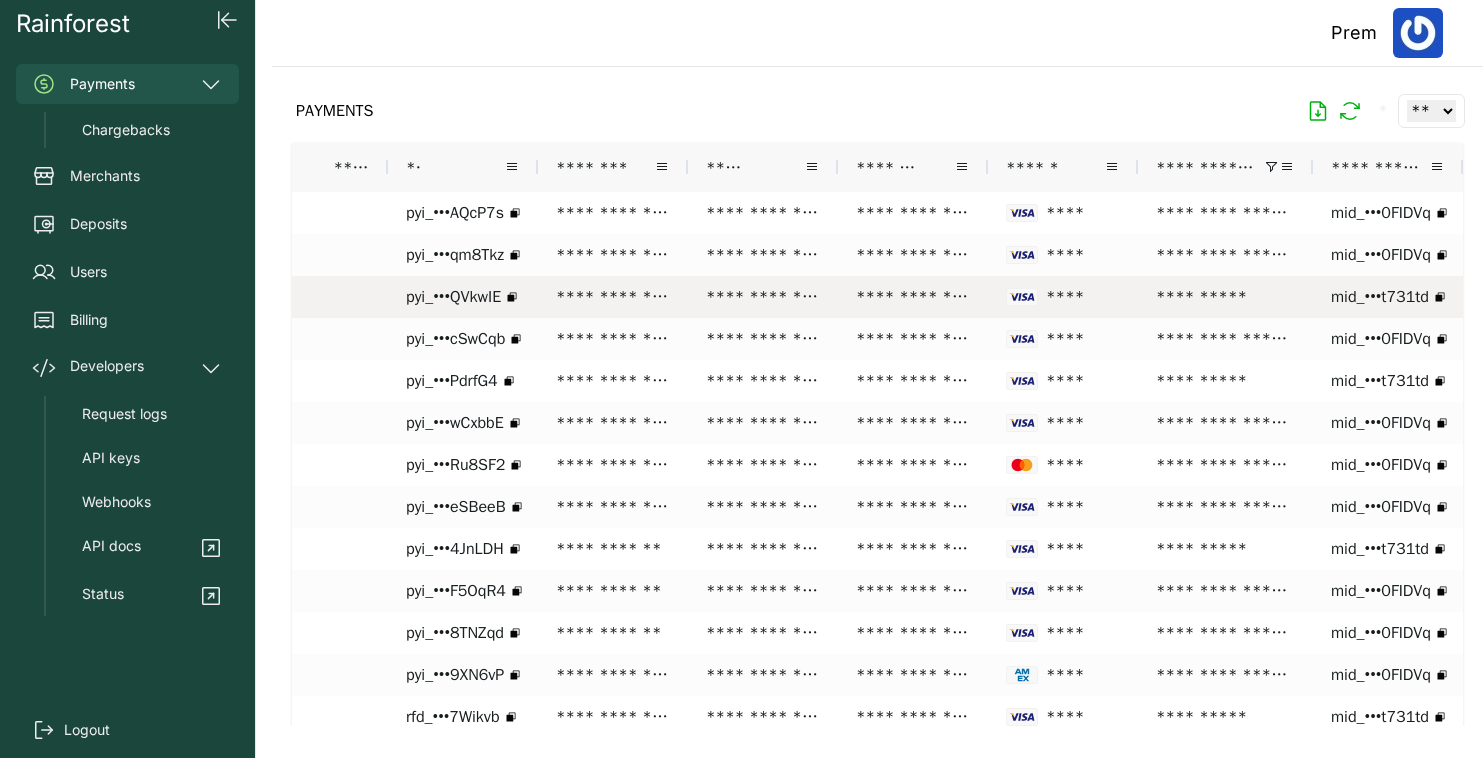 scroll, scrollTop: 0, scrollLeft: 706, axis: horizontal 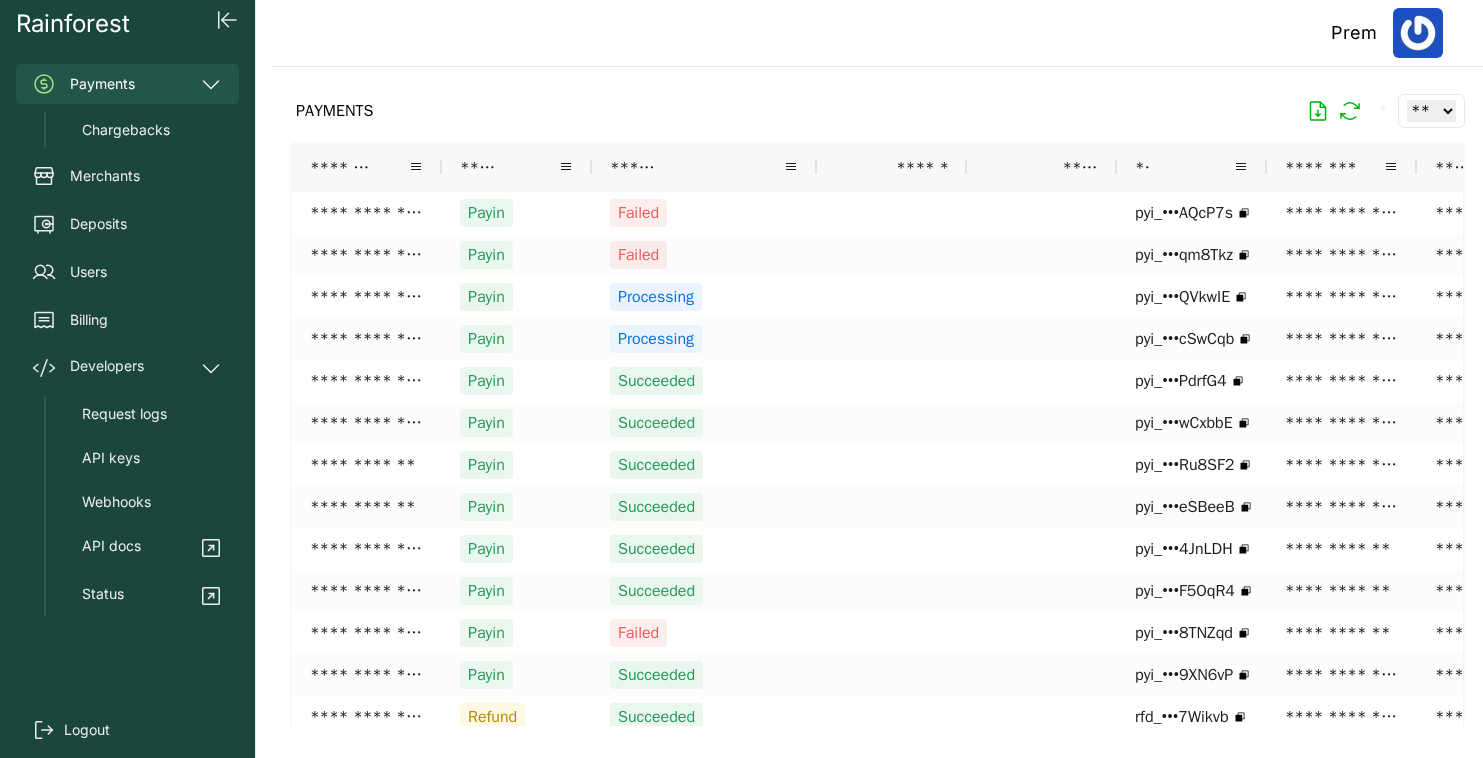 click on "*******" at bounding box center (359, 167) 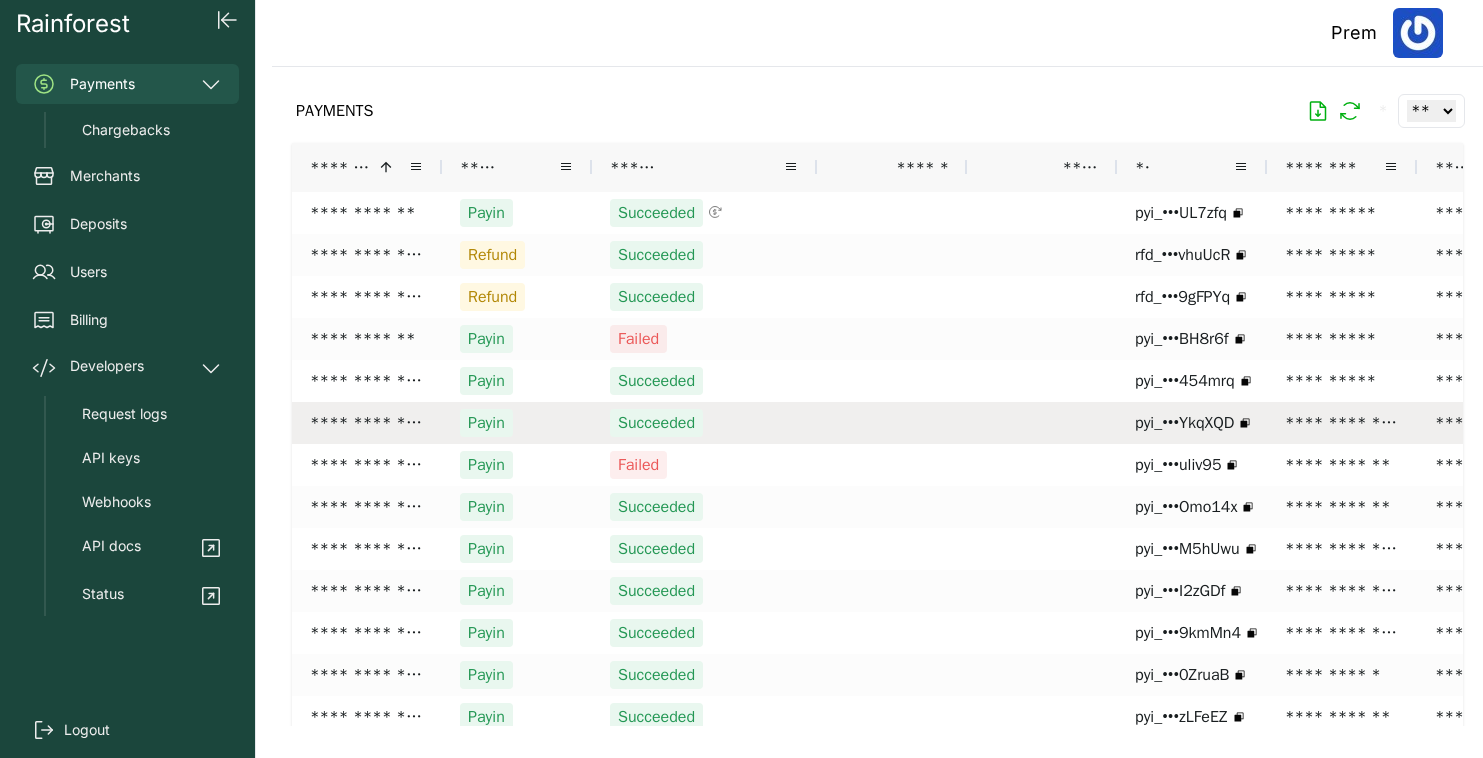 scroll, scrollTop: 0, scrollLeft: 495, axis: horizontal 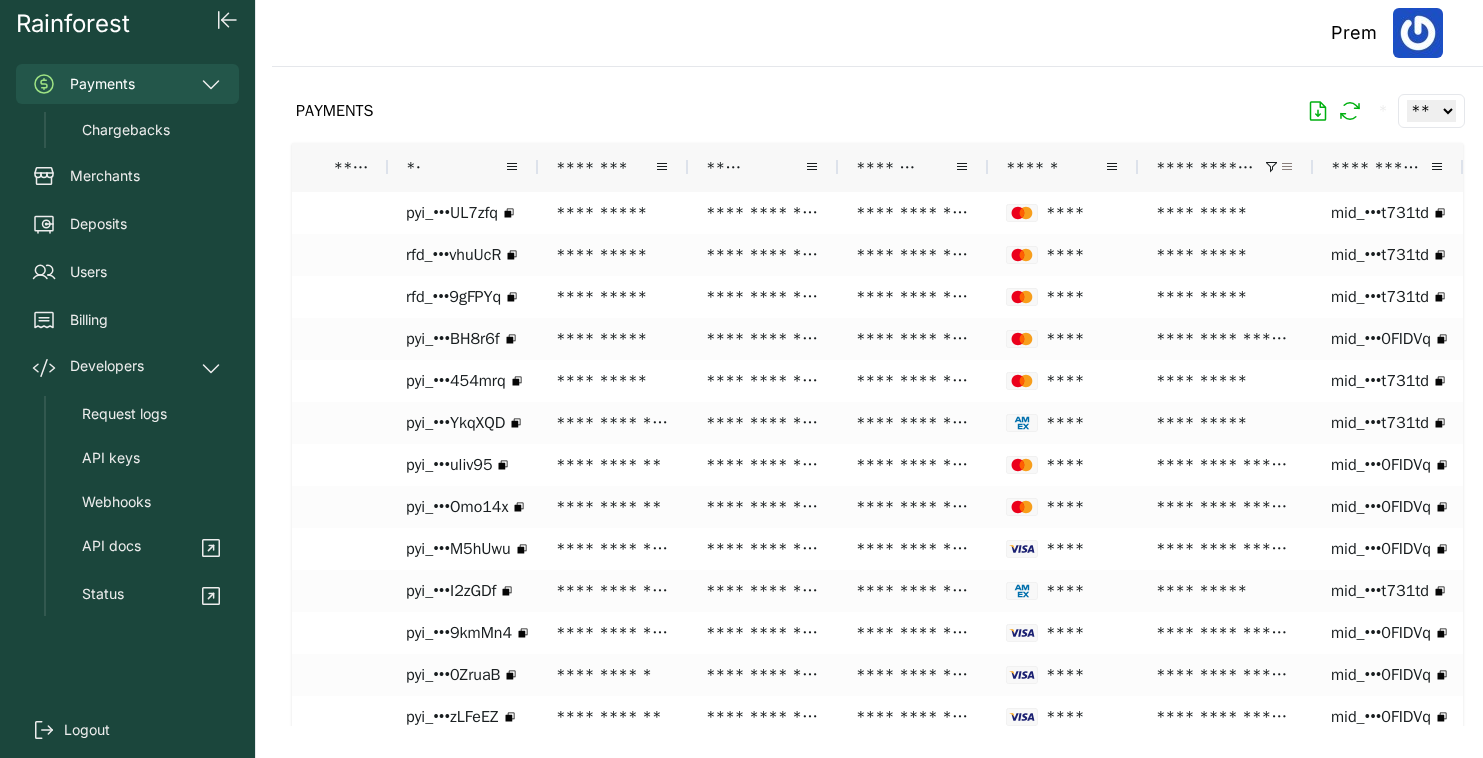 click at bounding box center (1287, 167) 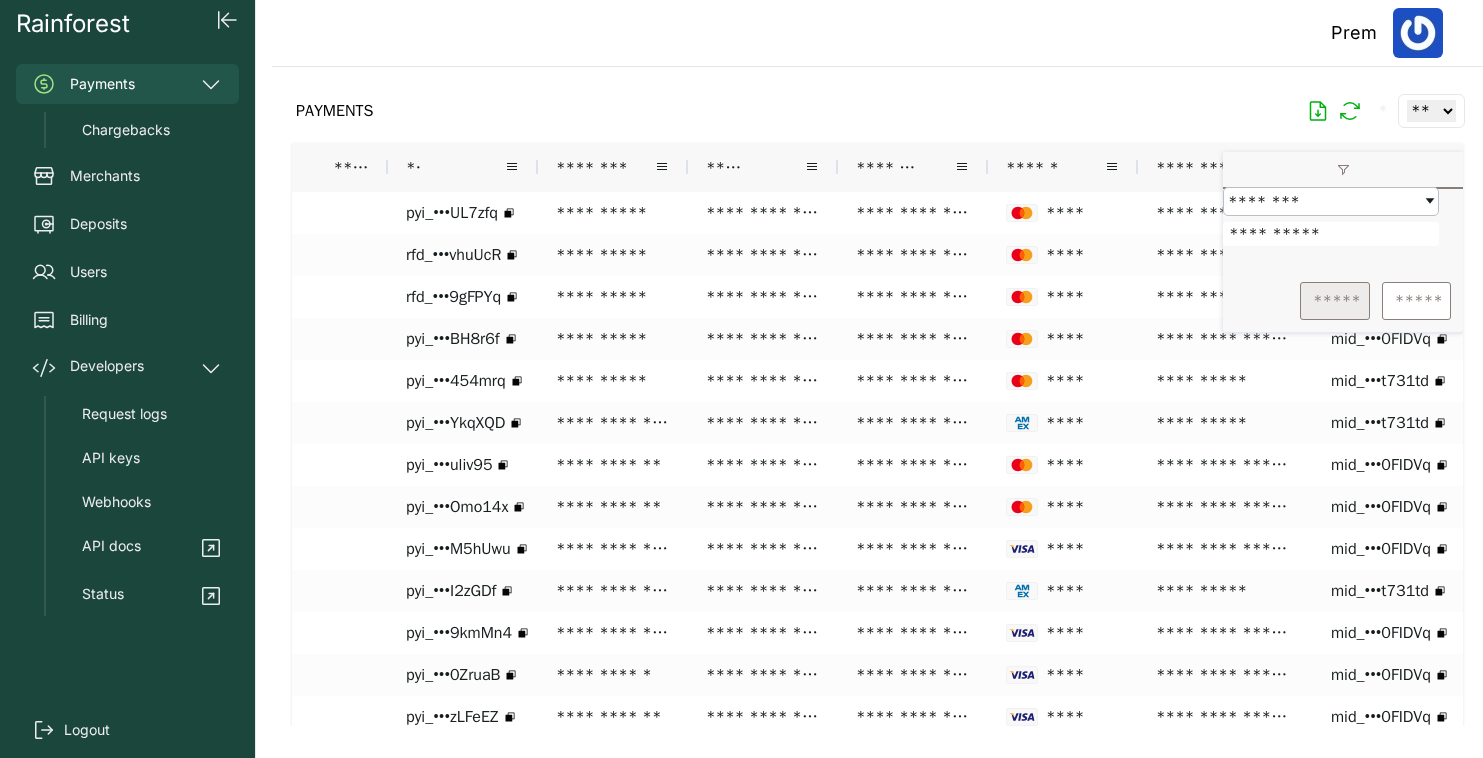 type on "**********" 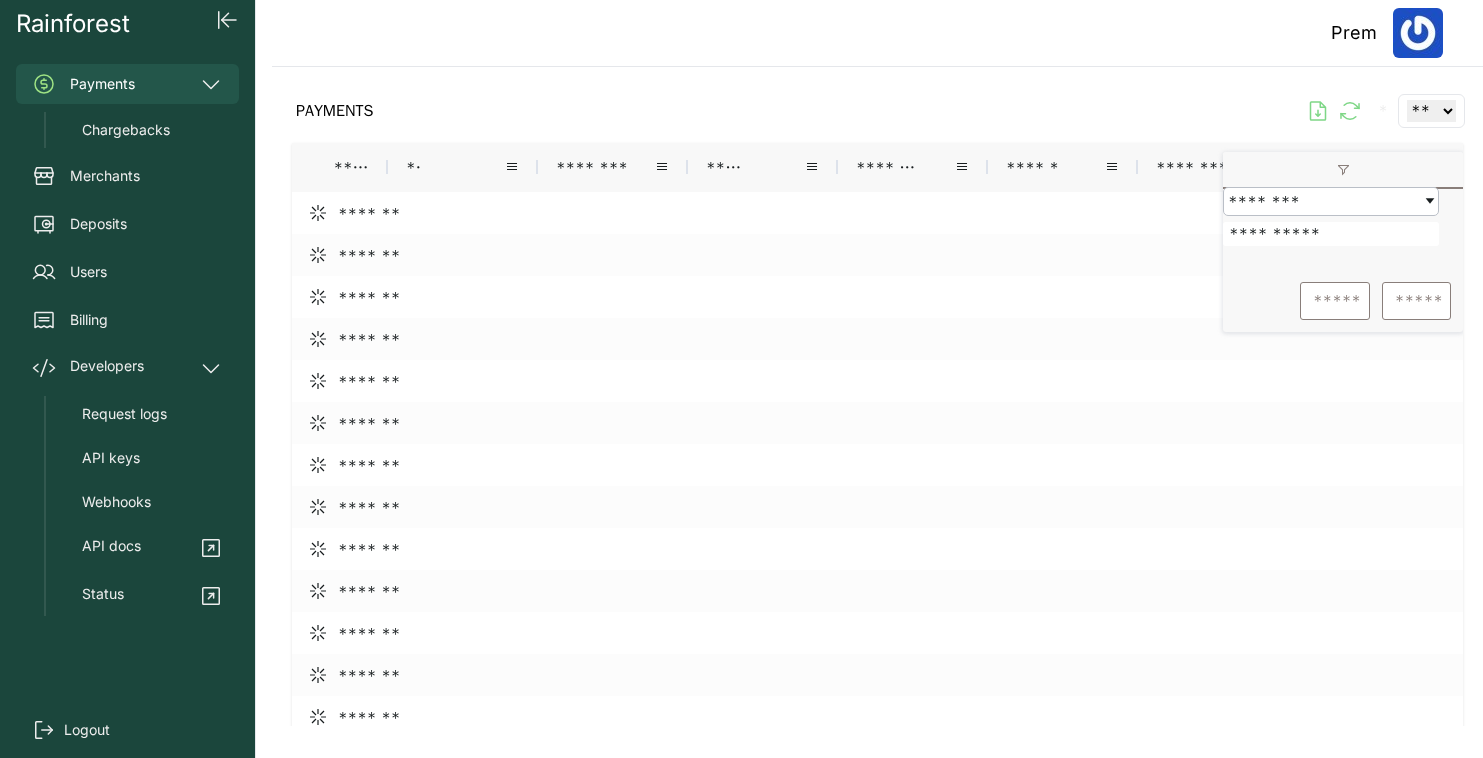 click on "PAYMENTS * ** ** ** ***" at bounding box center (877, 111) 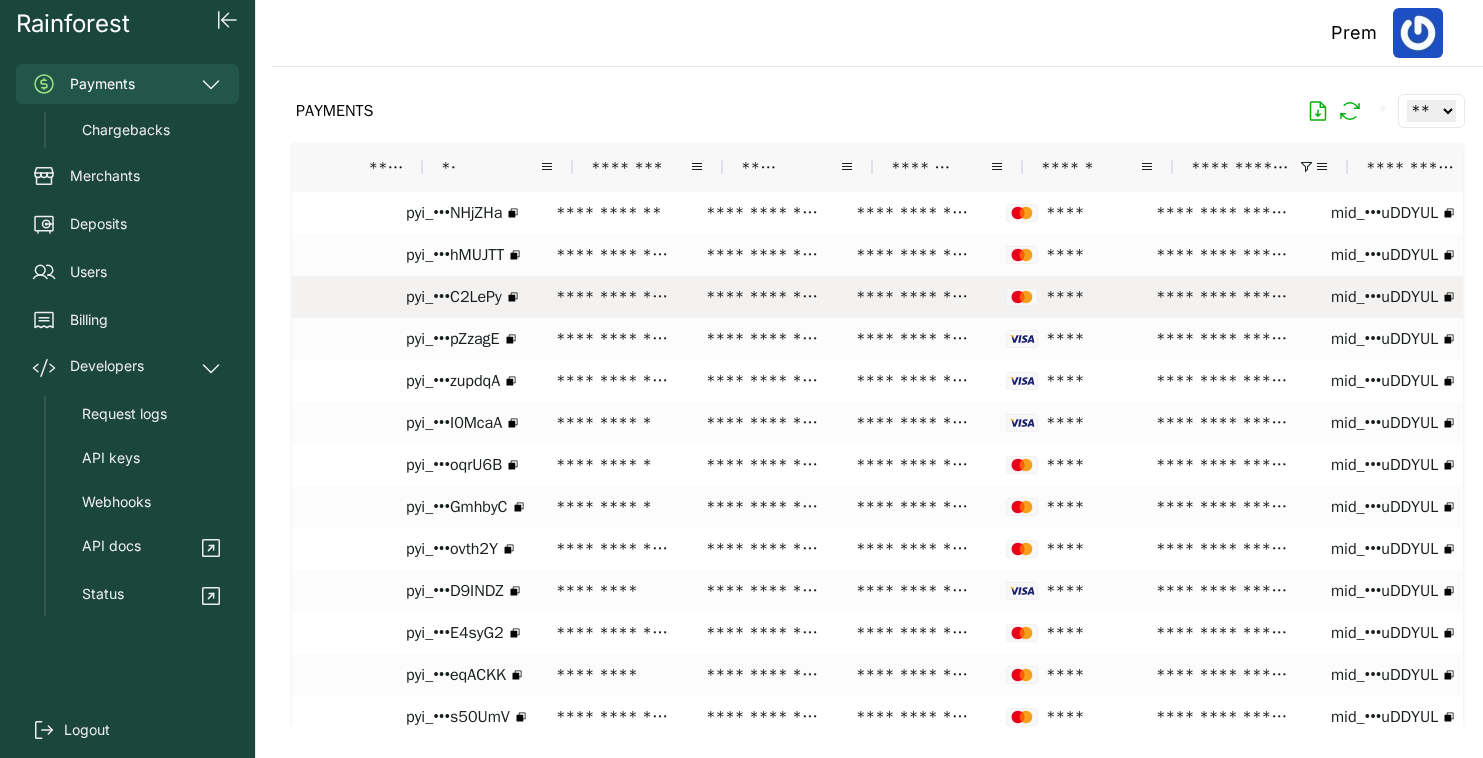scroll, scrollTop: 0, scrollLeft: 569, axis: horizontal 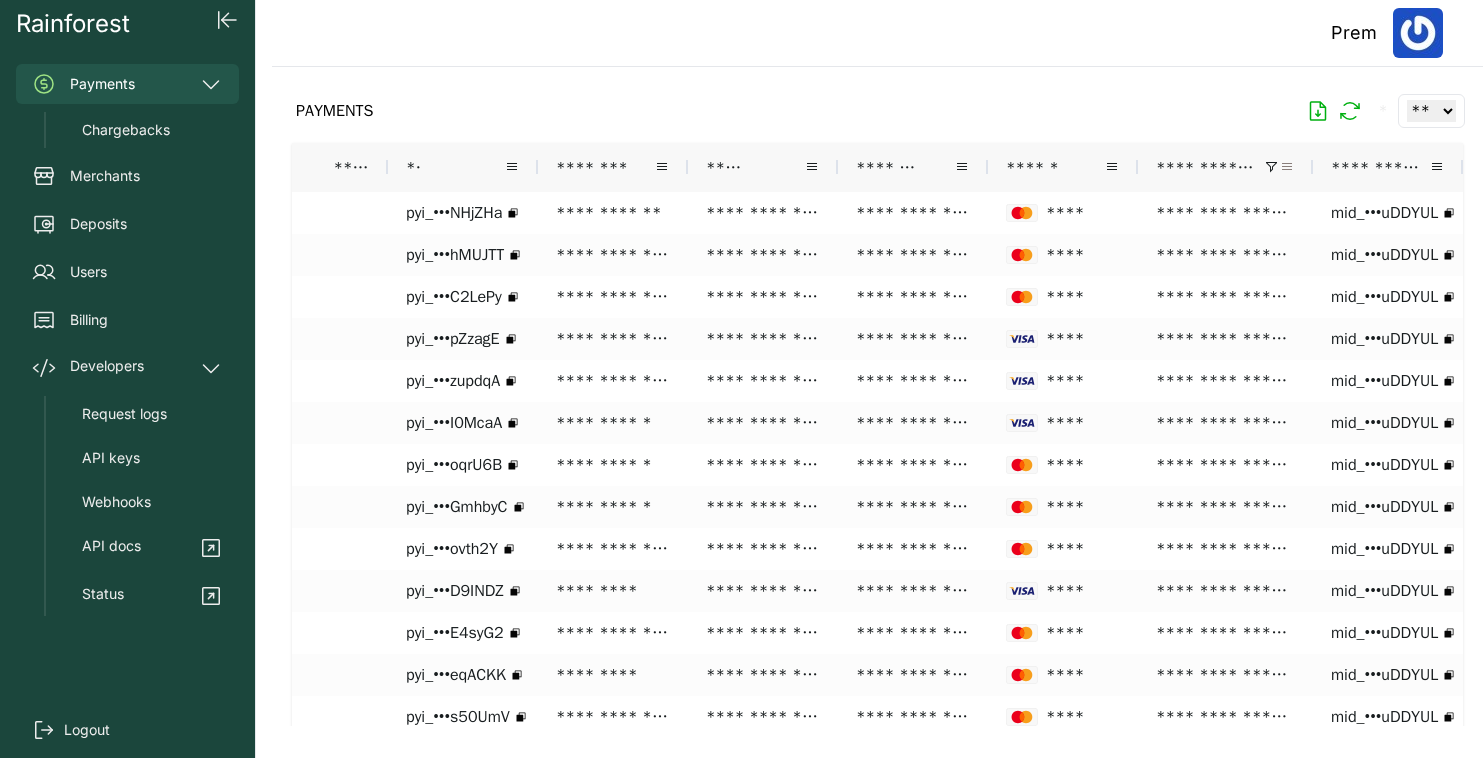 click at bounding box center (1287, 167) 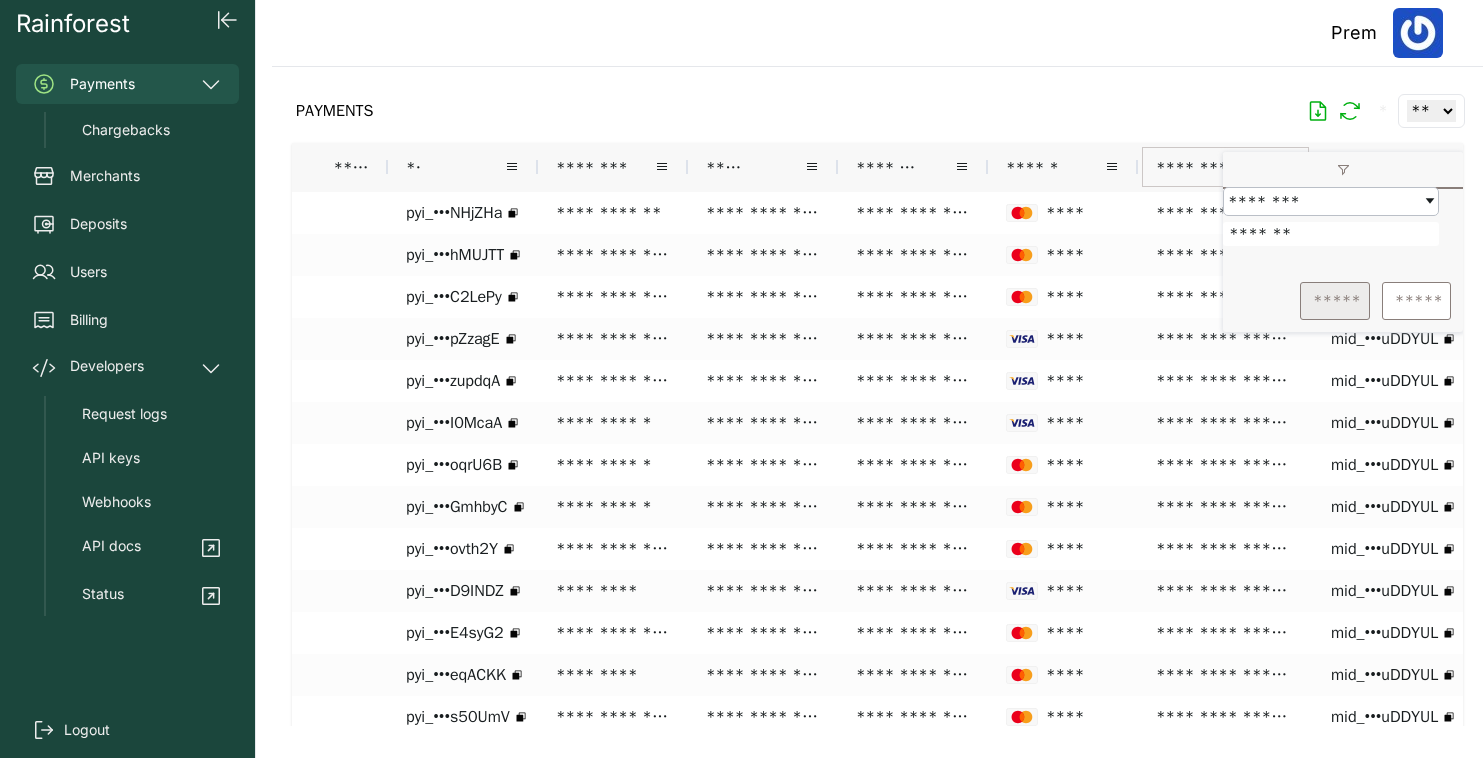 type on "*******" 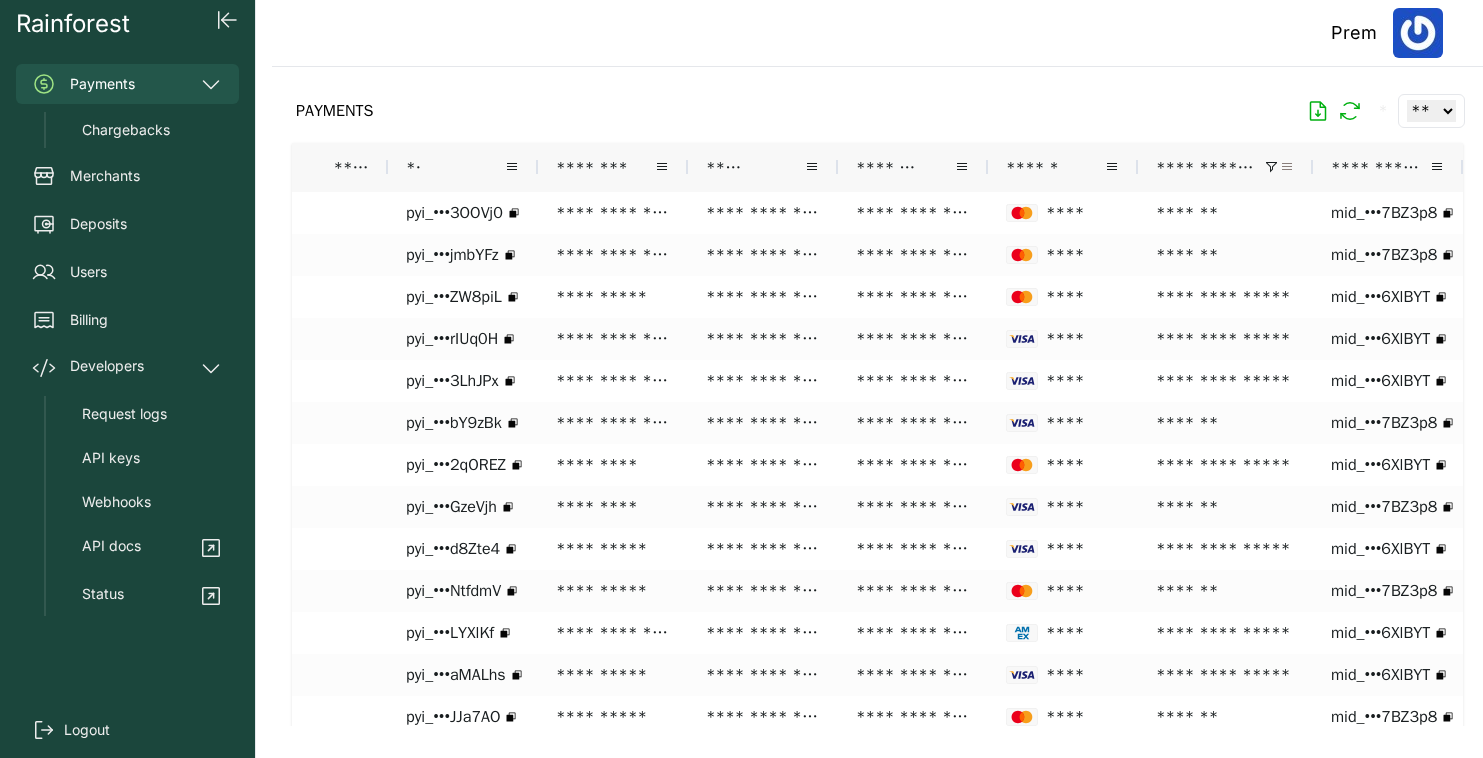 click at bounding box center (1287, 167) 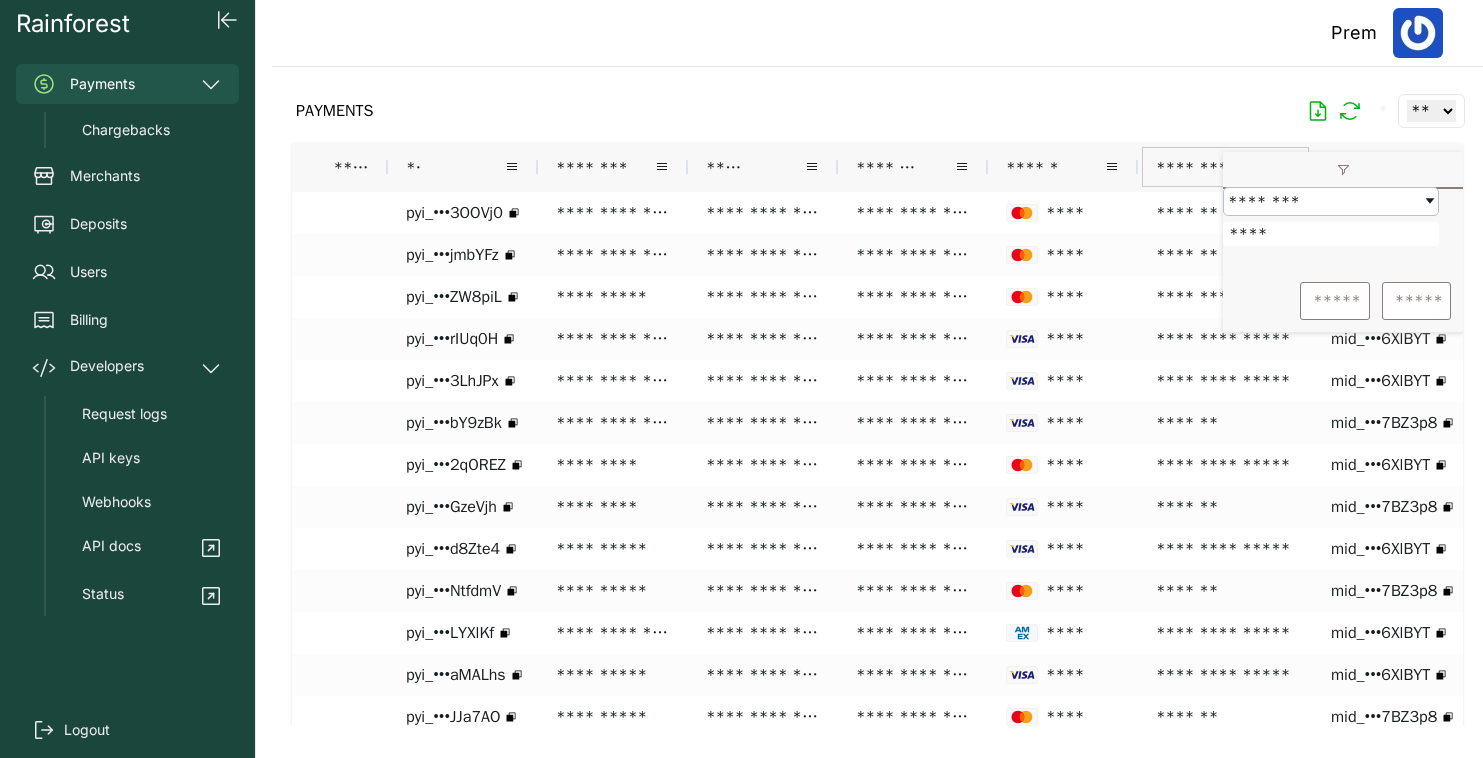 type on "****" 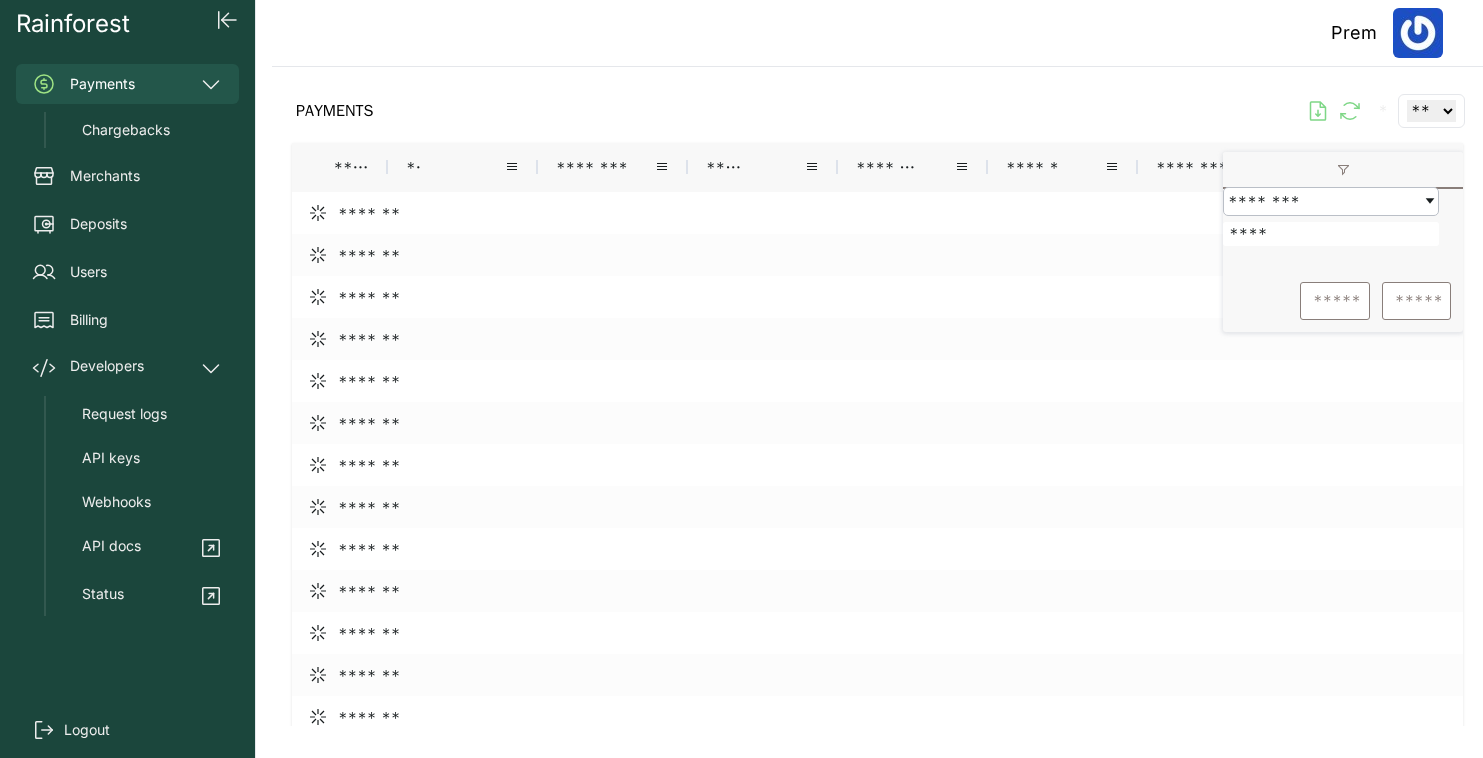 click on "PAYMENTS * ** ** ** ***" at bounding box center (877, 111) 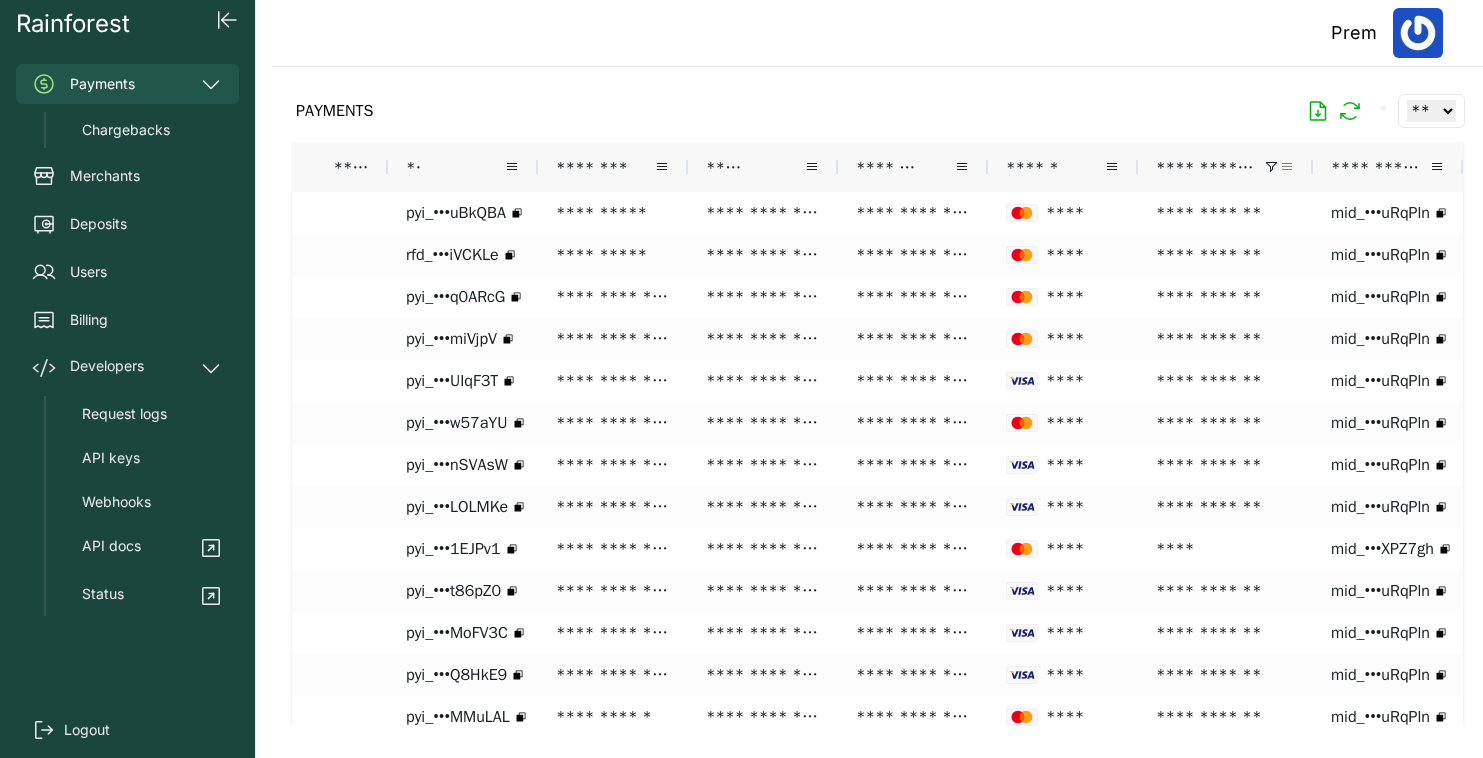 click at bounding box center (1287, 167) 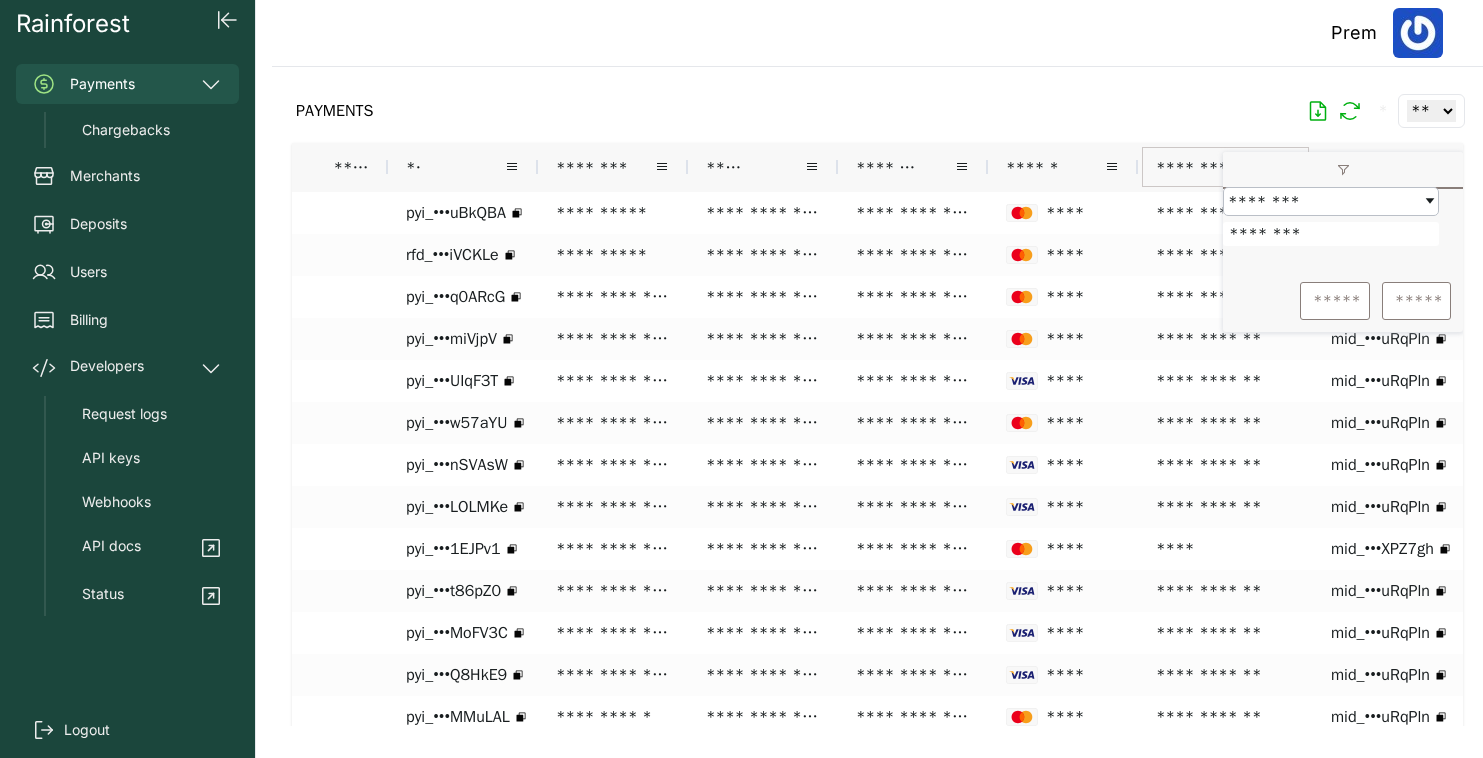 type on "********" 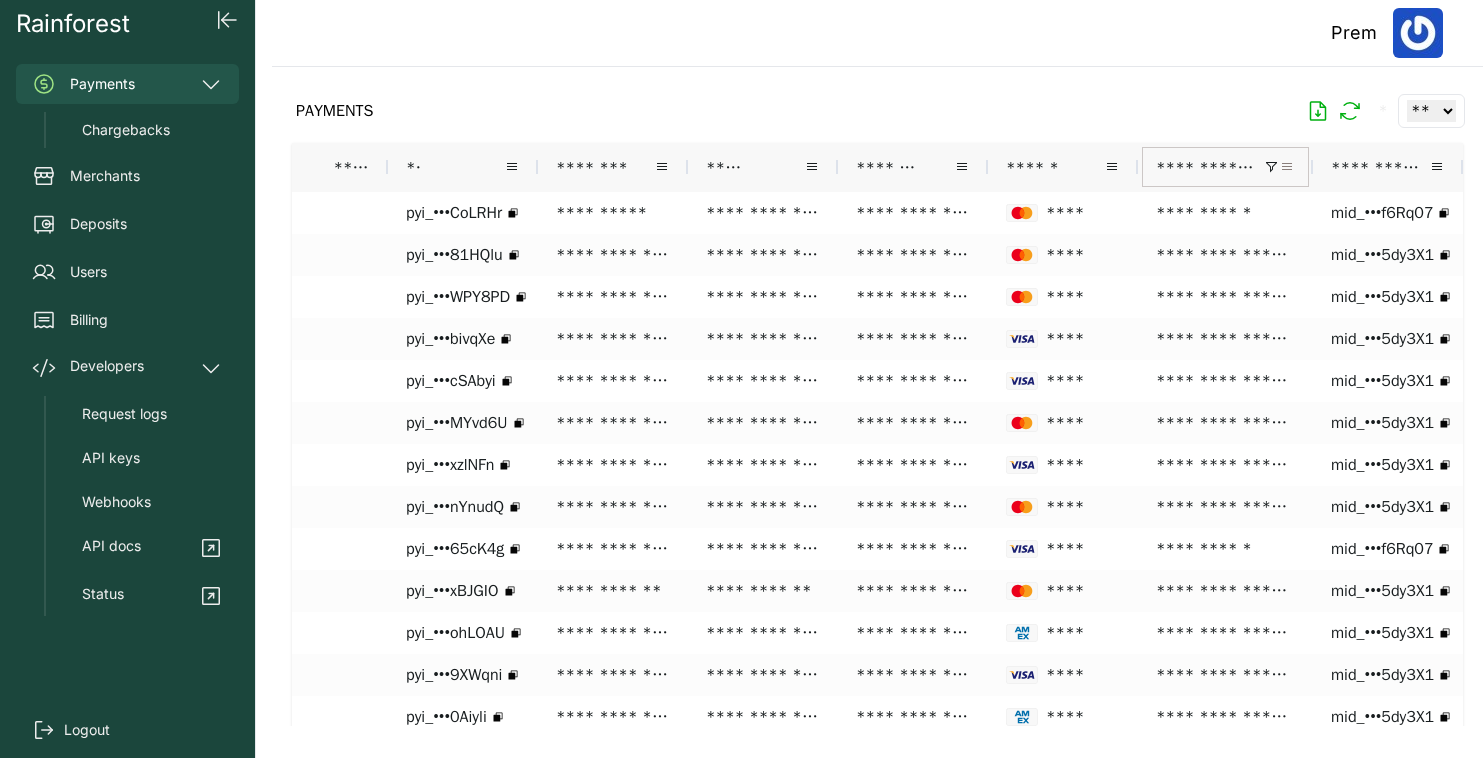 click at bounding box center (1287, 167) 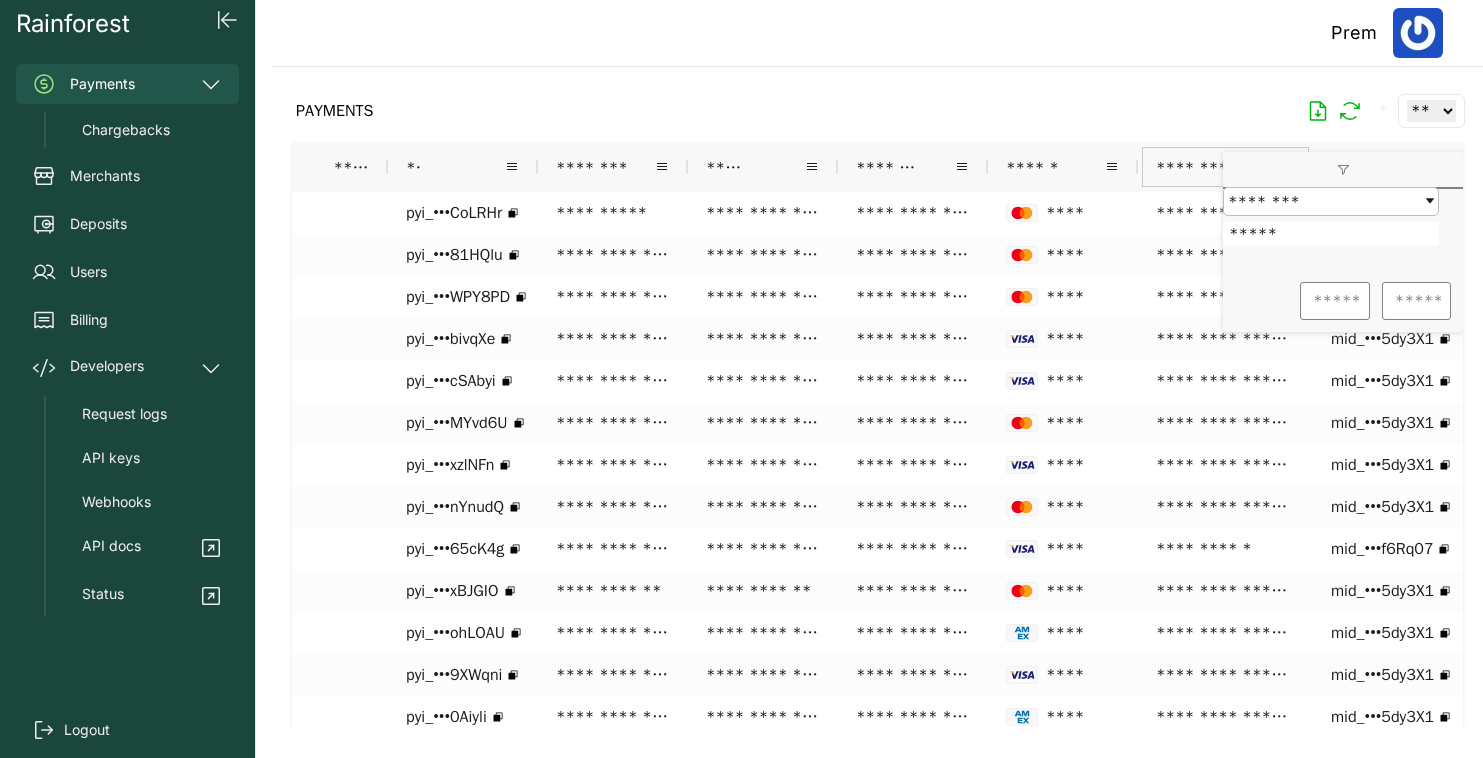 type on "*****" 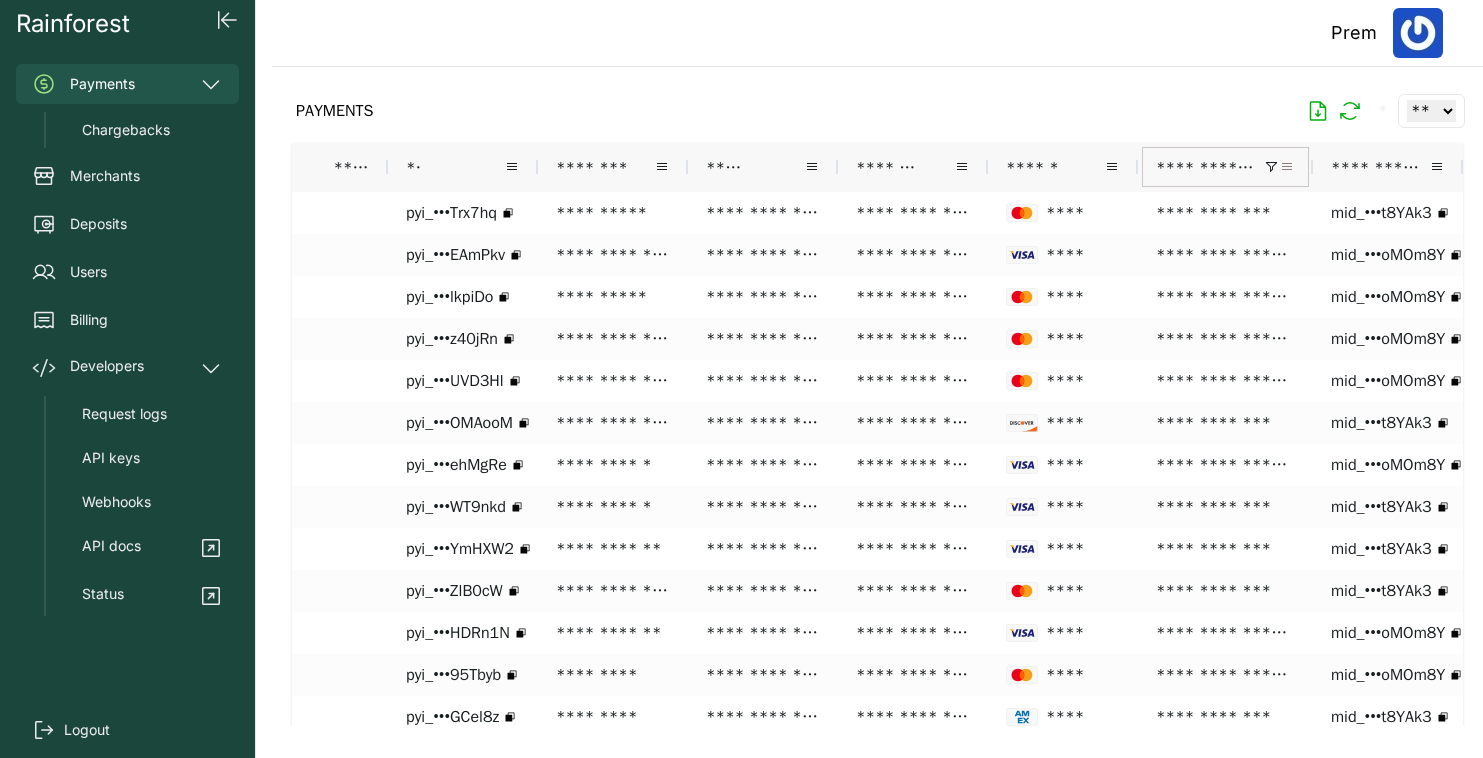 click at bounding box center (1287, 167) 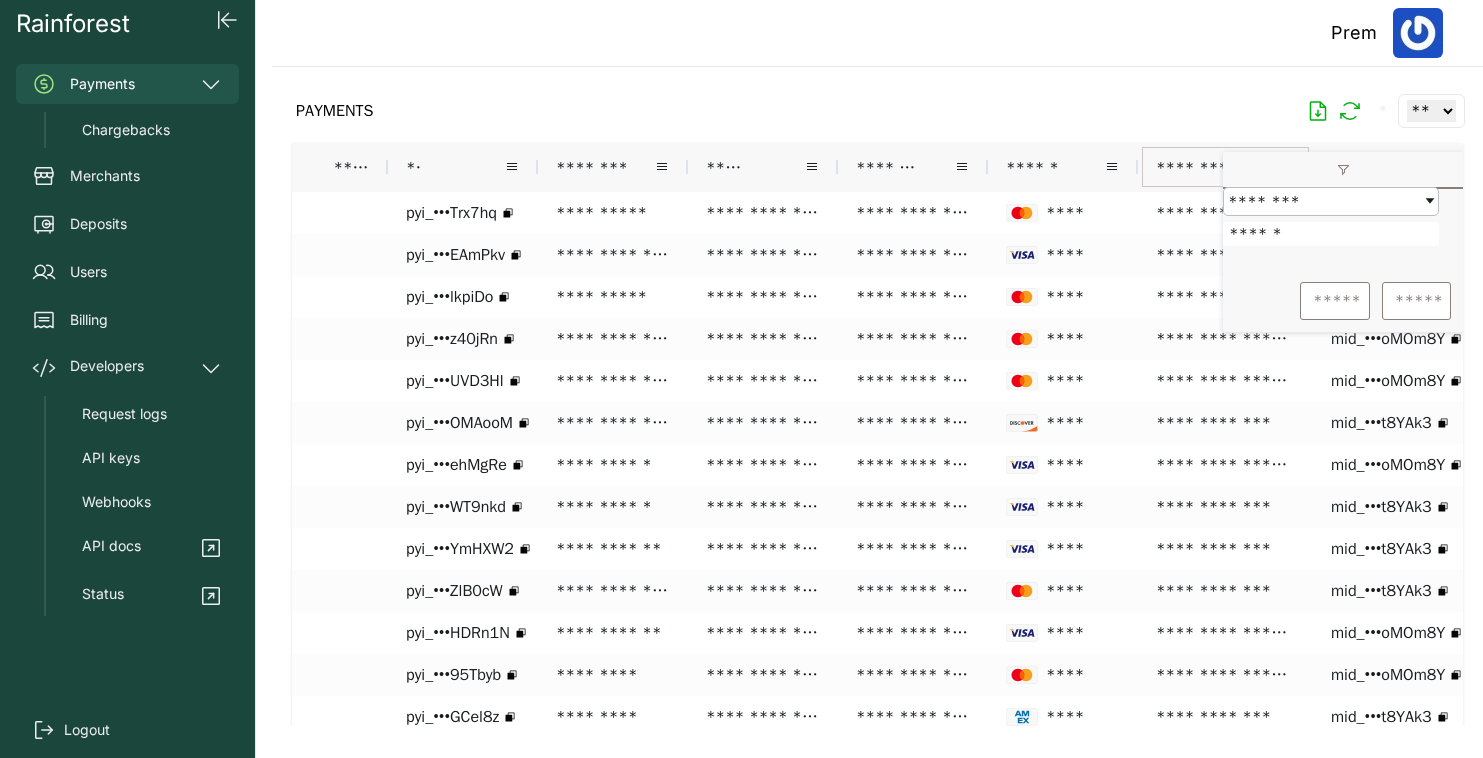 type on "******" 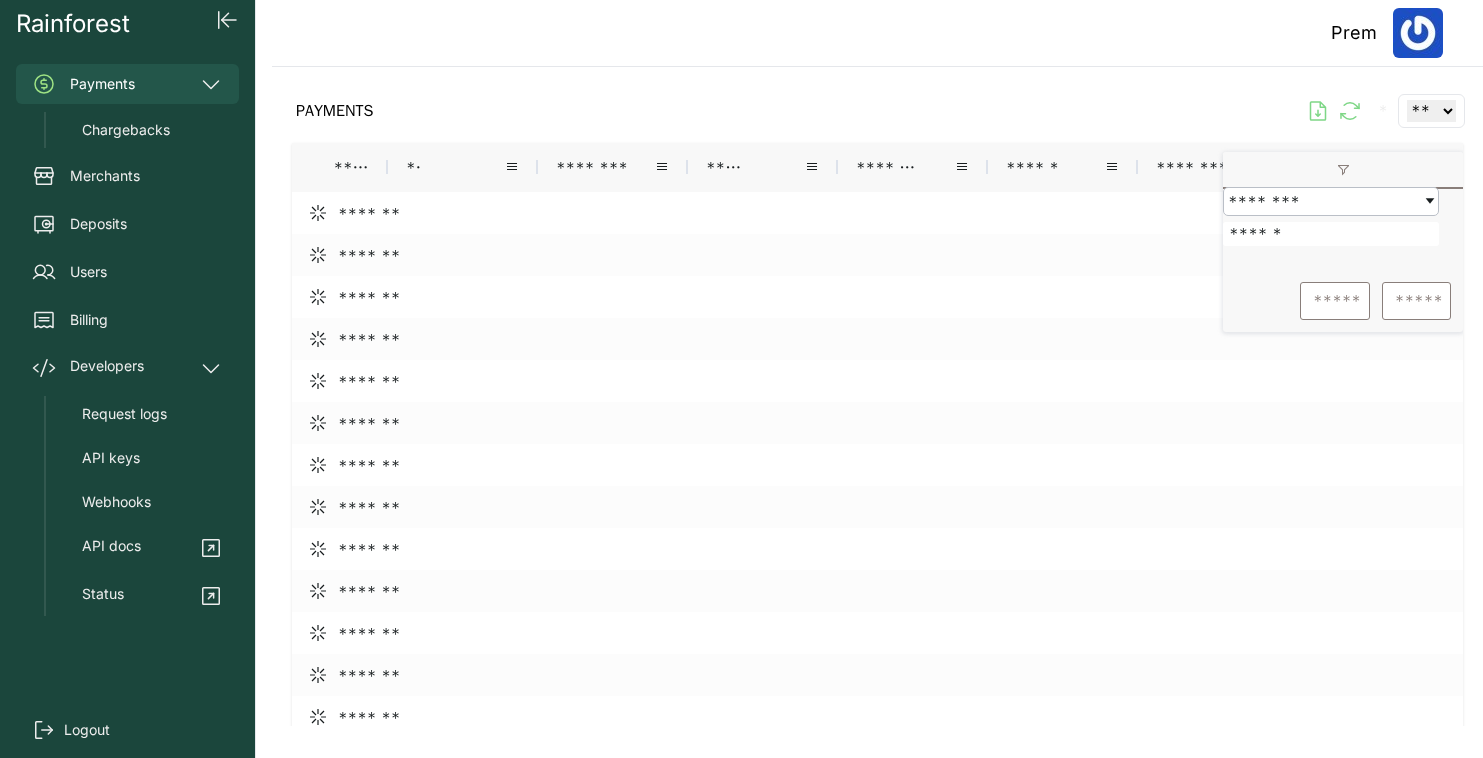 click on "Prem" at bounding box center [877, 33] 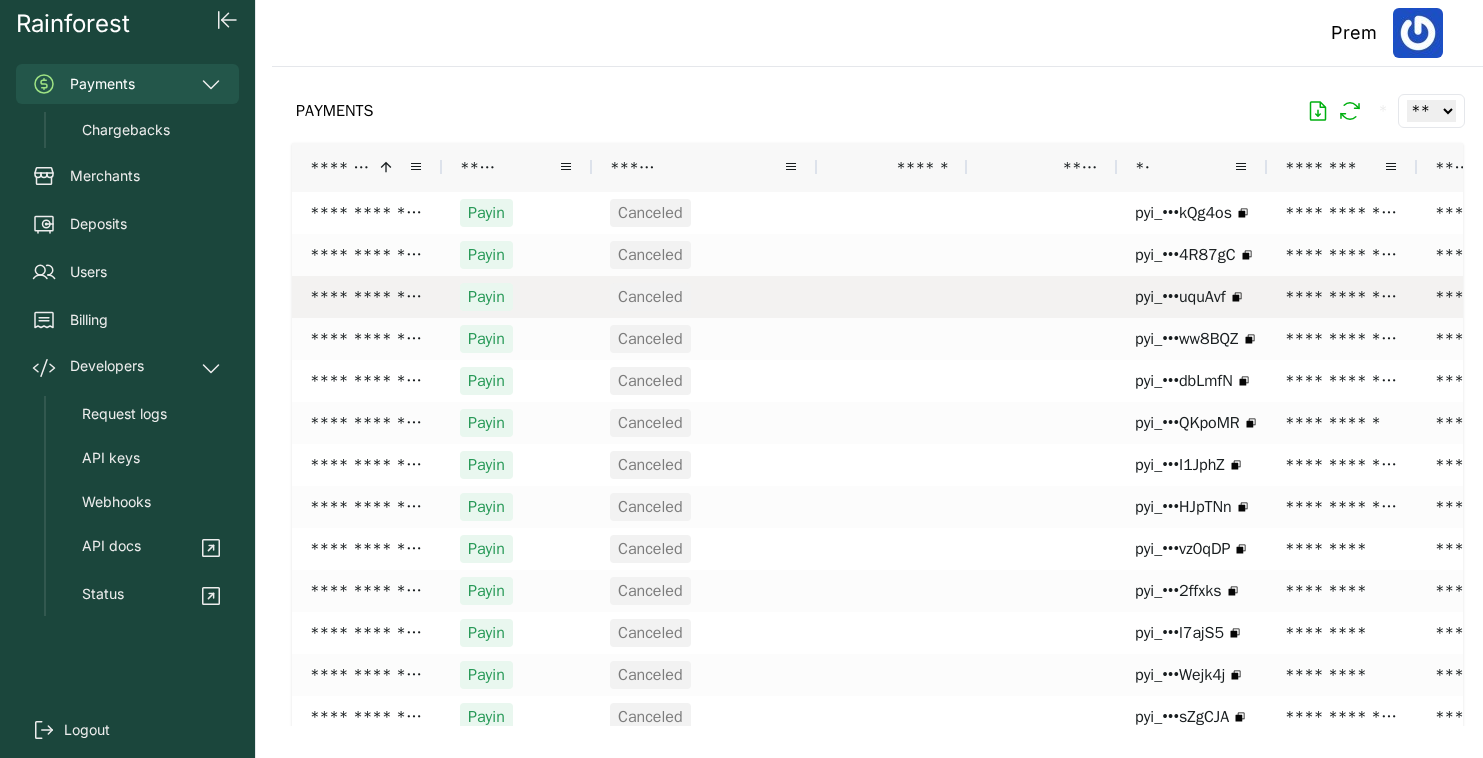 scroll, scrollTop: 0, scrollLeft: 83, axis: horizontal 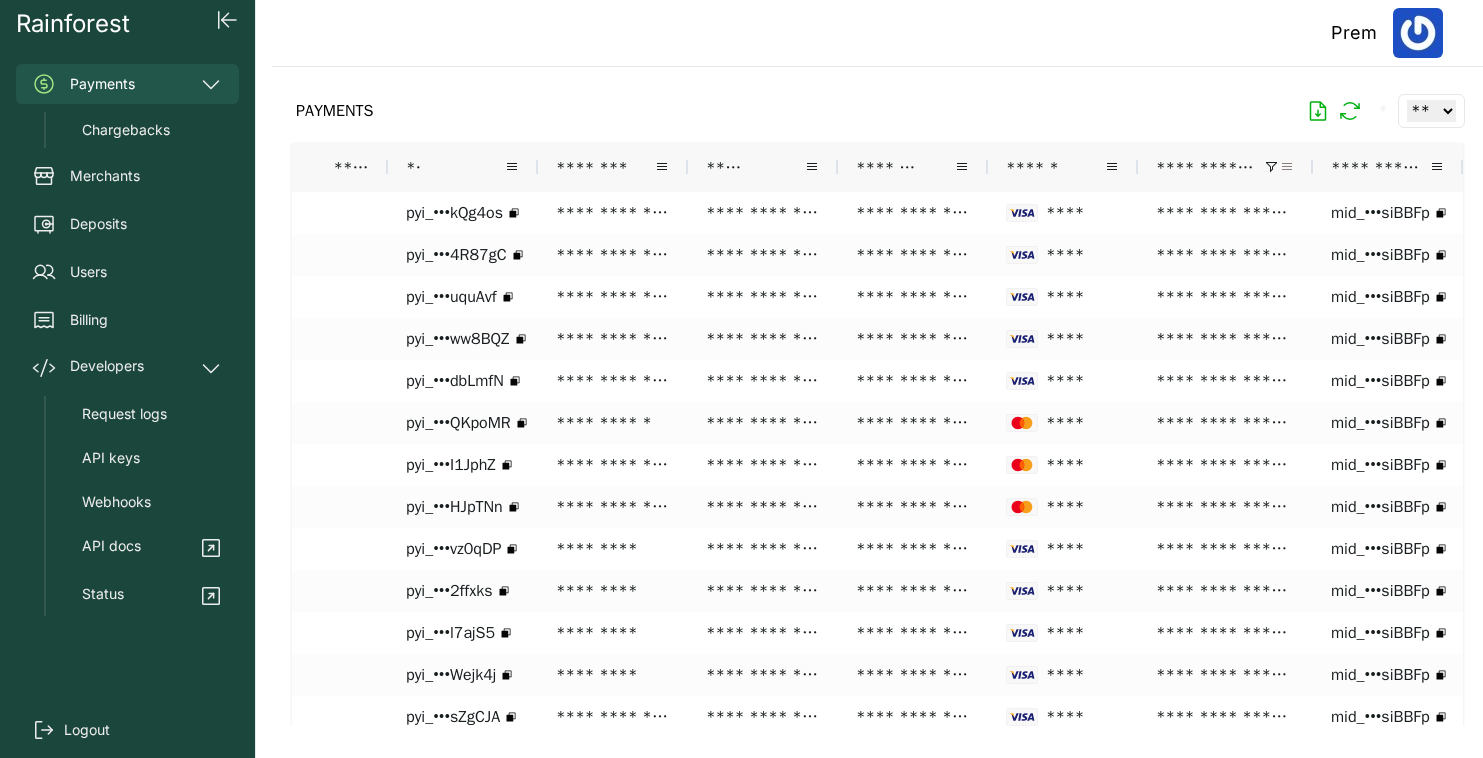 click at bounding box center [1287, 167] 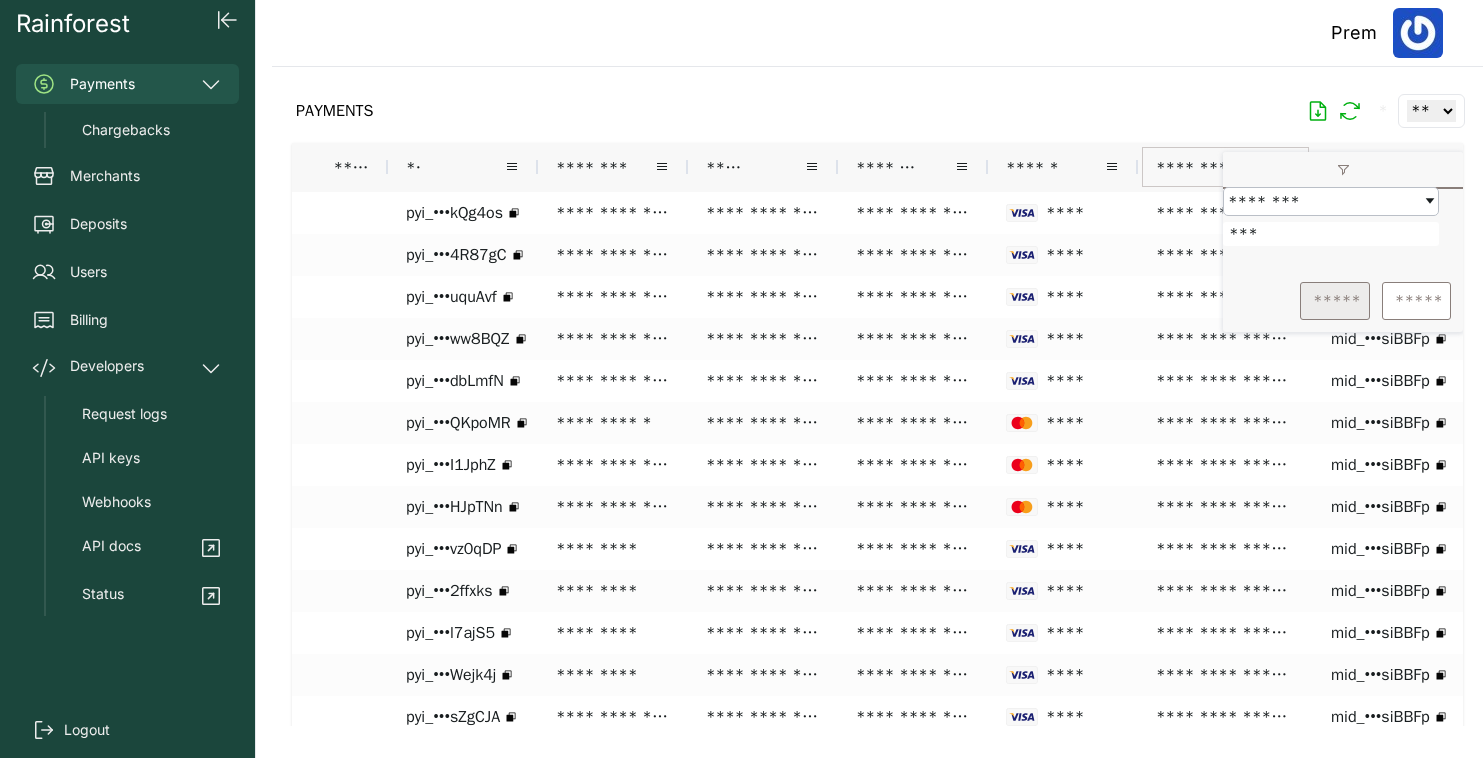 type on "***" 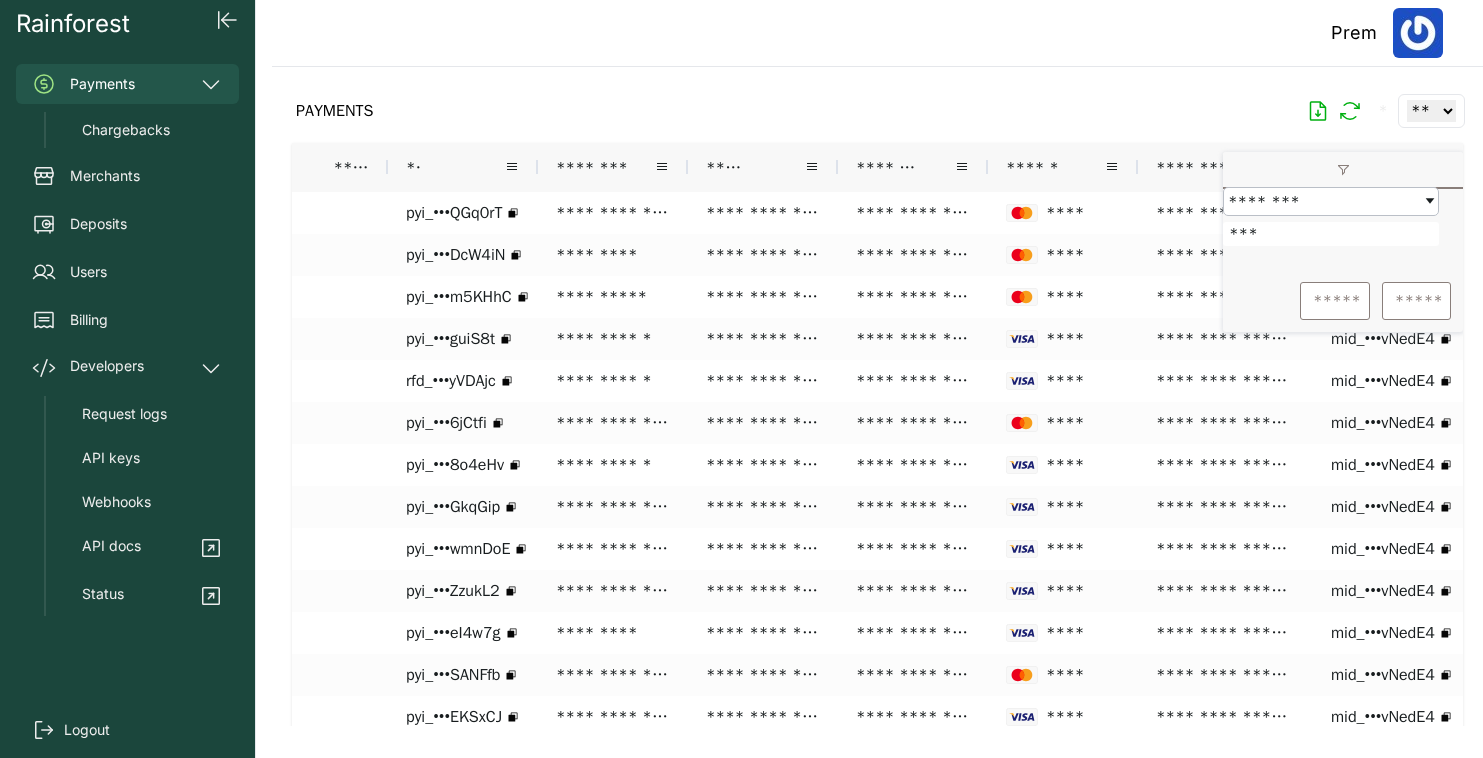 click on "PAYMENTS * ** ** ** ***" at bounding box center (877, 111) 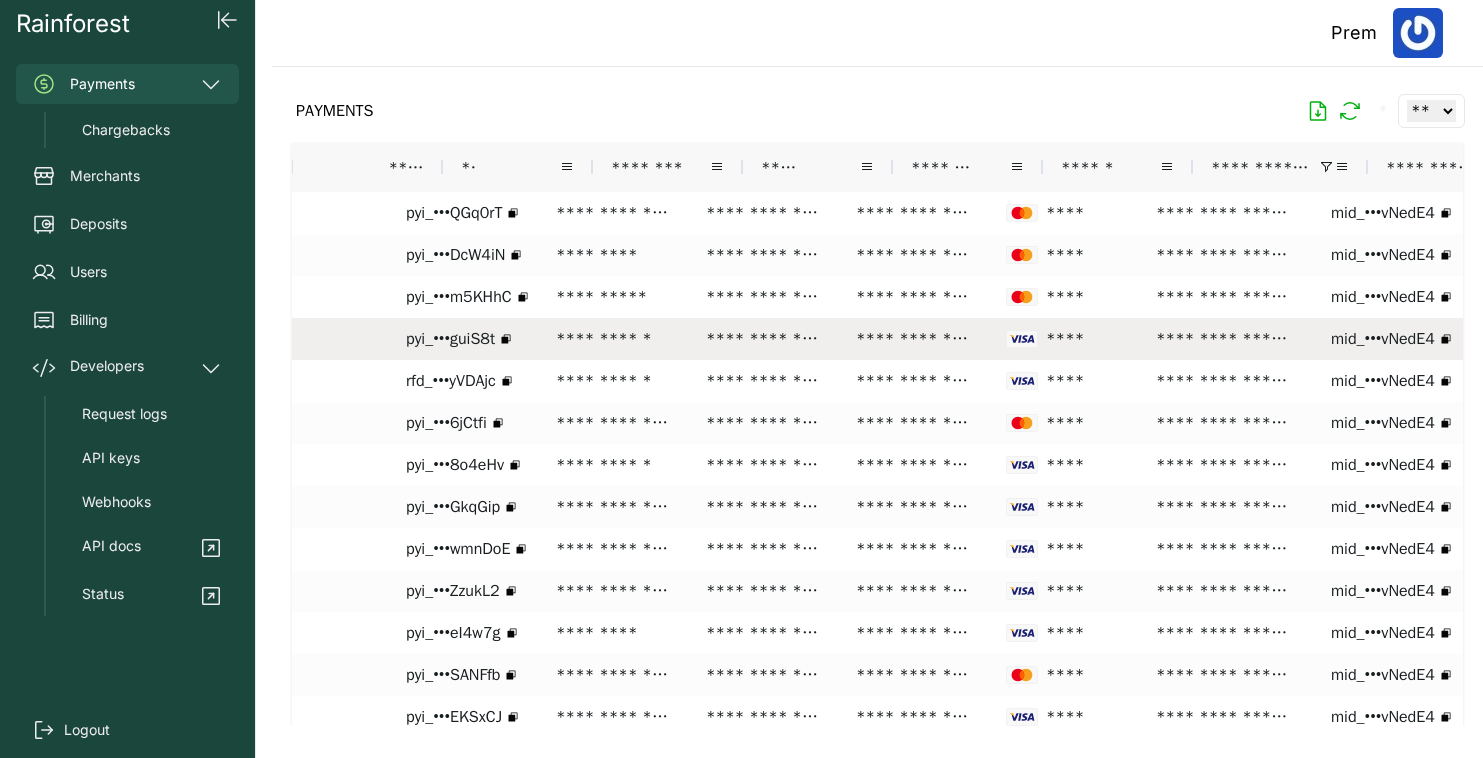 scroll, scrollTop: 0, scrollLeft: 346, axis: horizontal 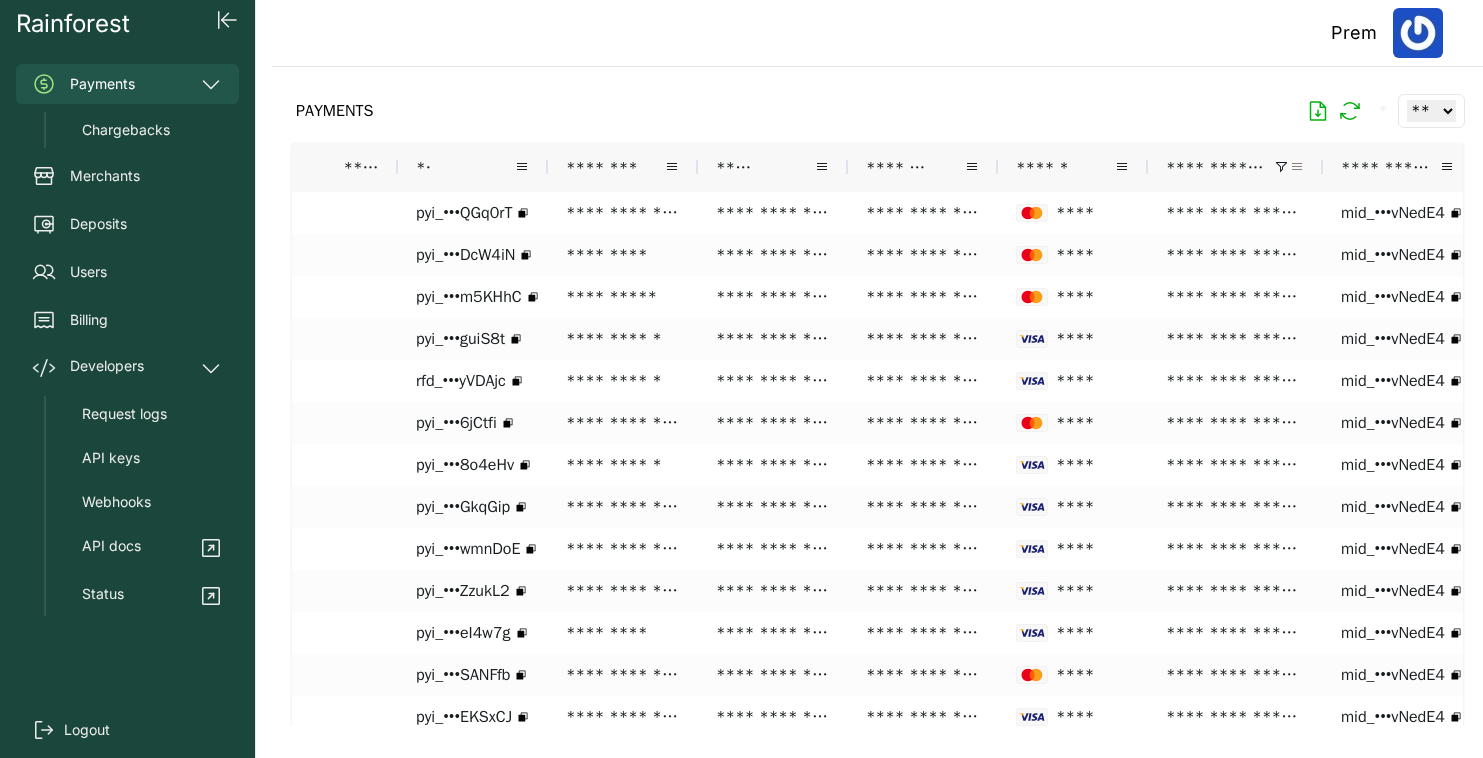click at bounding box center [1297, 167] 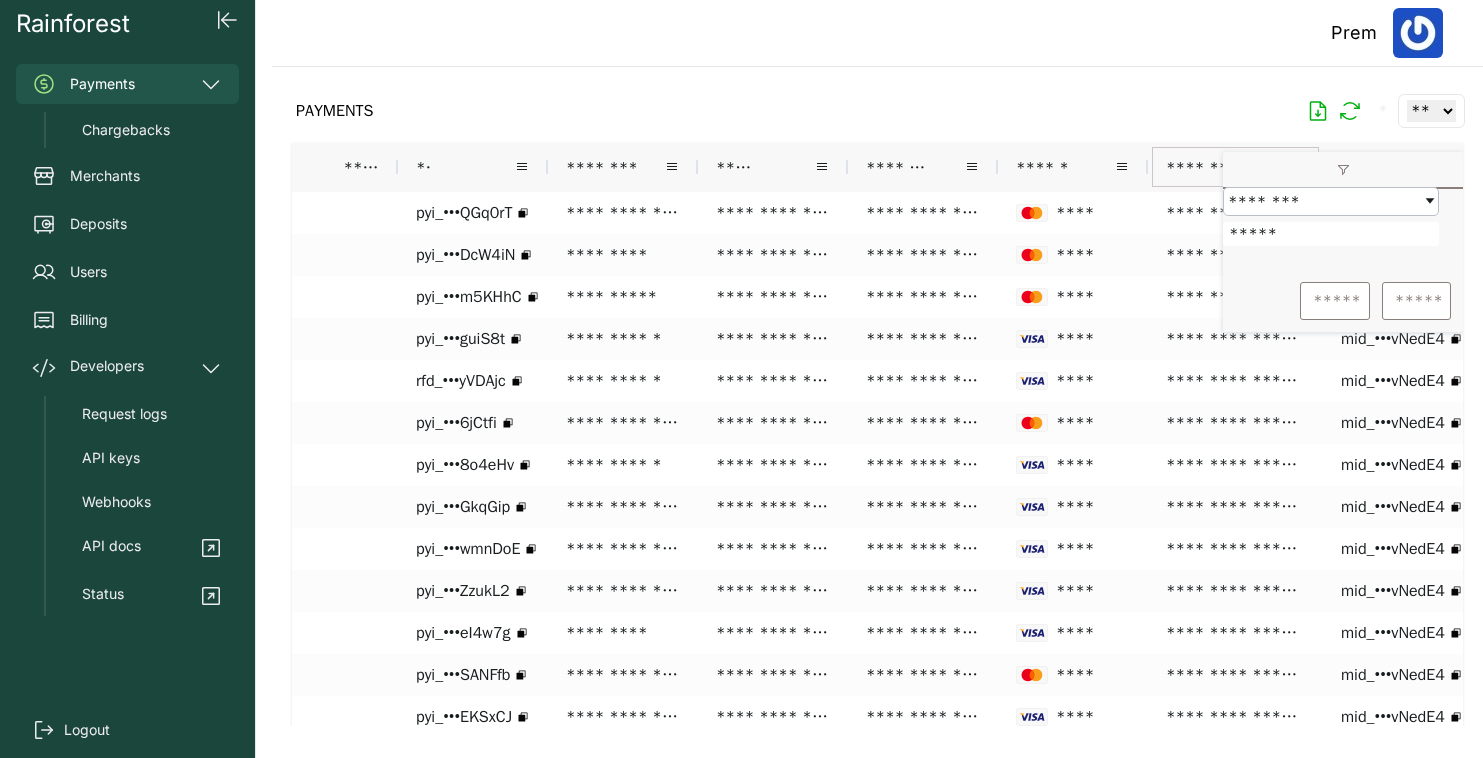 type on "*****" 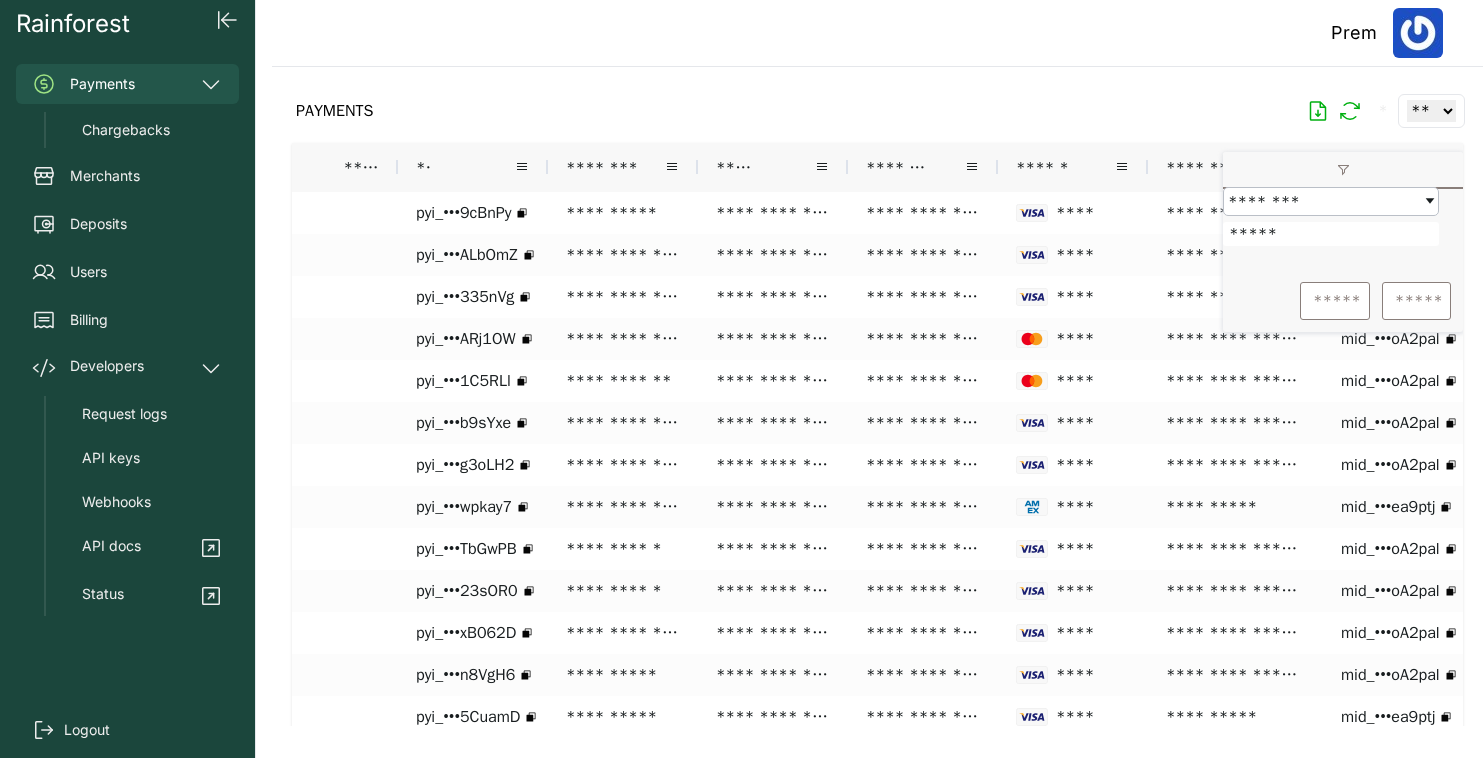click on "PAYMENTS * ** ** ** ***" at bounding box center [877, 111] 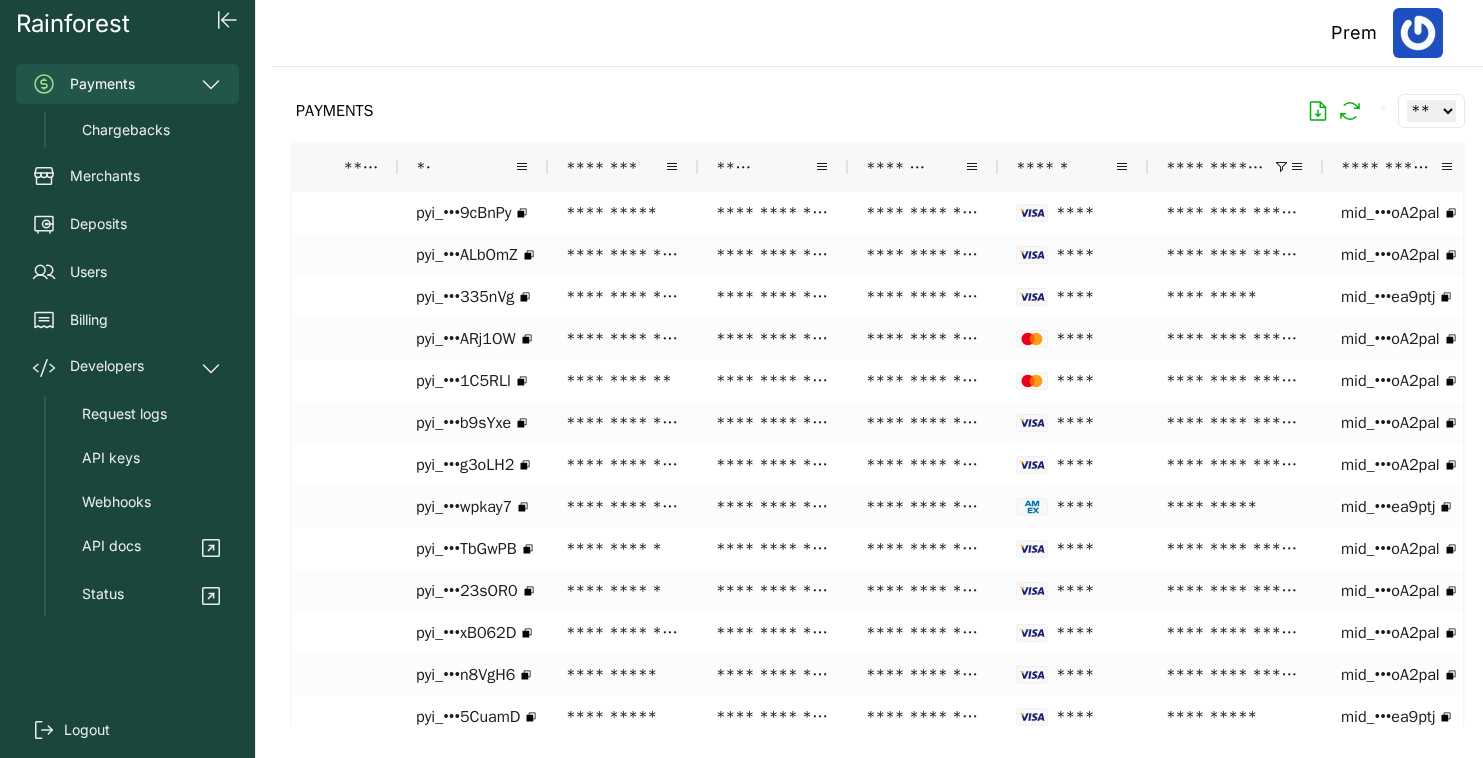 click on "**********" at bounding box center (1235, 167) 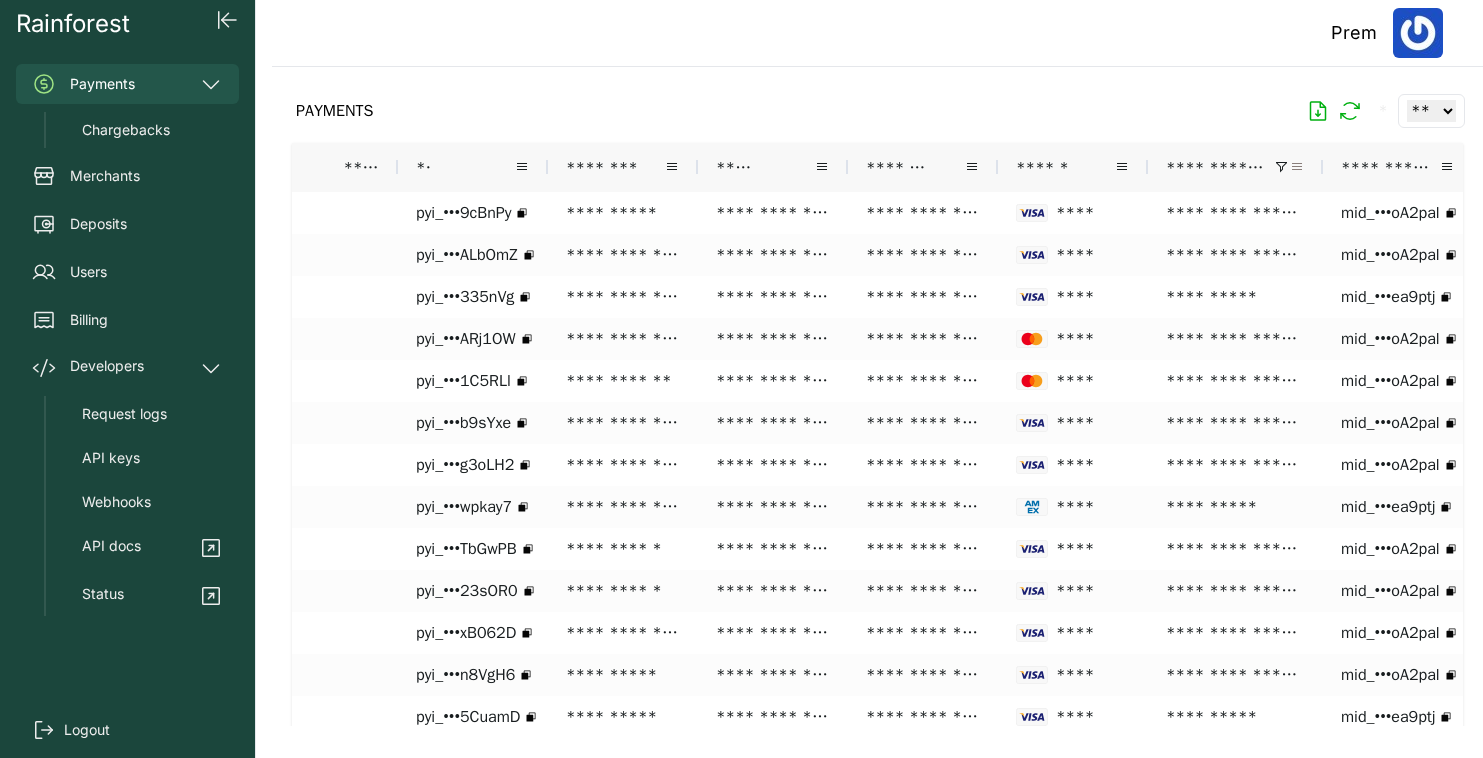 click at bounding box center [1297, 167] 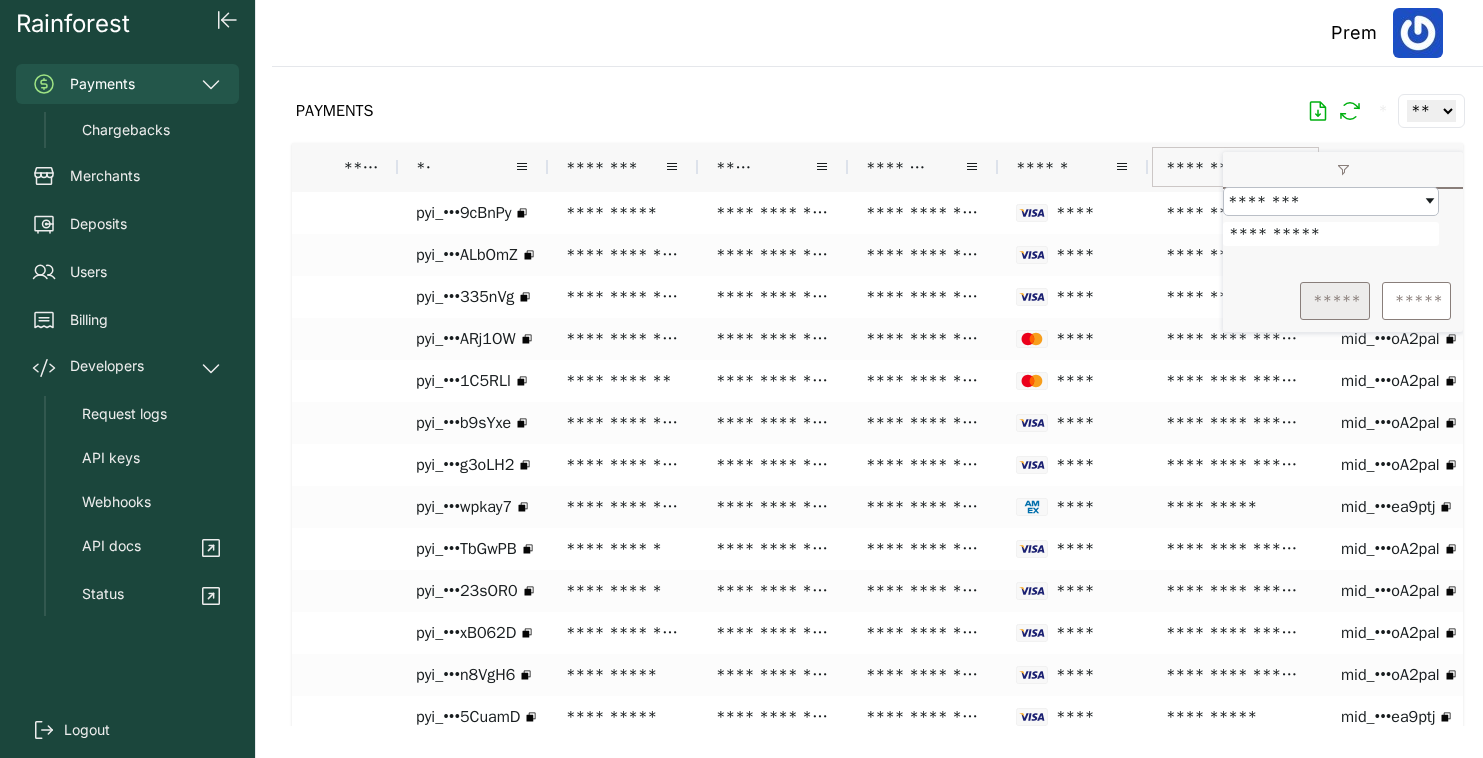 click on "*****" at bounding box center [1335, 301] 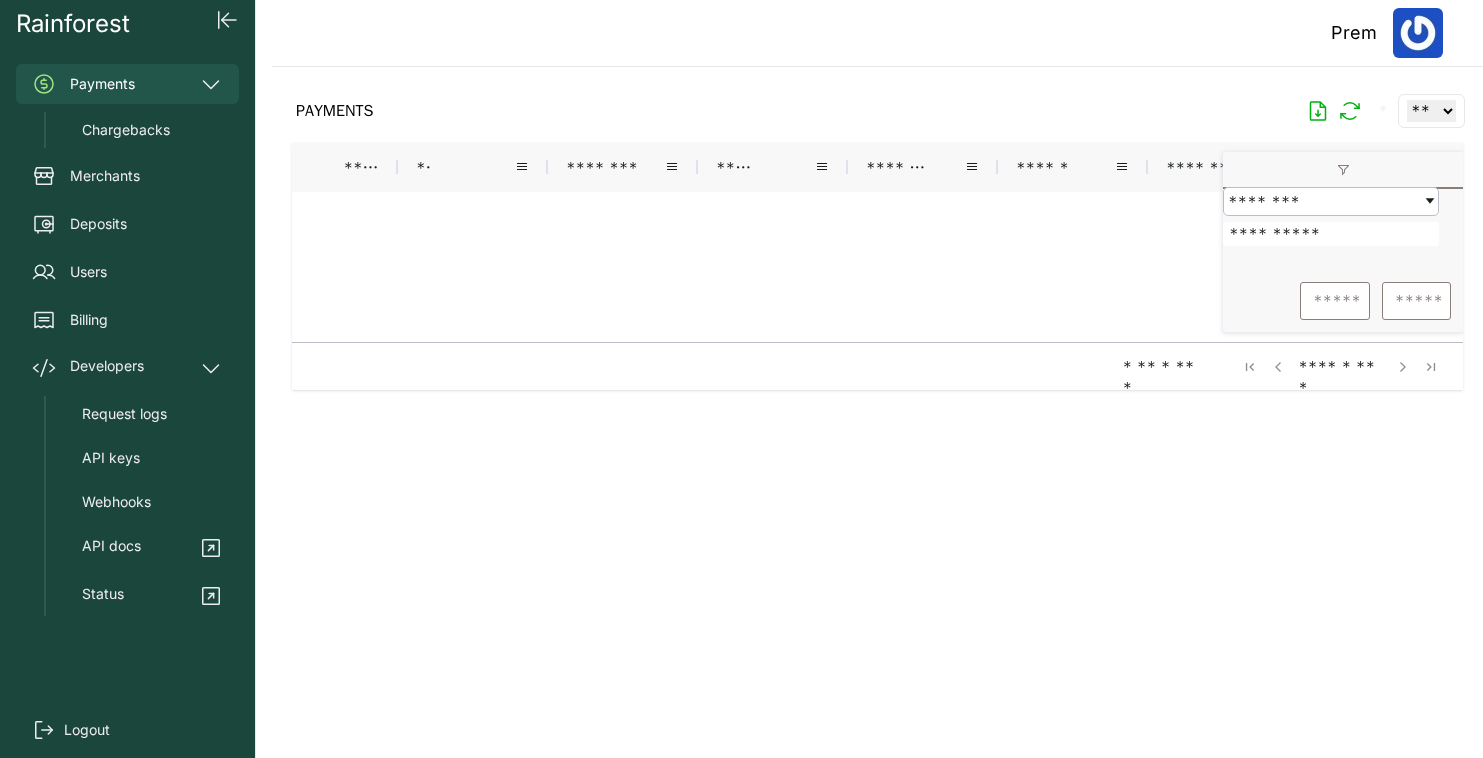 click on "**********" at bounding box center [1331, 234] 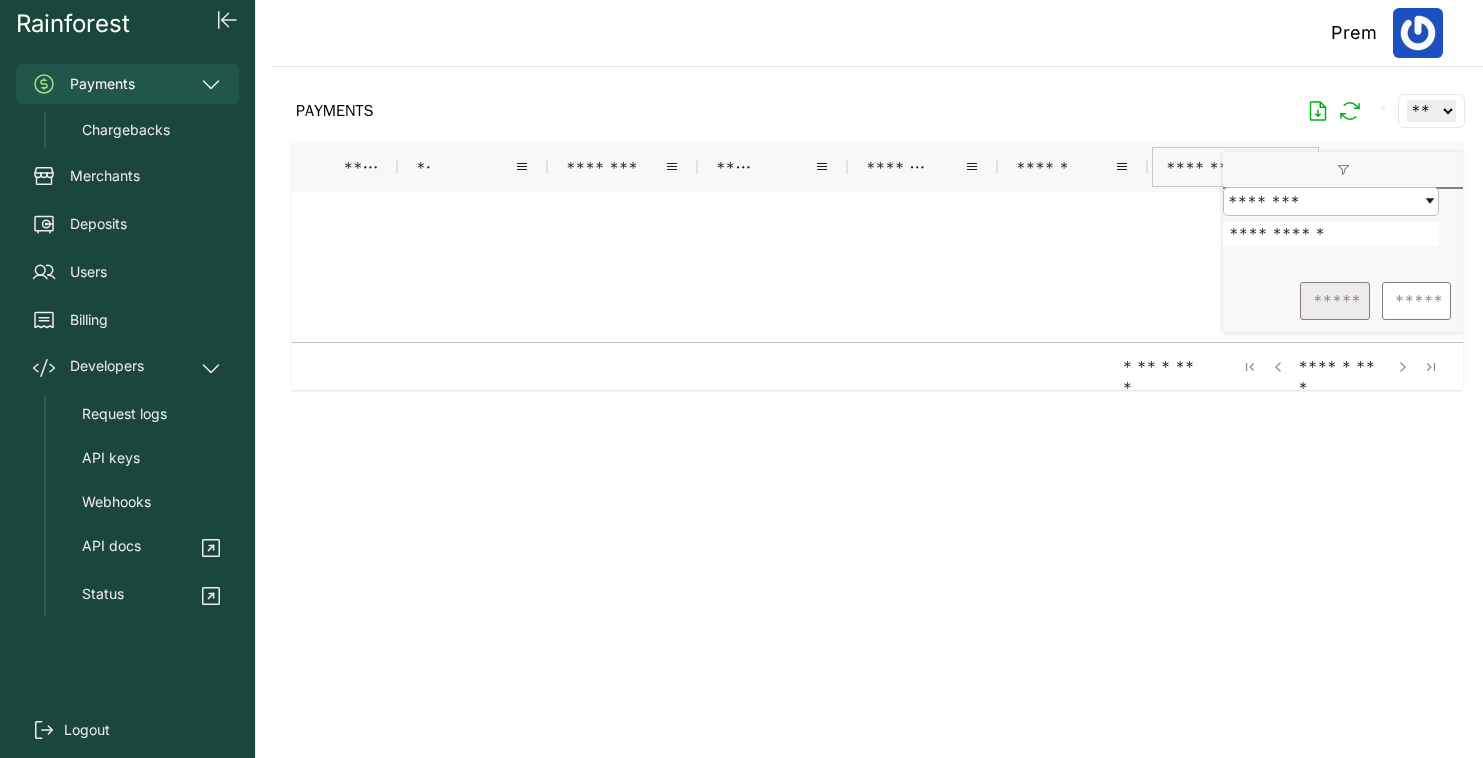 type on "**********" 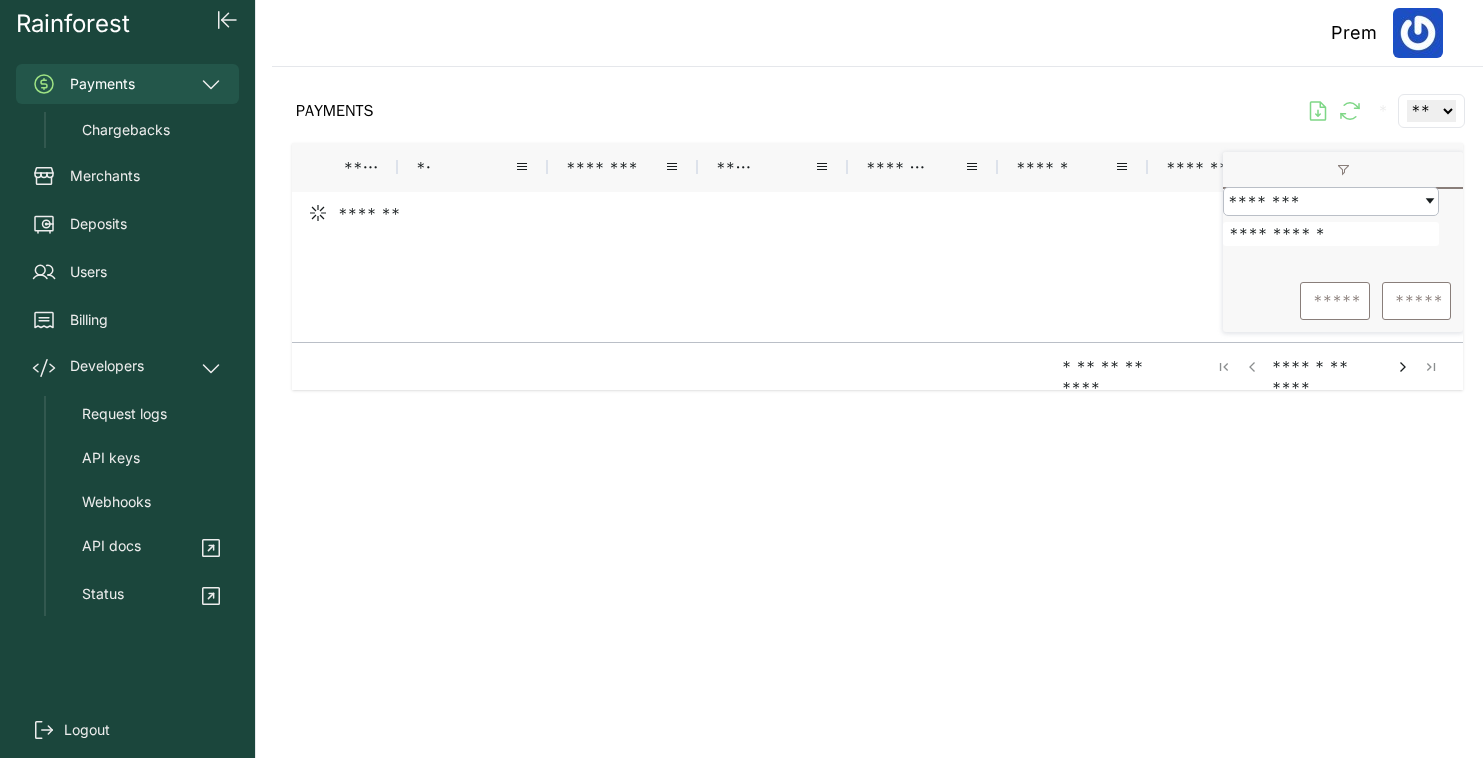 click on "PAYMENTS * ** ** ** ***" at bounding box center [877, 111] 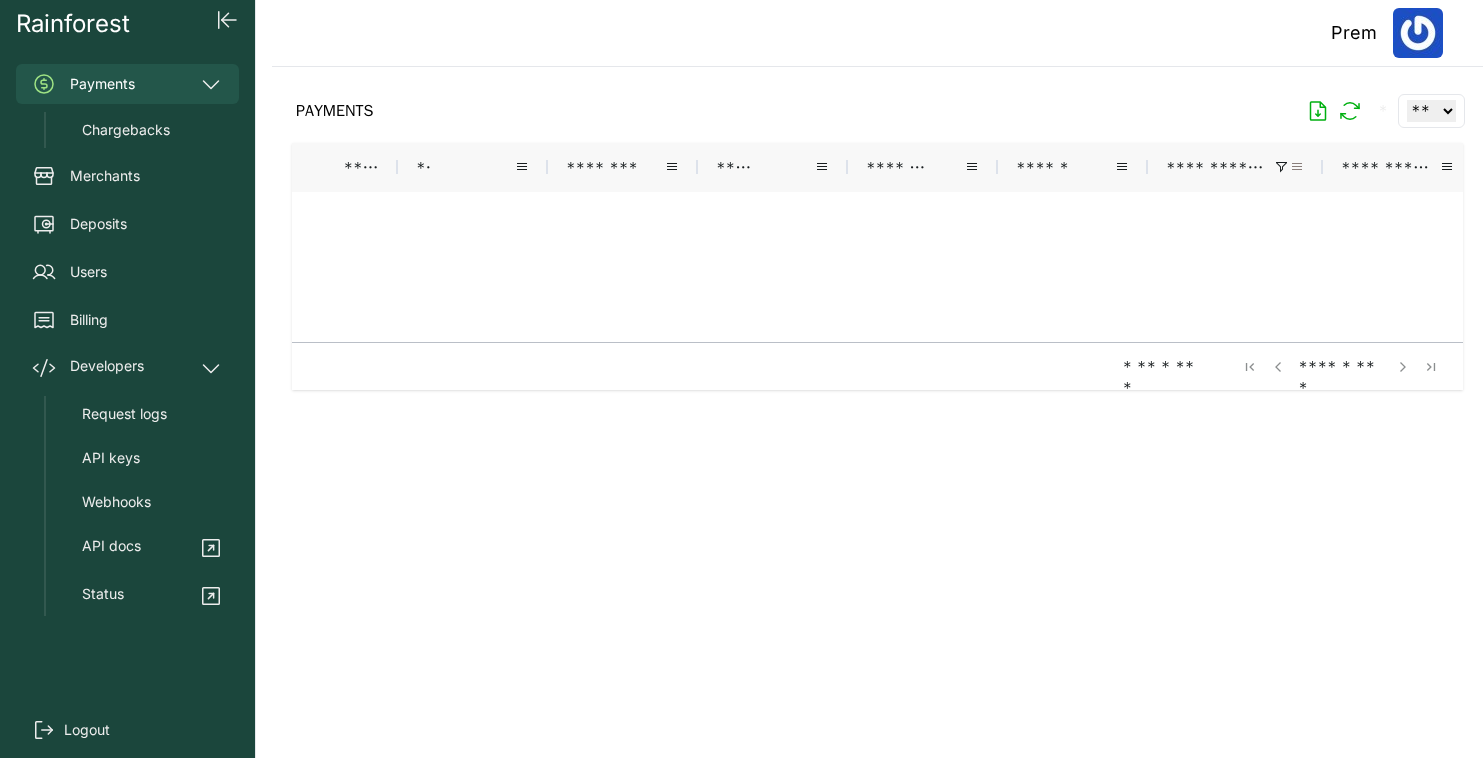 click at bounding box center [1297, 167] 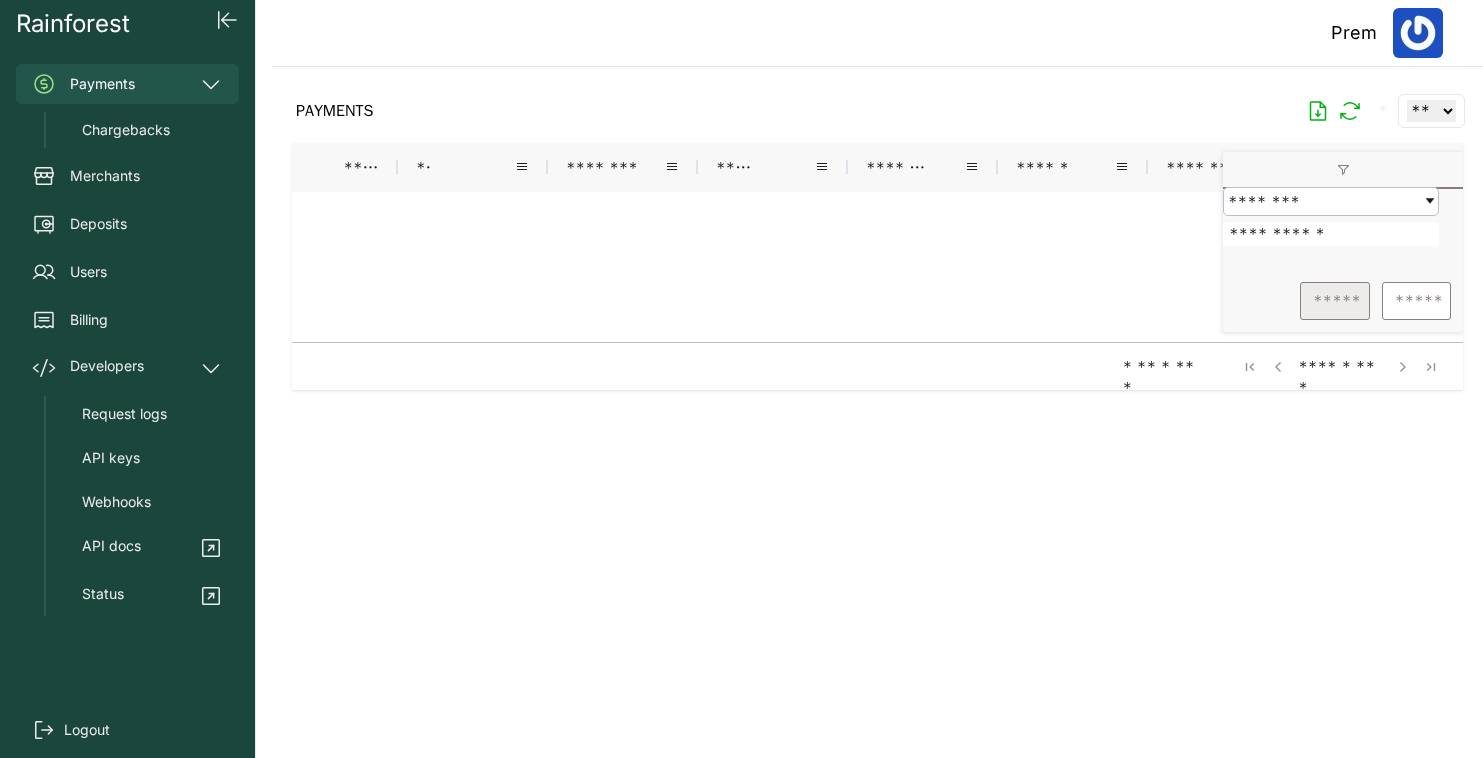 type on "**********" 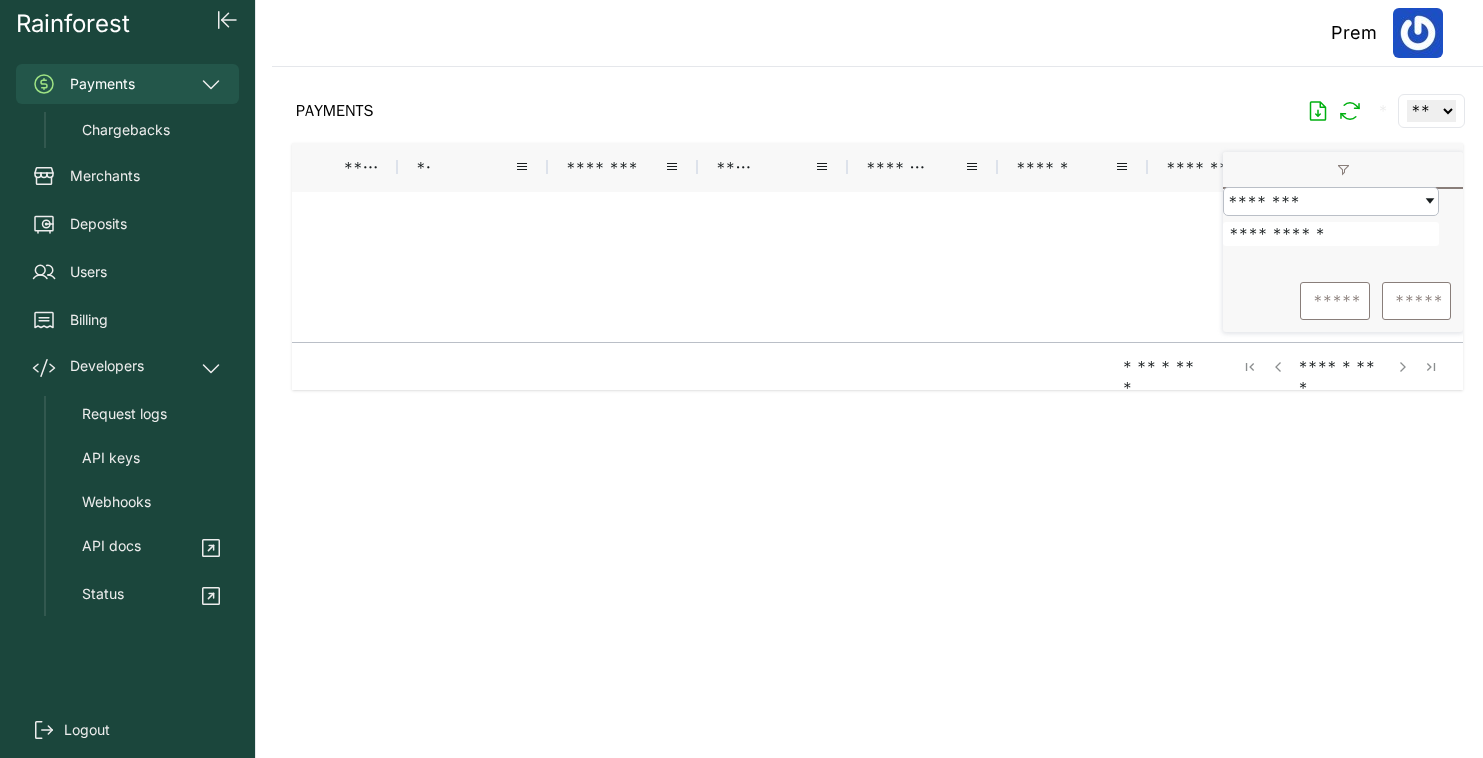 click on "PAYMENTS * ** ** ** ***" at bounding box center (877, 111) 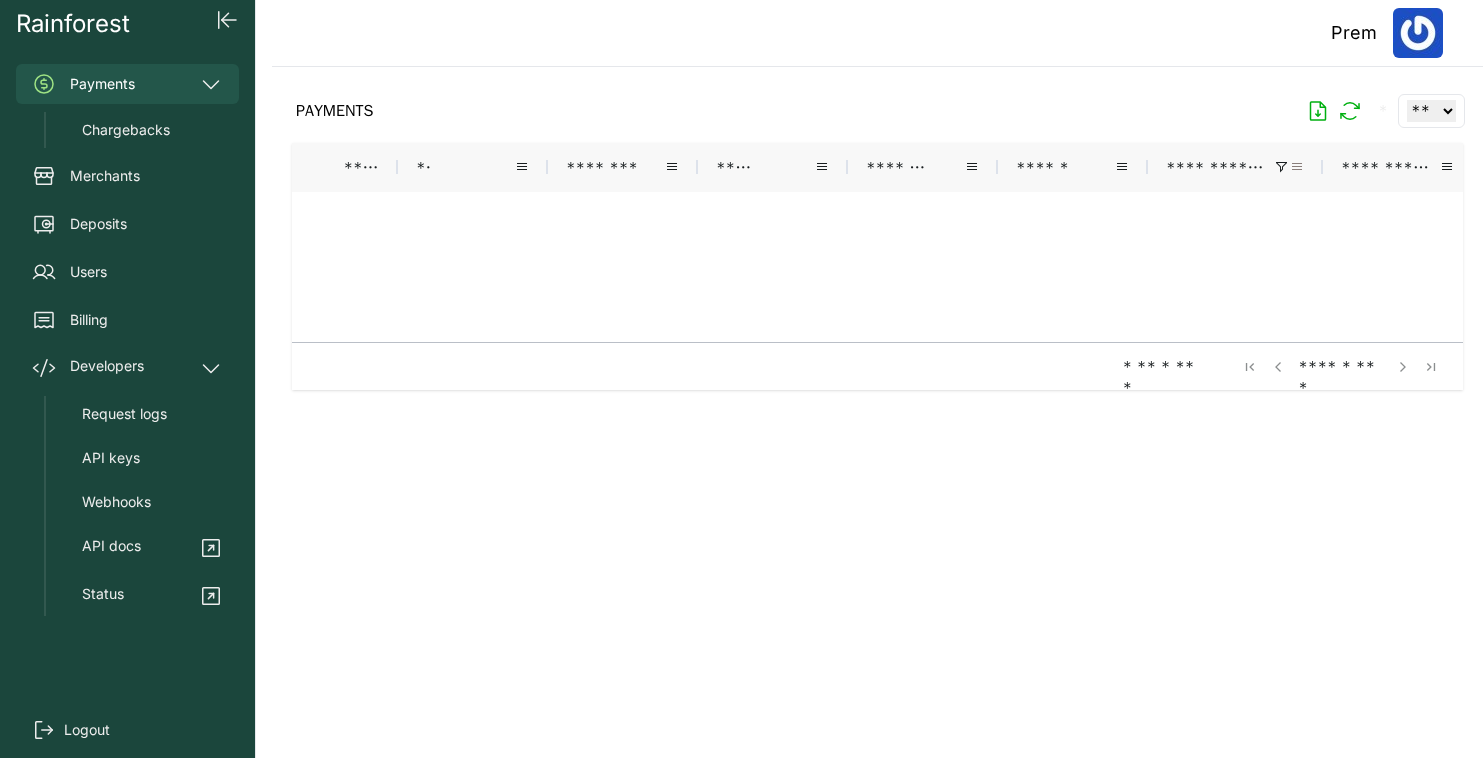 click at bounding box center (1297, 167) 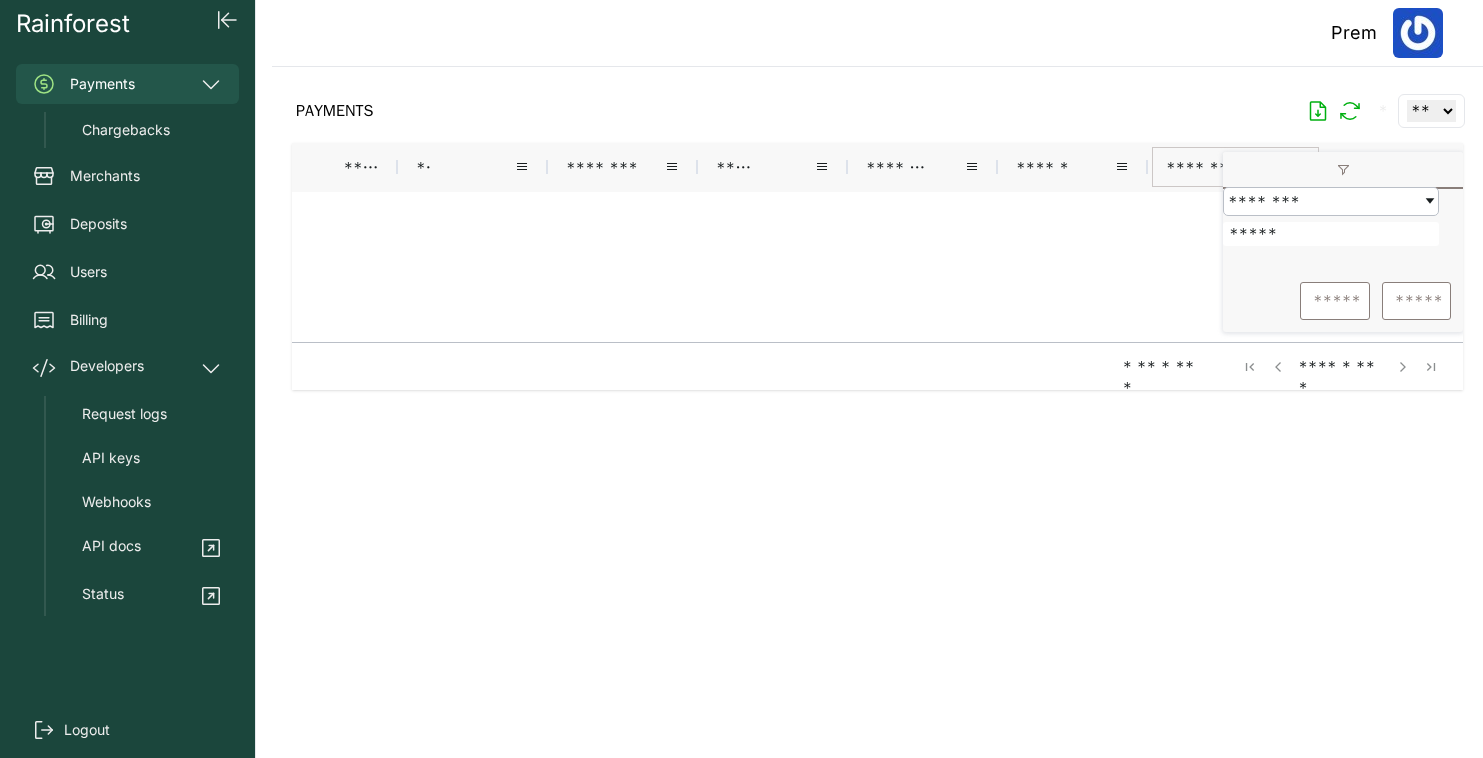type on "*****" 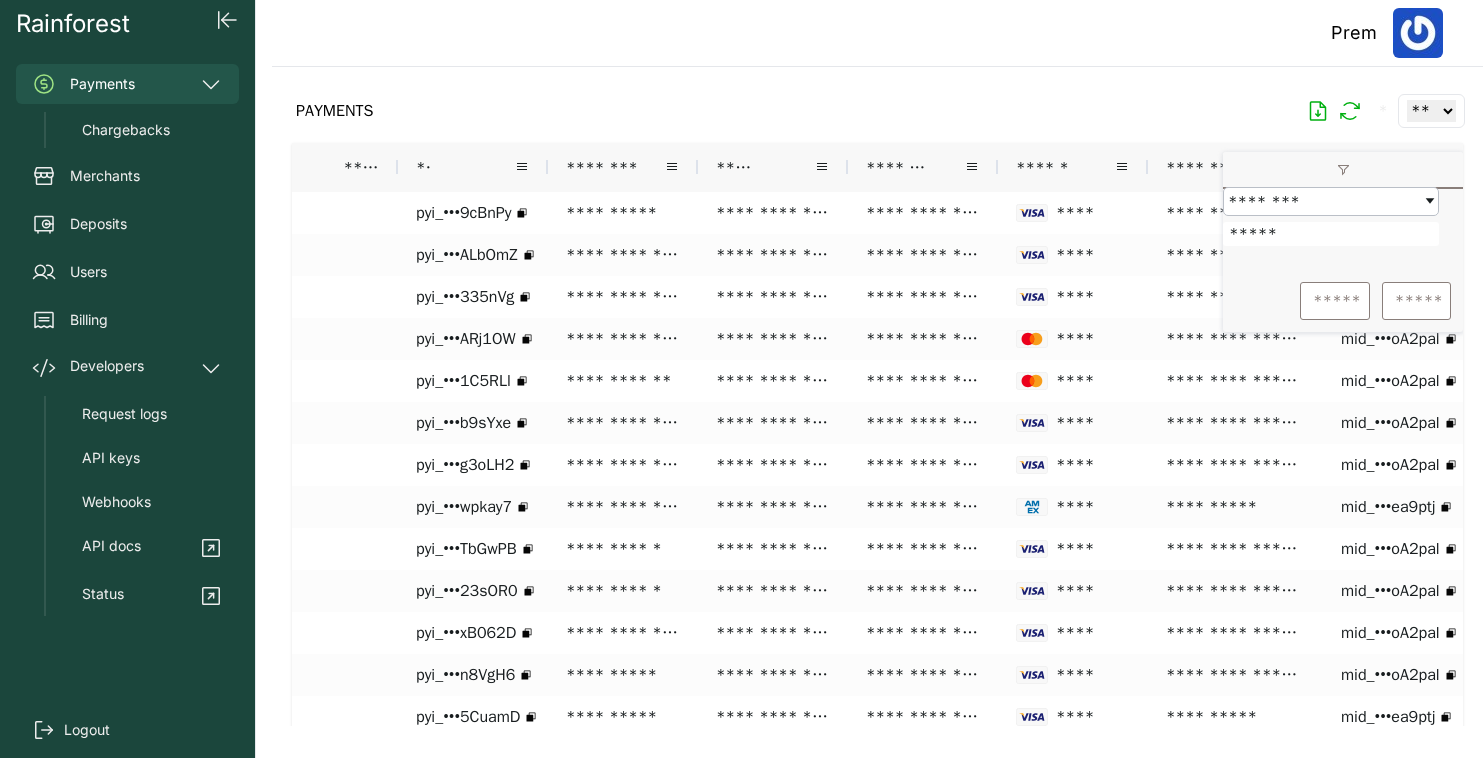 click at bounding box center (877, 396) 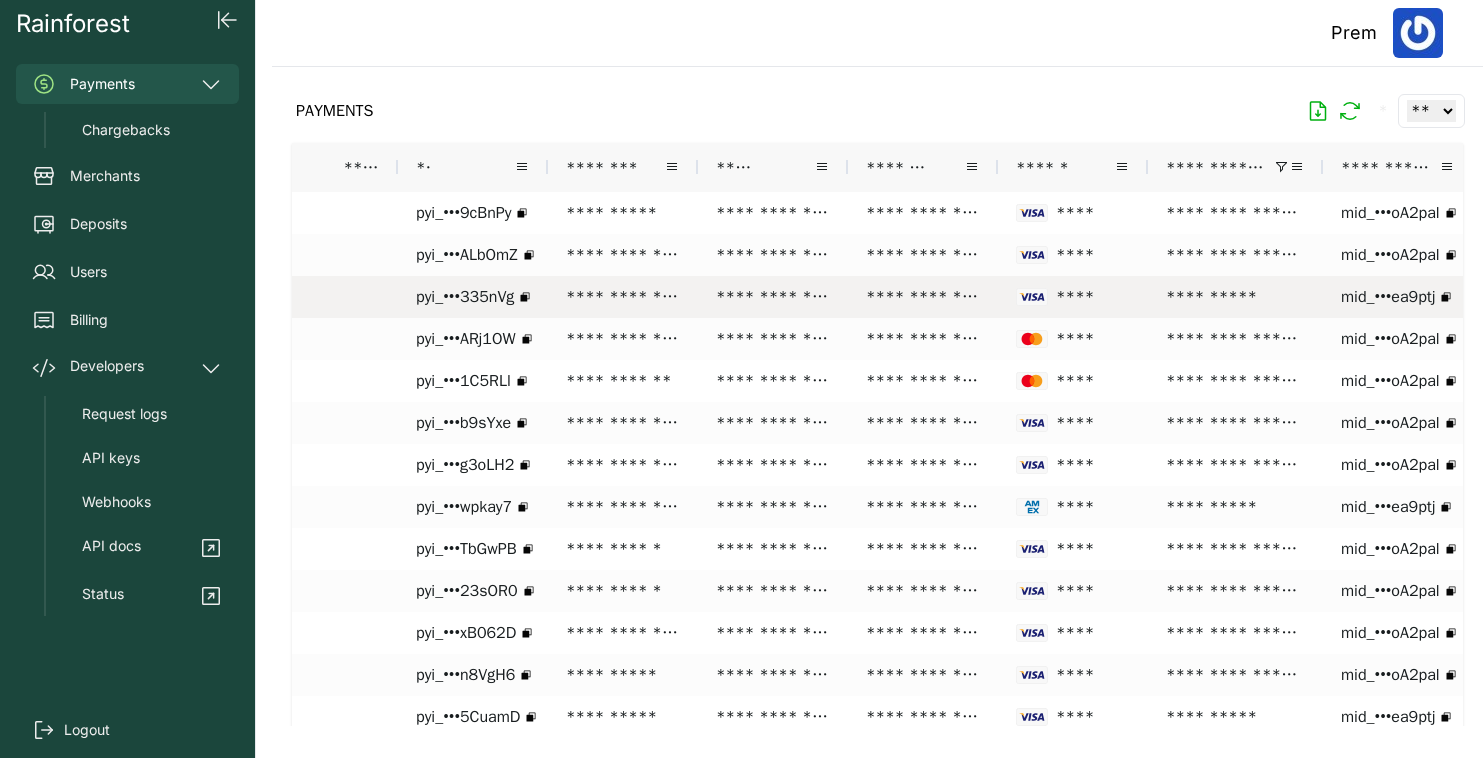 scroll, scrollTop: 144, scrollLeft: 0, axis: vertical 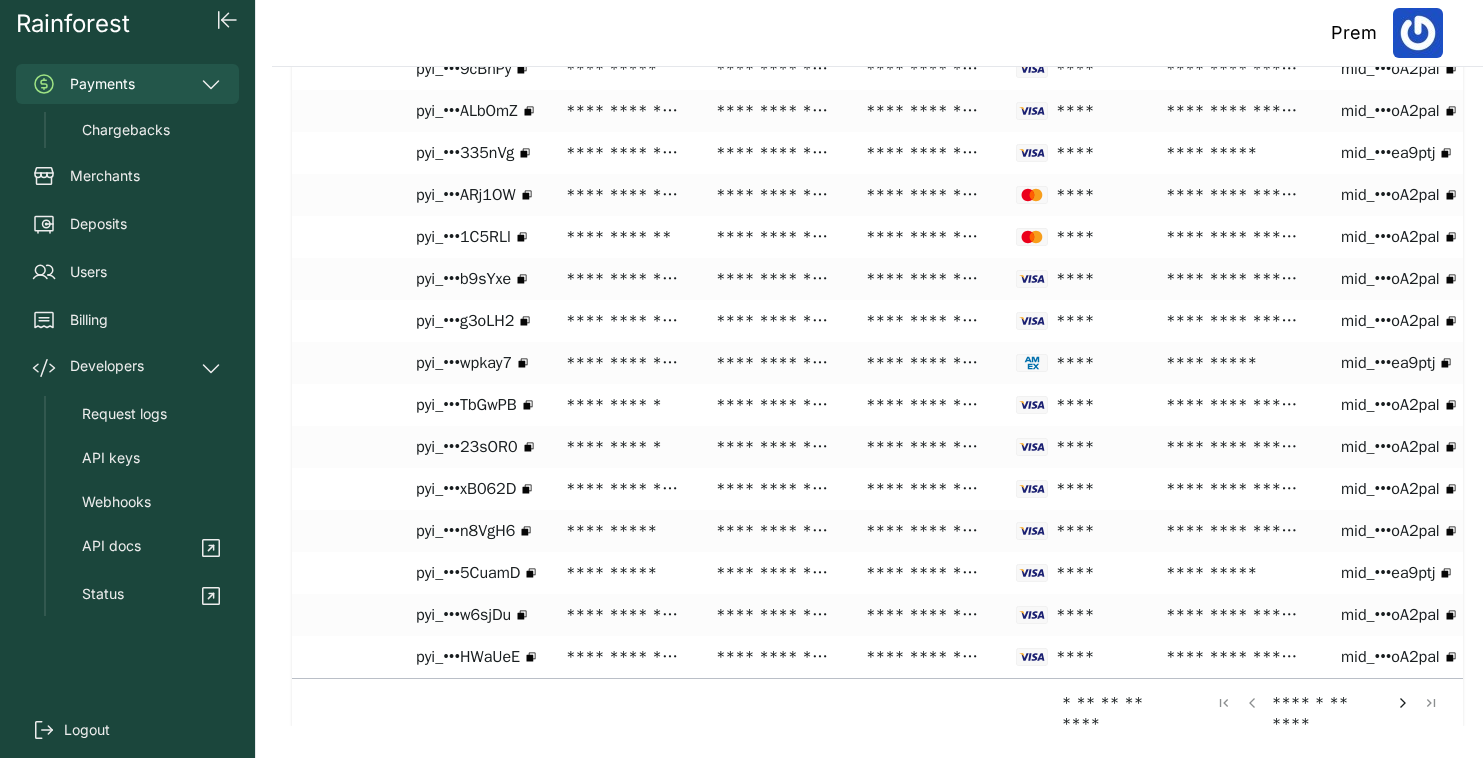 click at bounding box center [1403, 703] 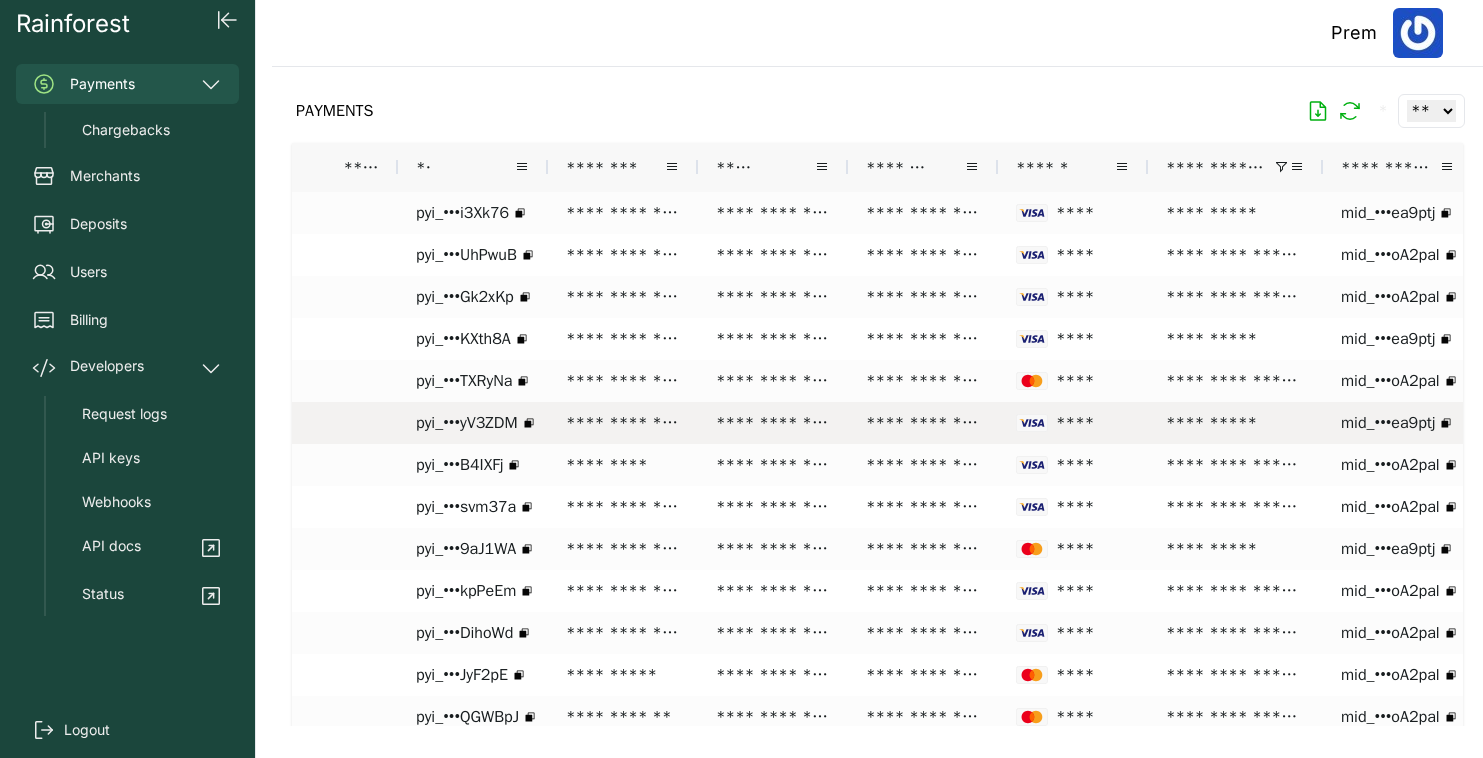 scroll, scrollTop: 144, scrollLeft: 0, axis: vertical 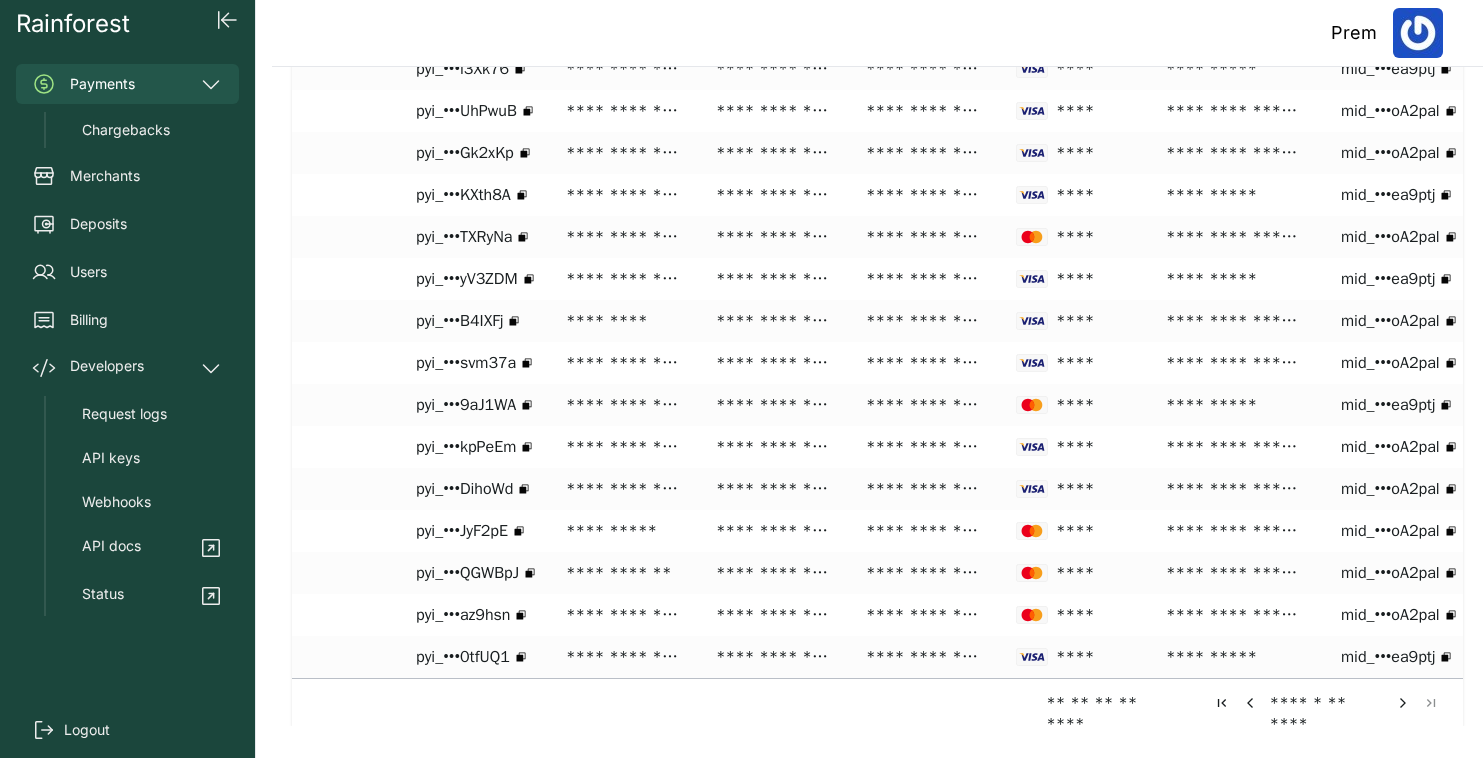 click at bounding box center (1403, 703) 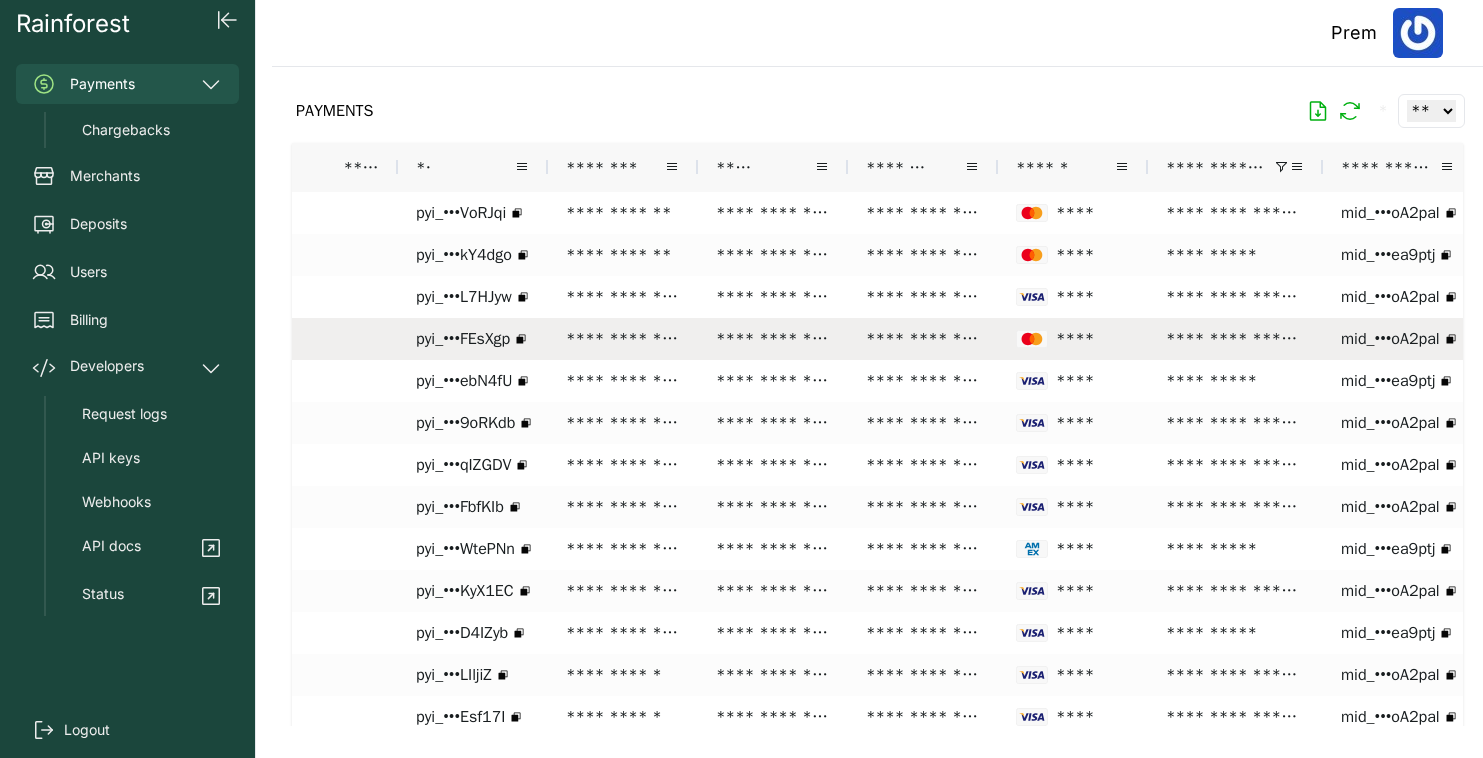 scroll, scrollTop: 144, scrollLeft: 0, axis: vertical 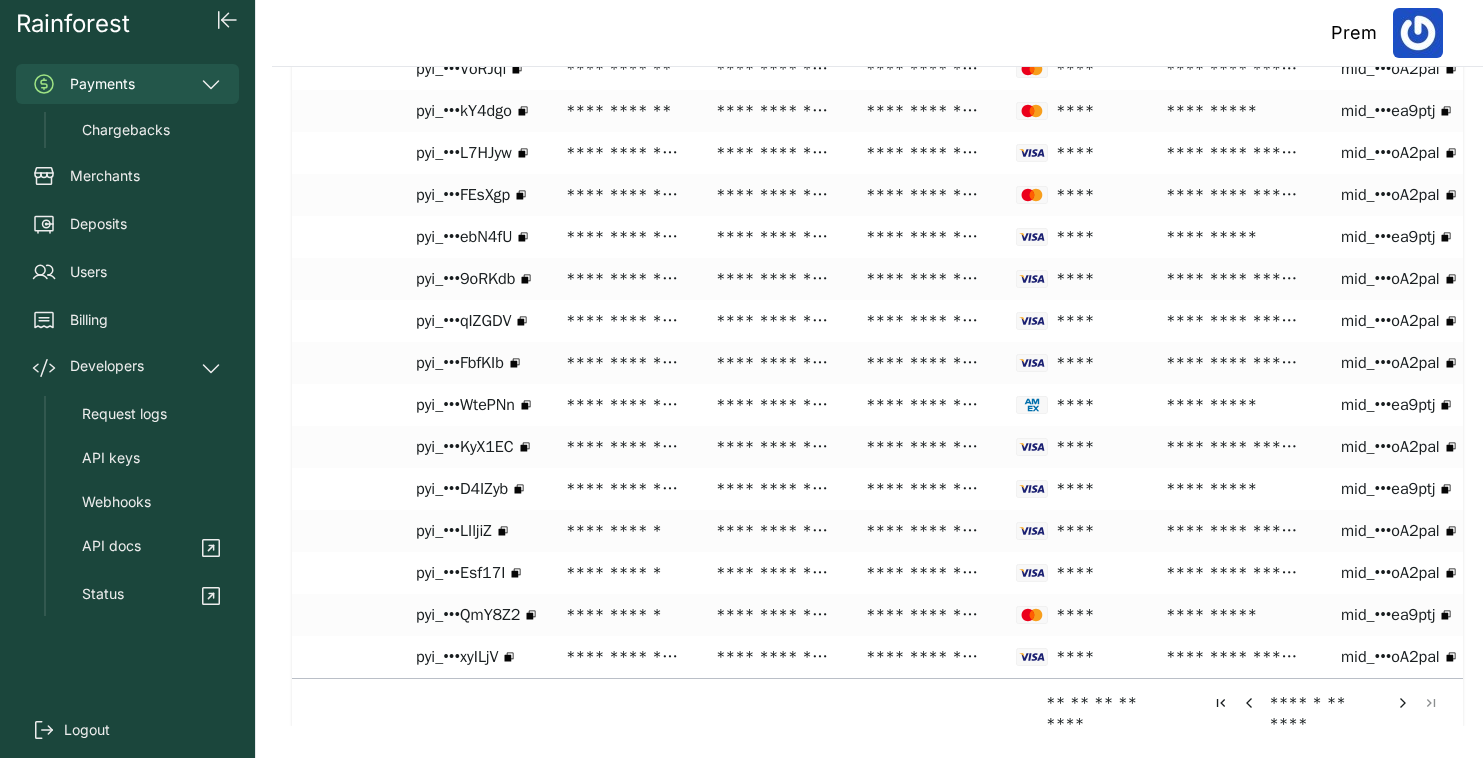 click at bounding box center [1403, 703] 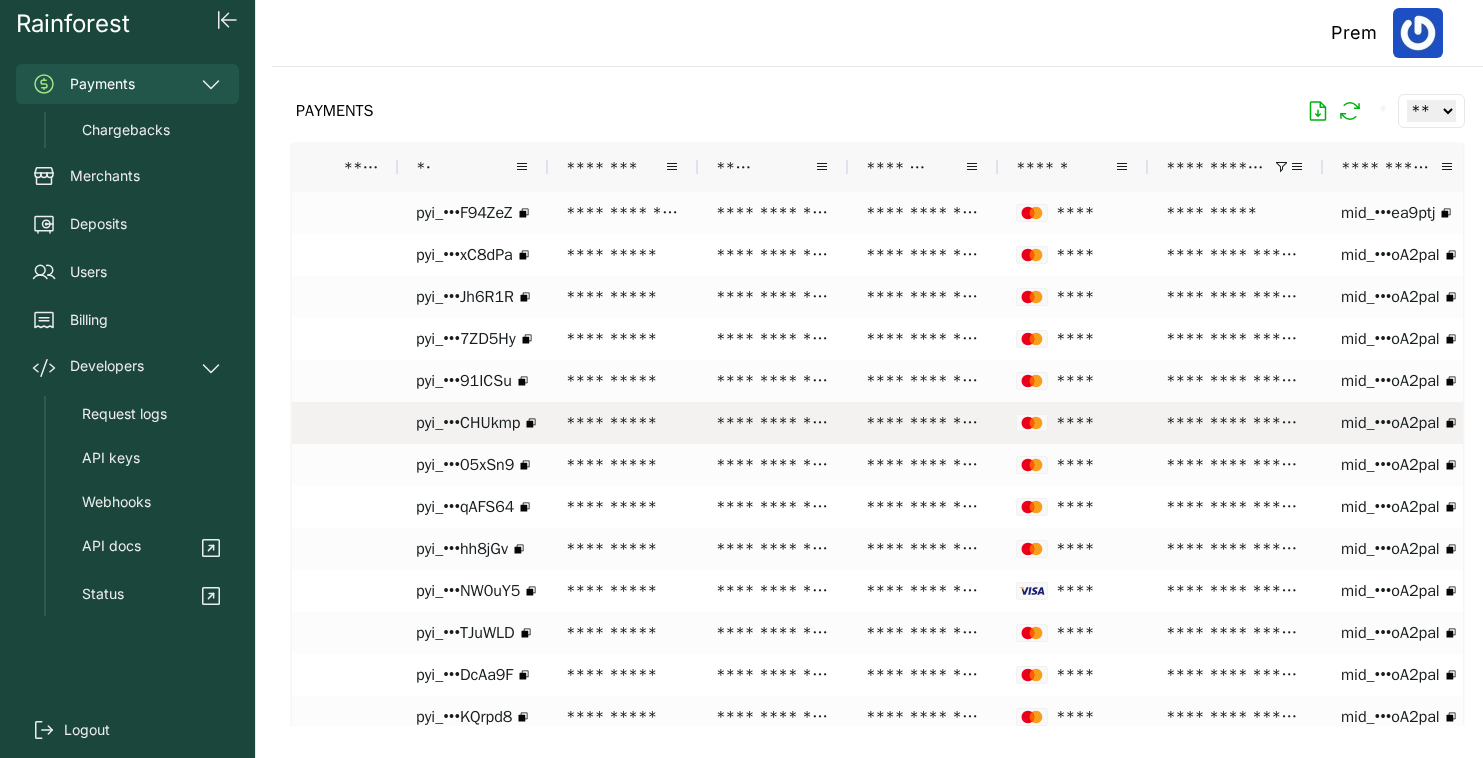 scroll, scrollTop: 22, scrollLeft: 0, axis: vertical 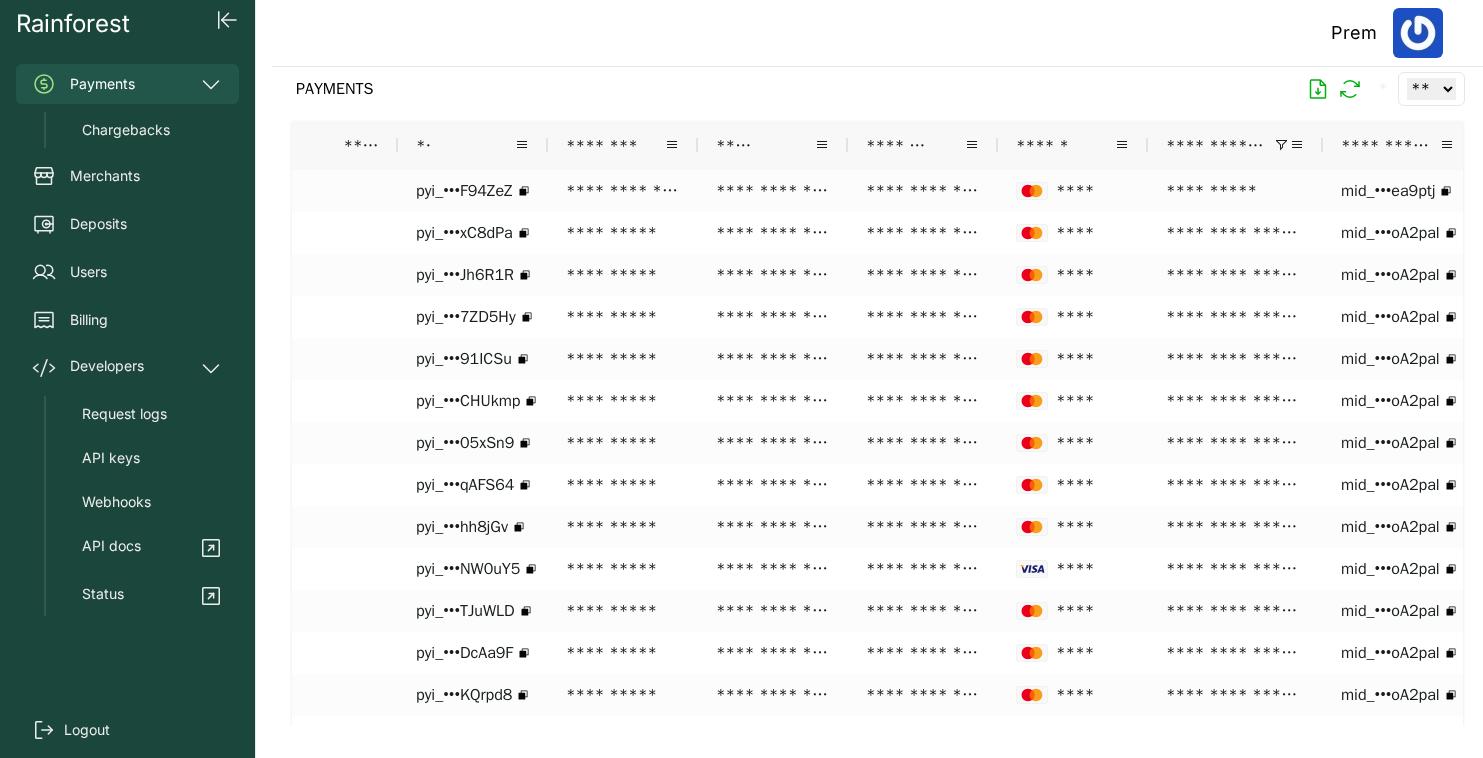 click on "** ** ** ***" at bounding box center [1431, 89] 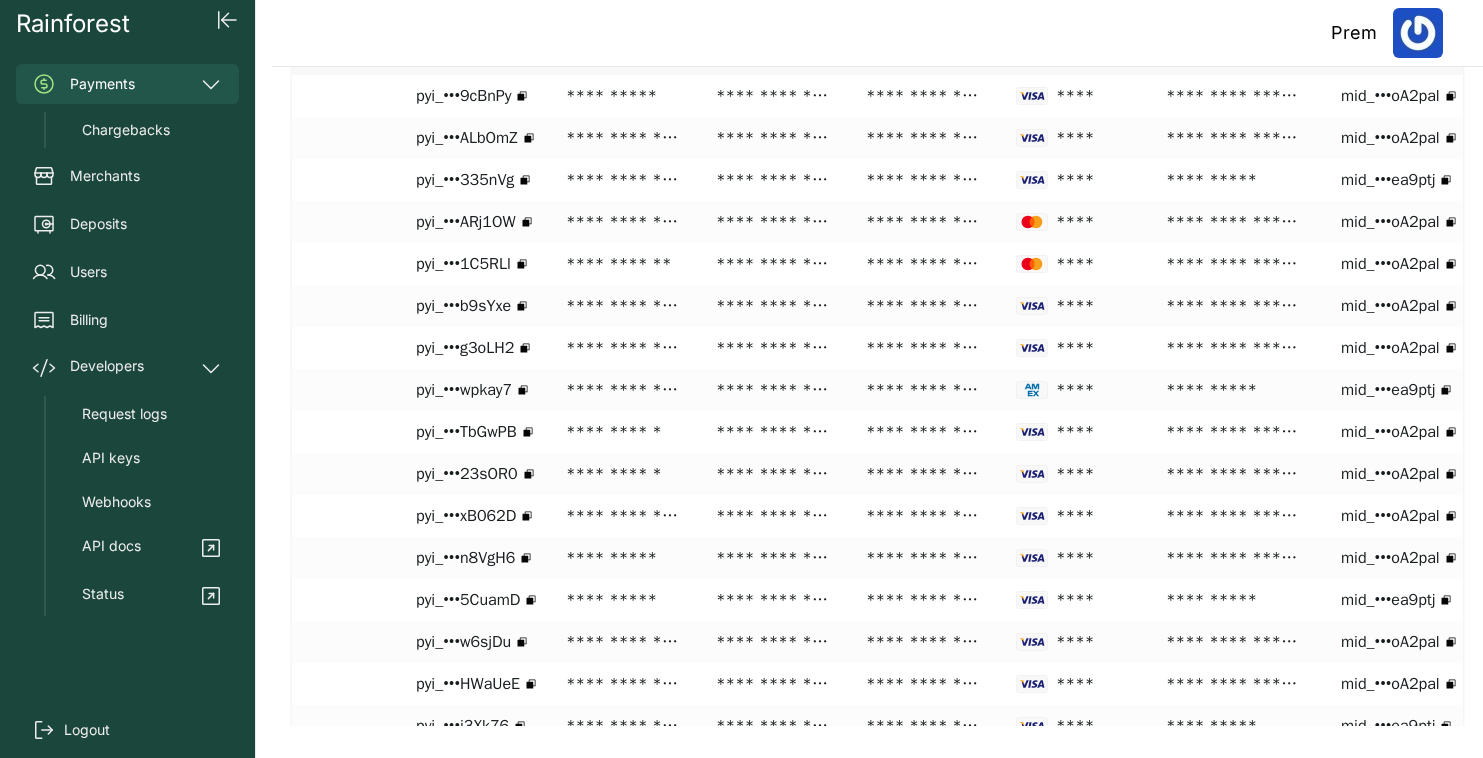 scroll, scrollTop: 0, scrollLeft: 0, axis: both 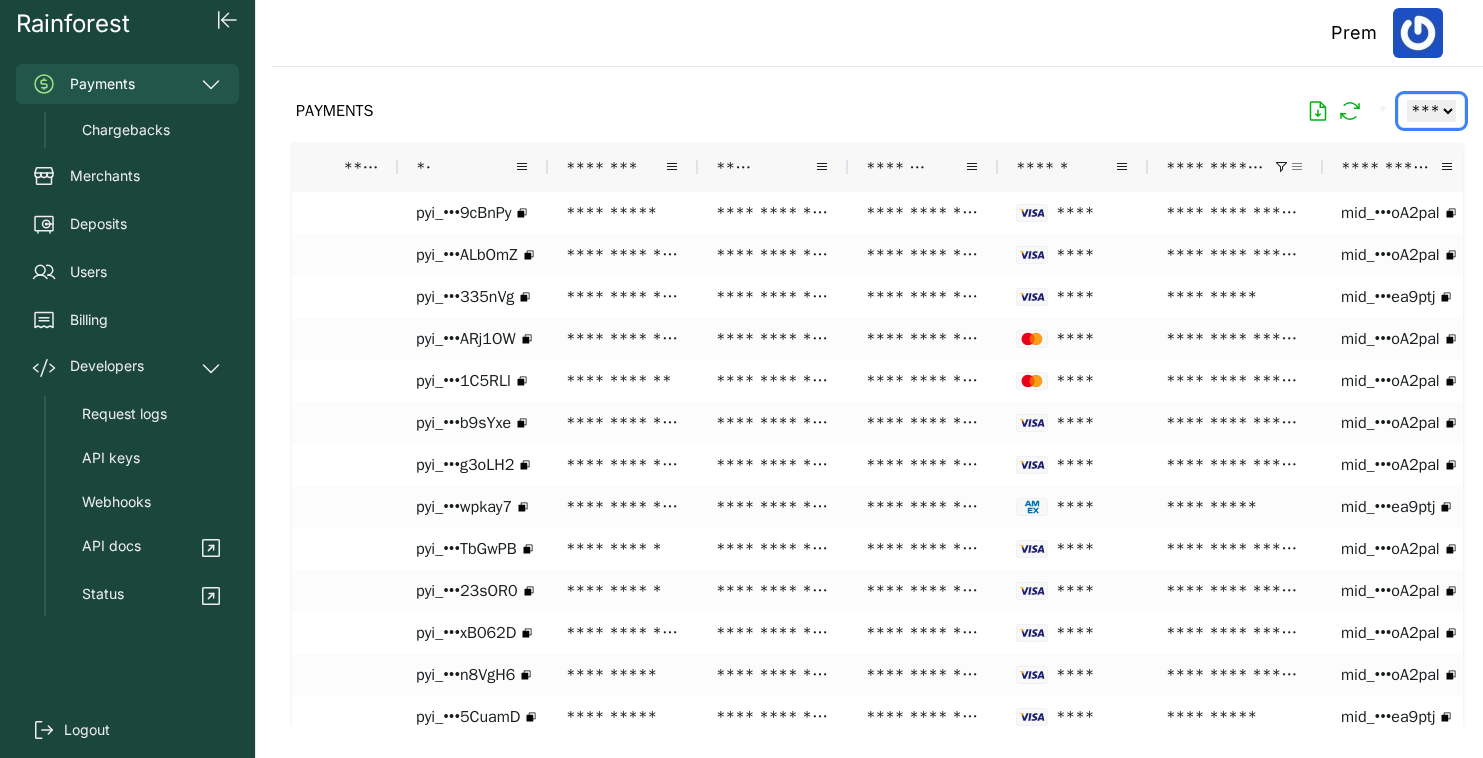 click at bounding box center [1297, 167] 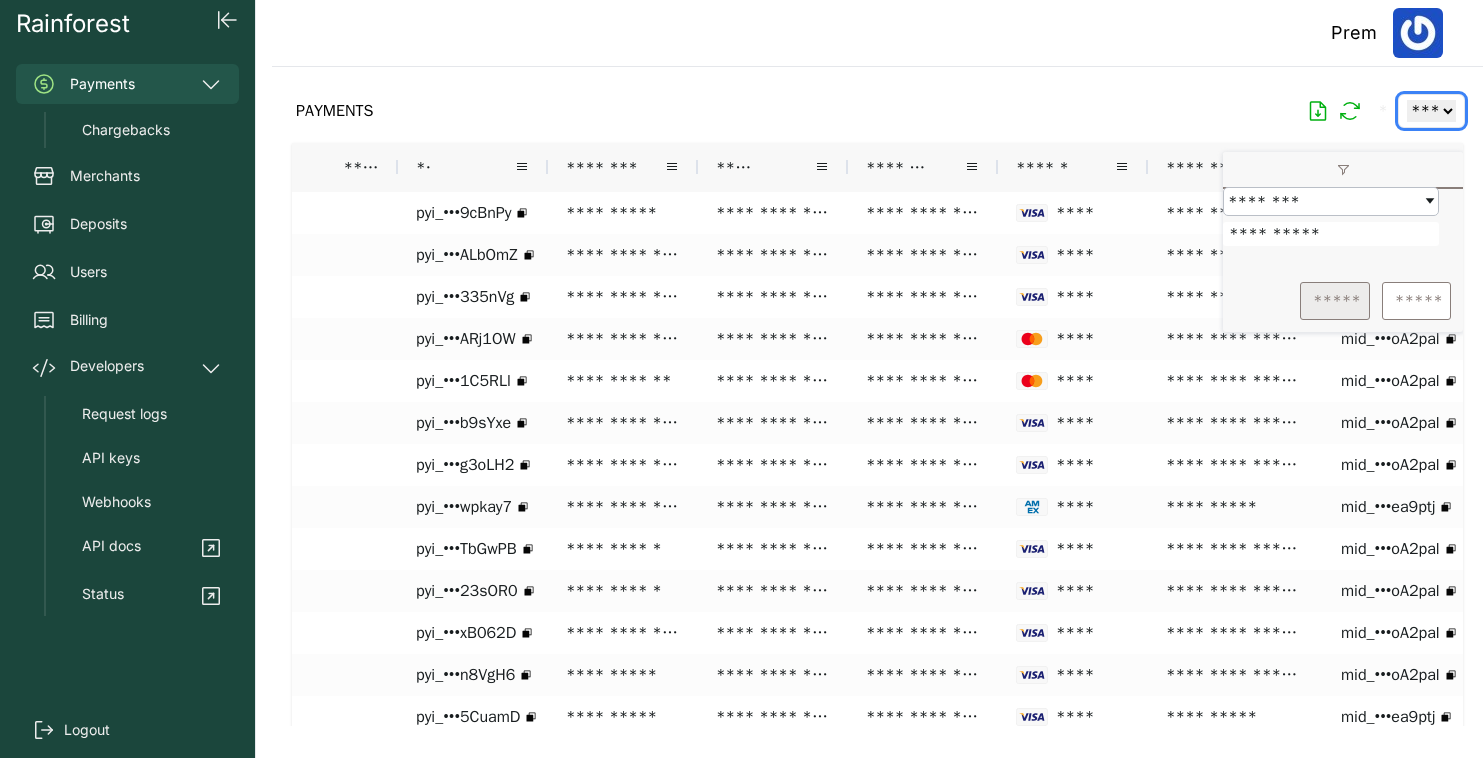 type on "**********" 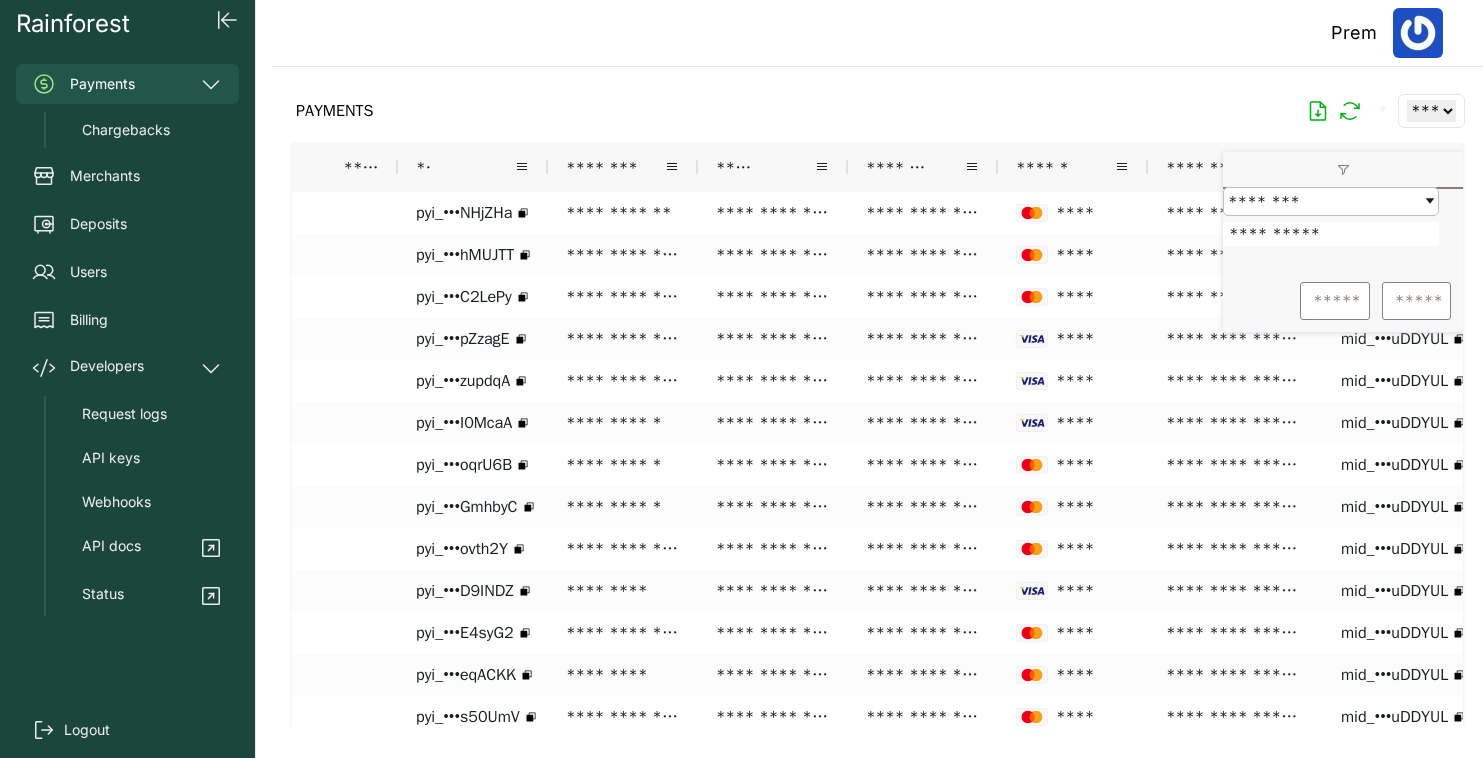 click on "PAYMENTS * ** ** ** ***" at bounding box center [877, 111] 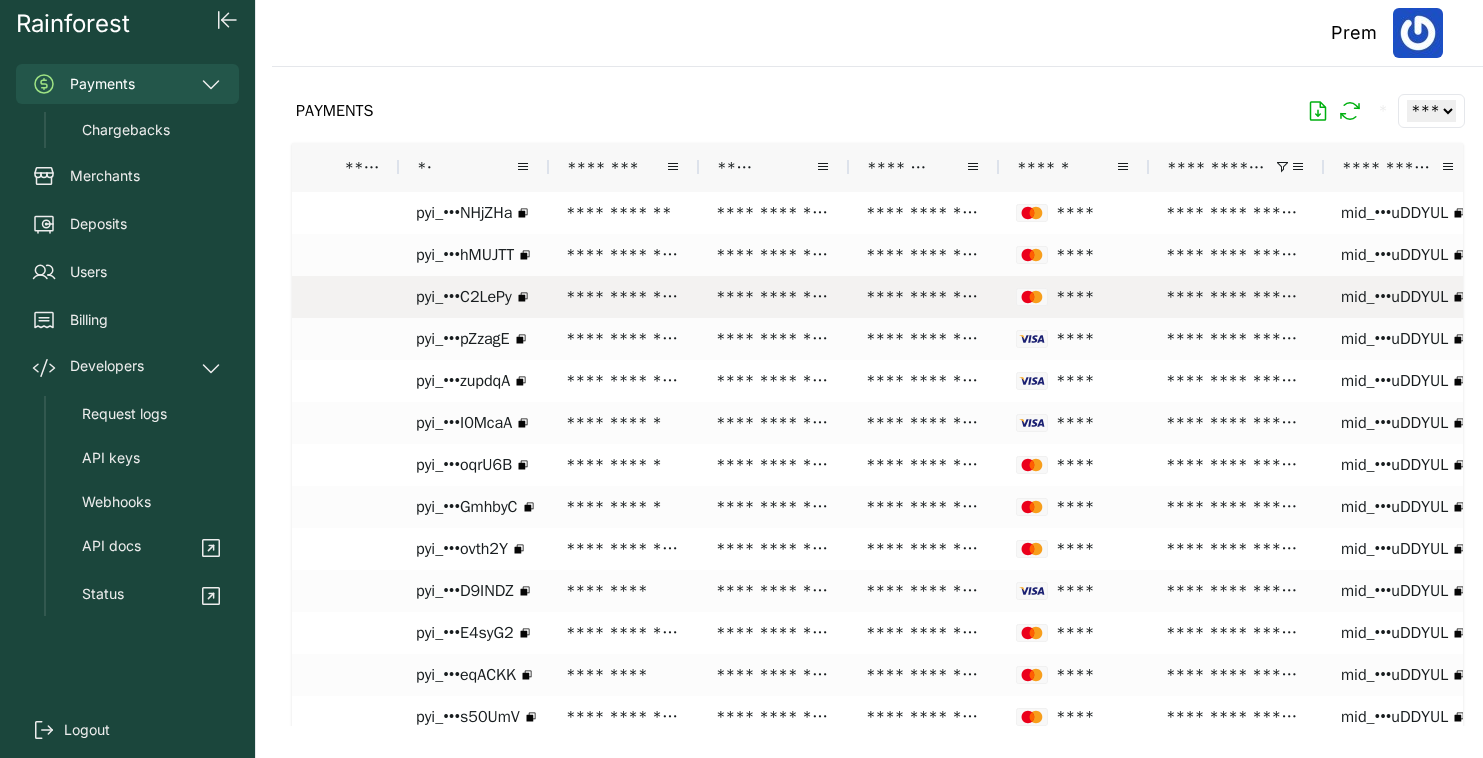 scroll, scrollTop: 0, scrollLeft: 164, axis: horizontal 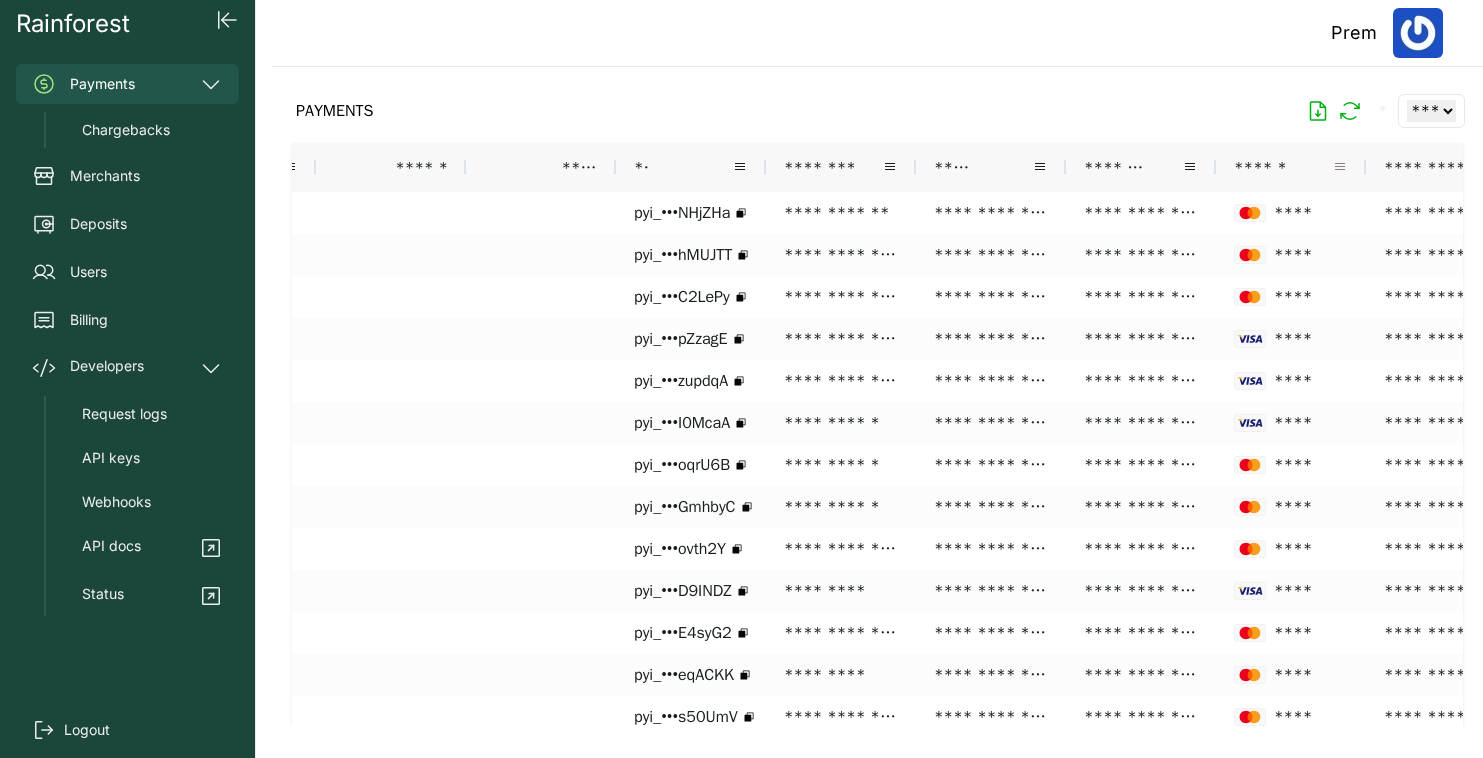 click at bounding box center (1340, 167) 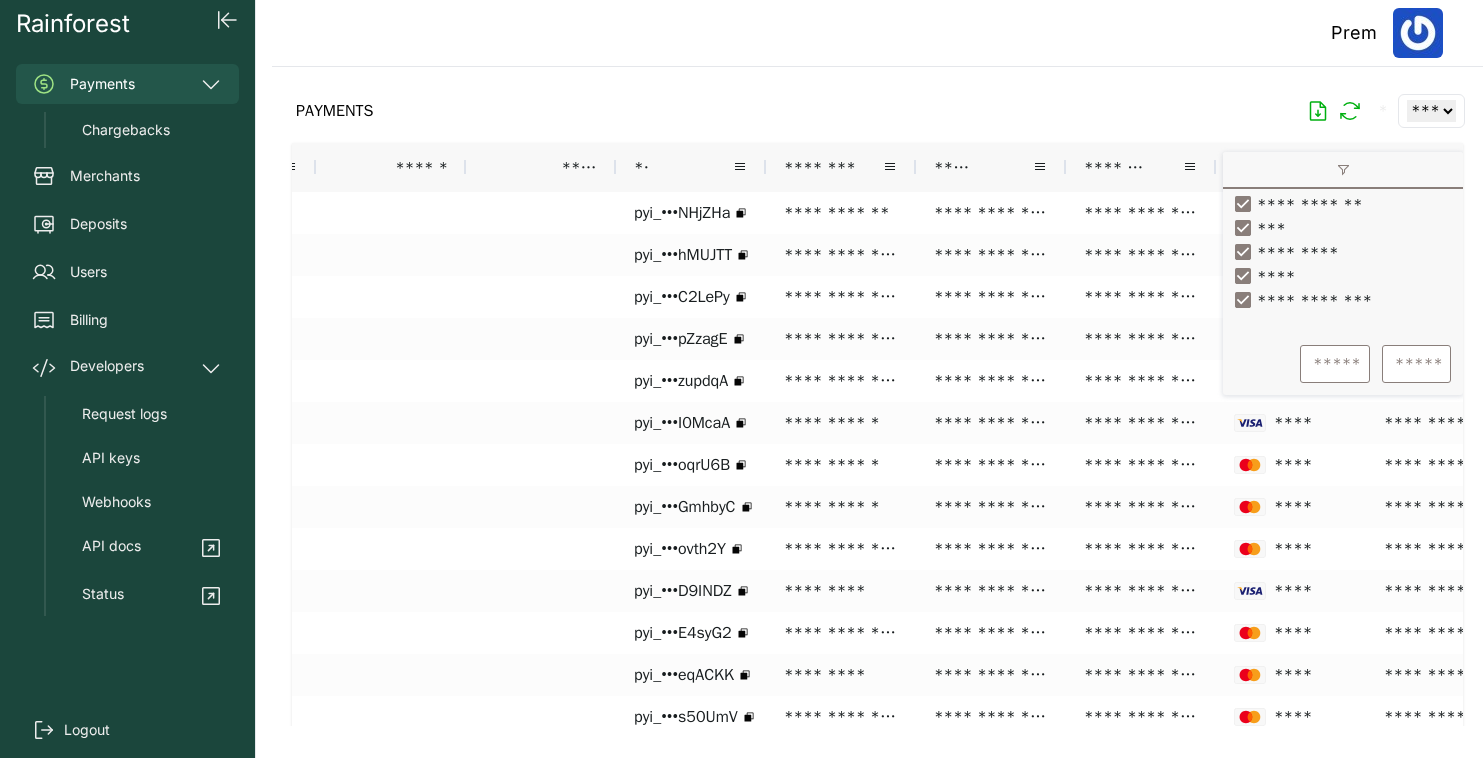 click at bounding box center [877, 396] 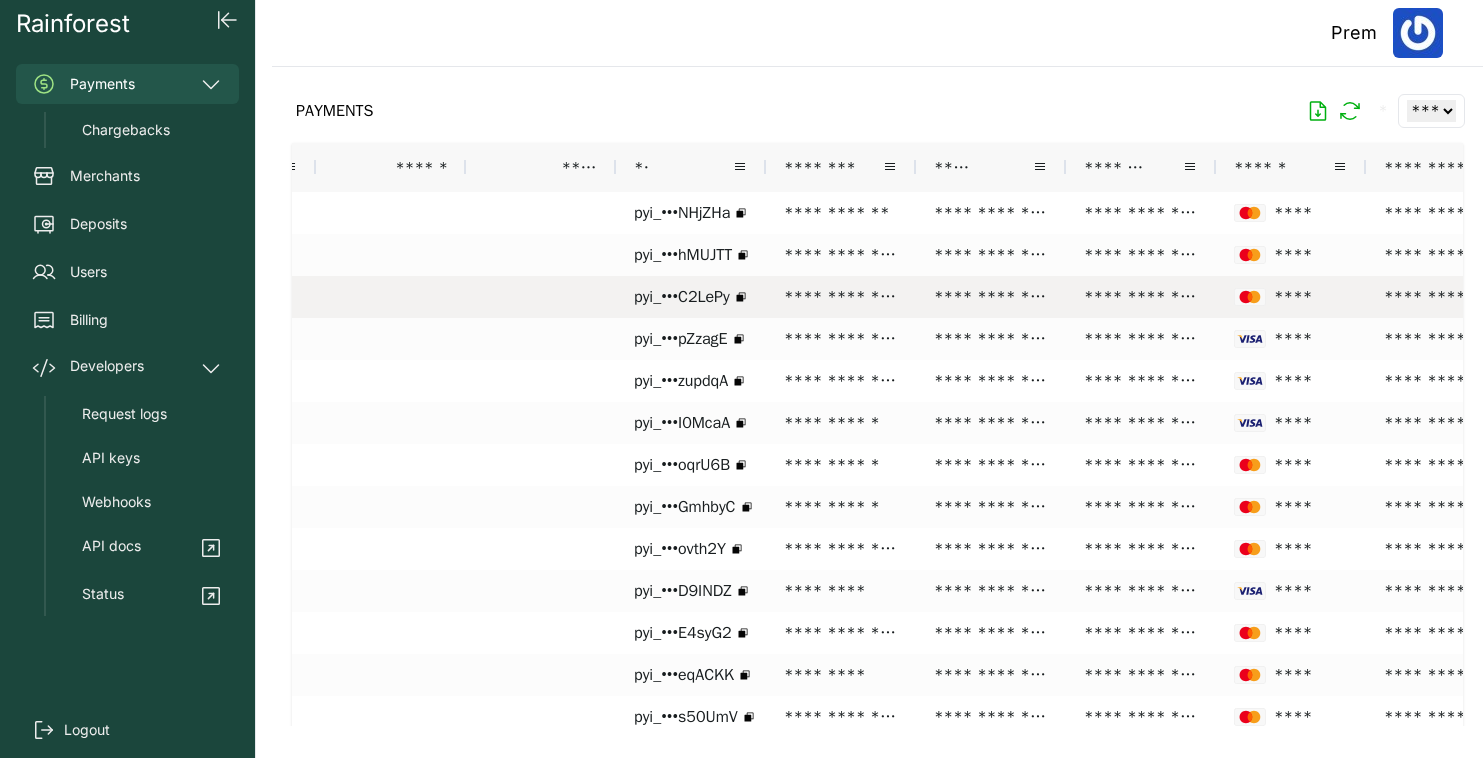 scroll, scrollTop: 0, scrollLeft: 729, axis: horizontal 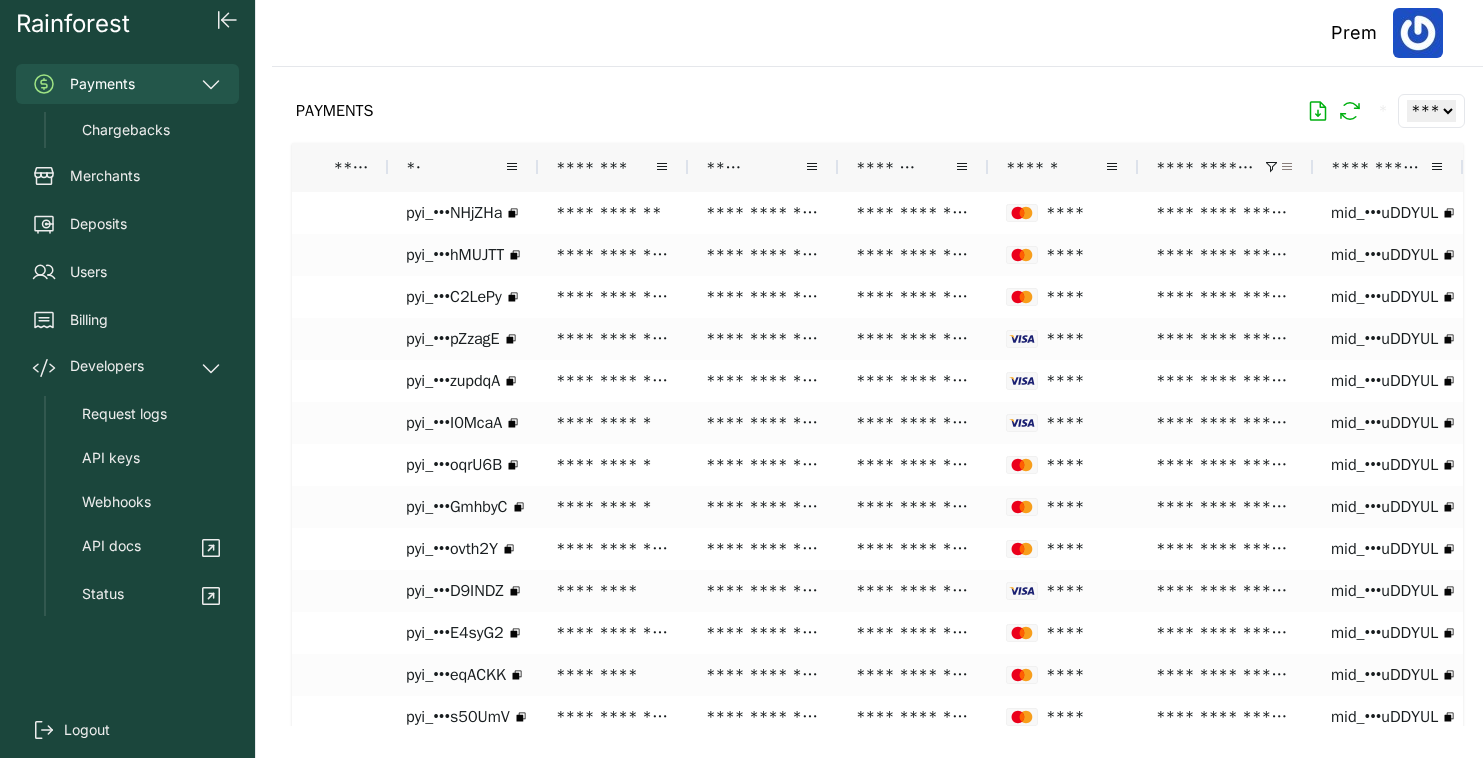 click at bounding box center [1287, 167] 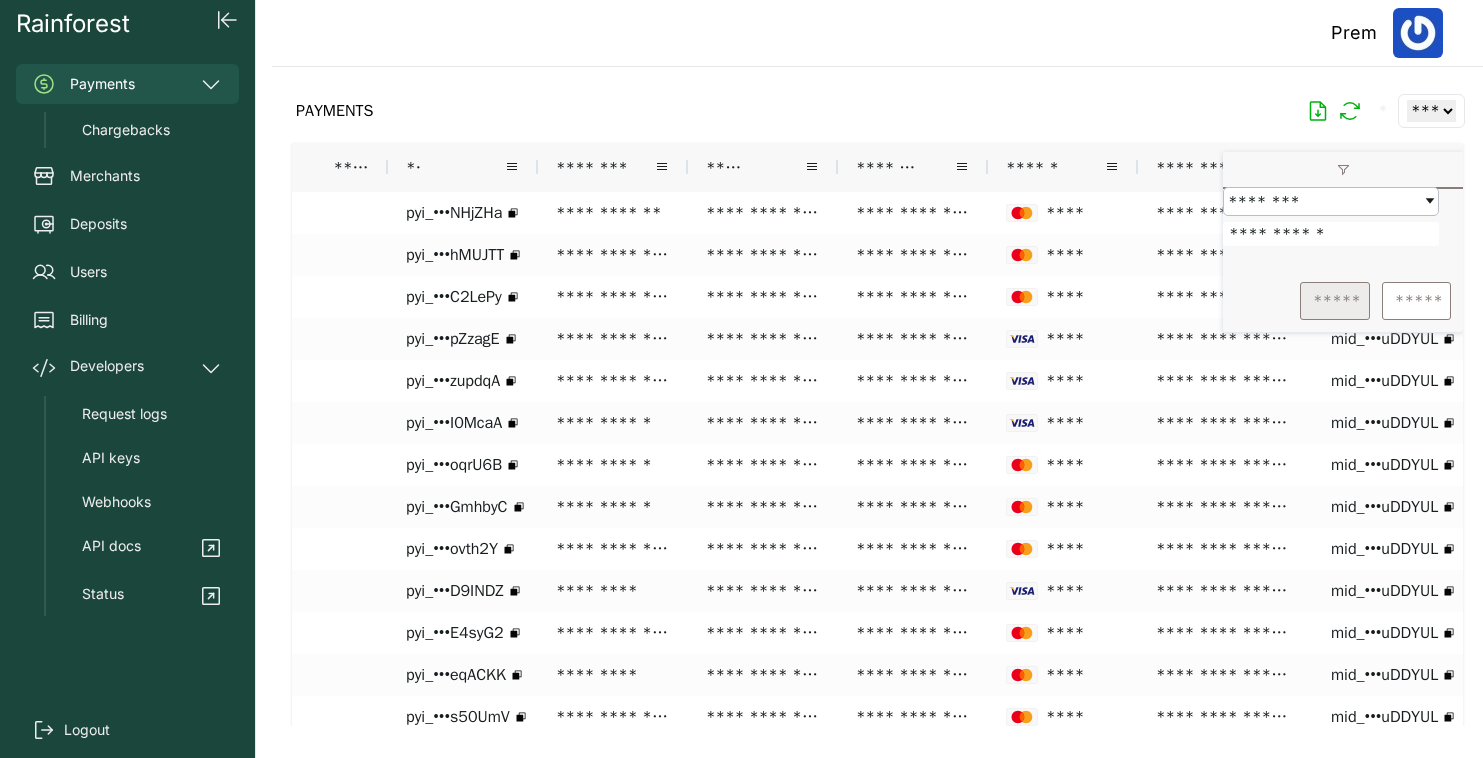 type on "**********" 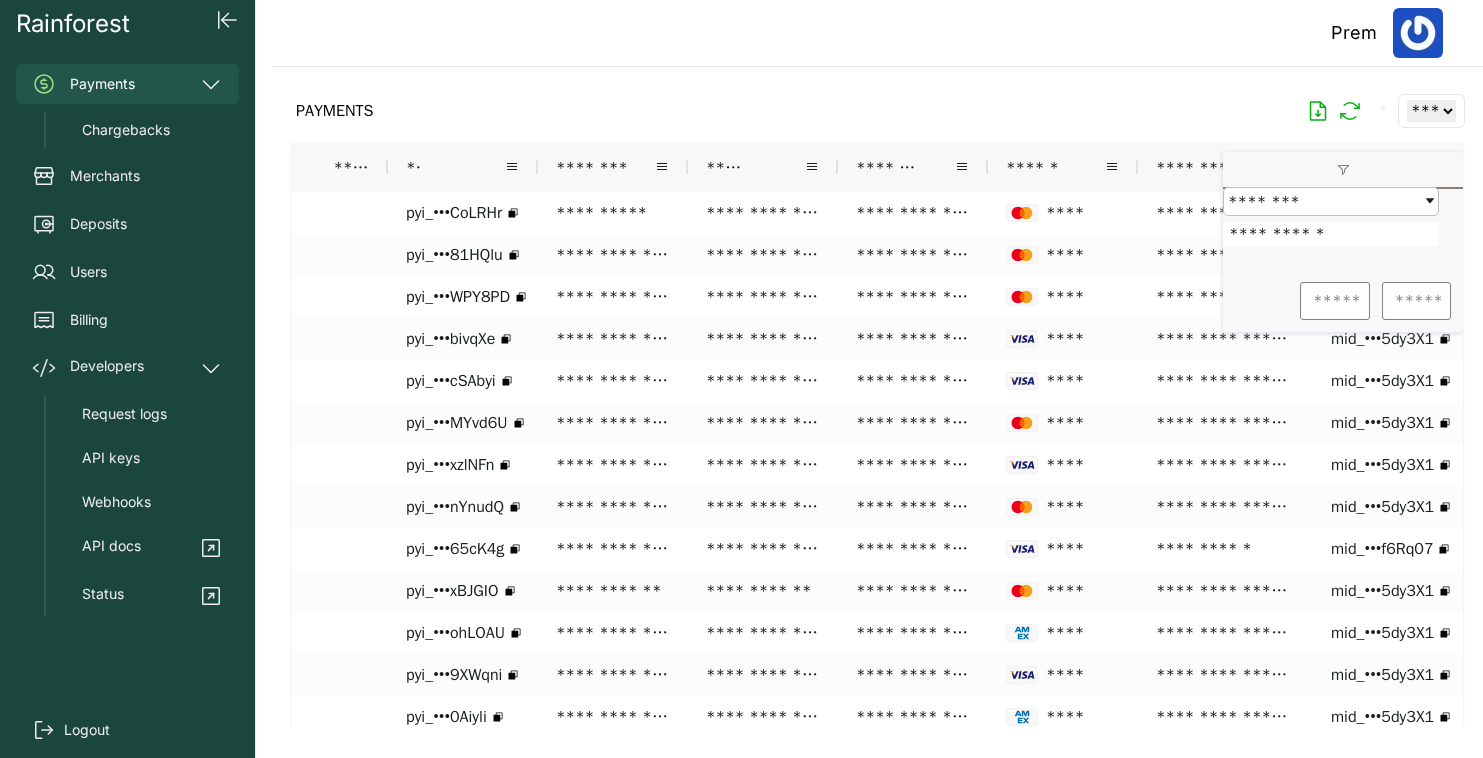 click on "Prem" at bounding box center (877, 33) 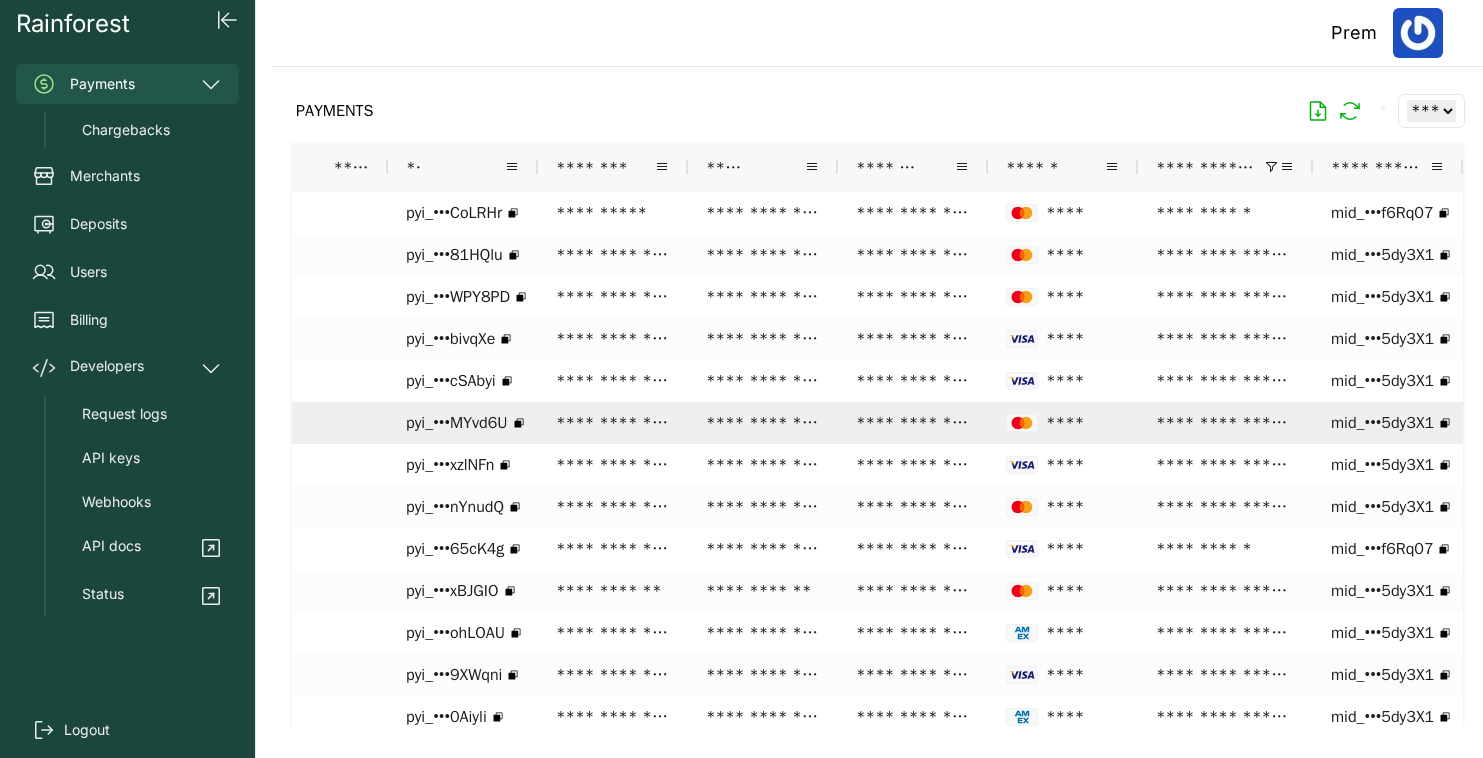 scroll, scrollTop: 0, scrollLeft: 612, axis: horizontal 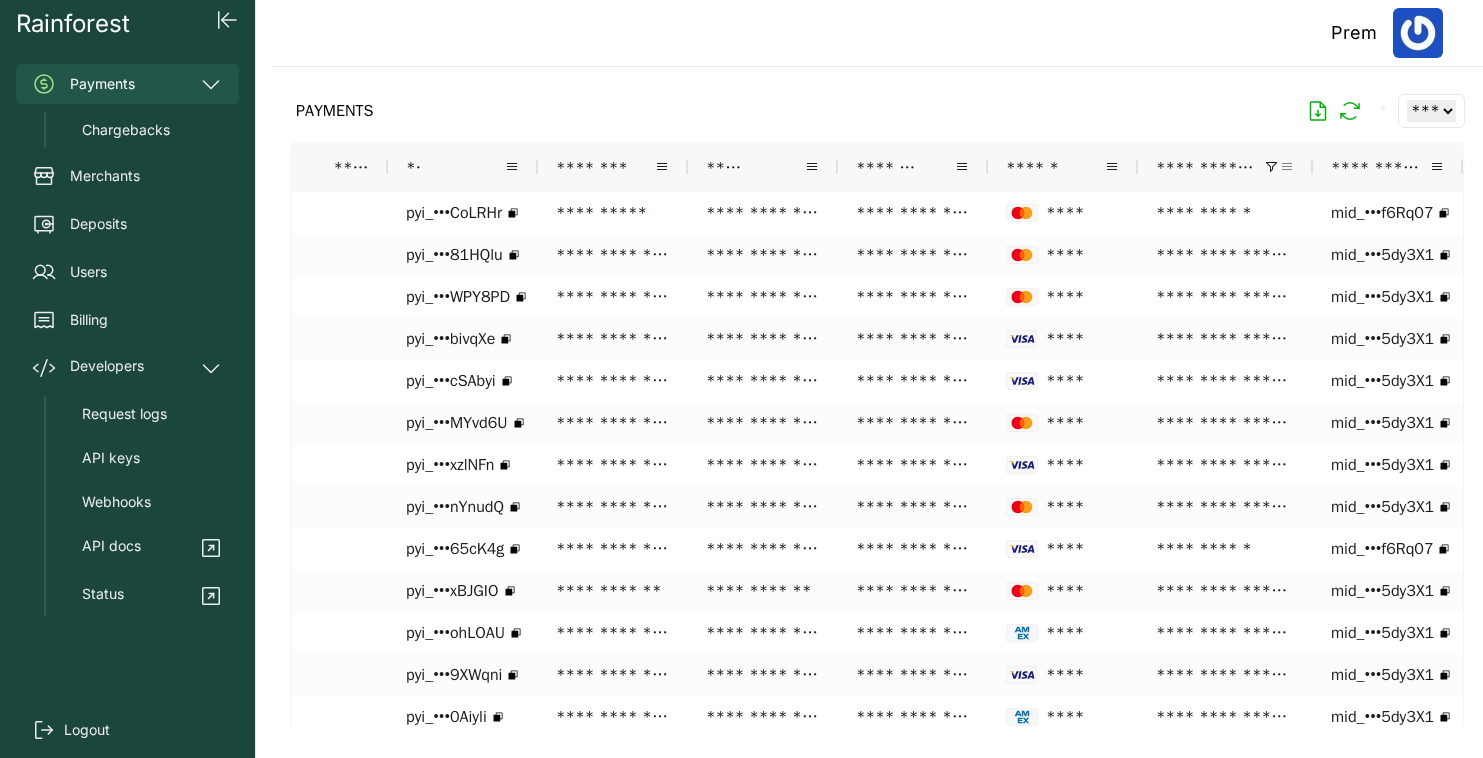 click at bounding box center [1287, 167] 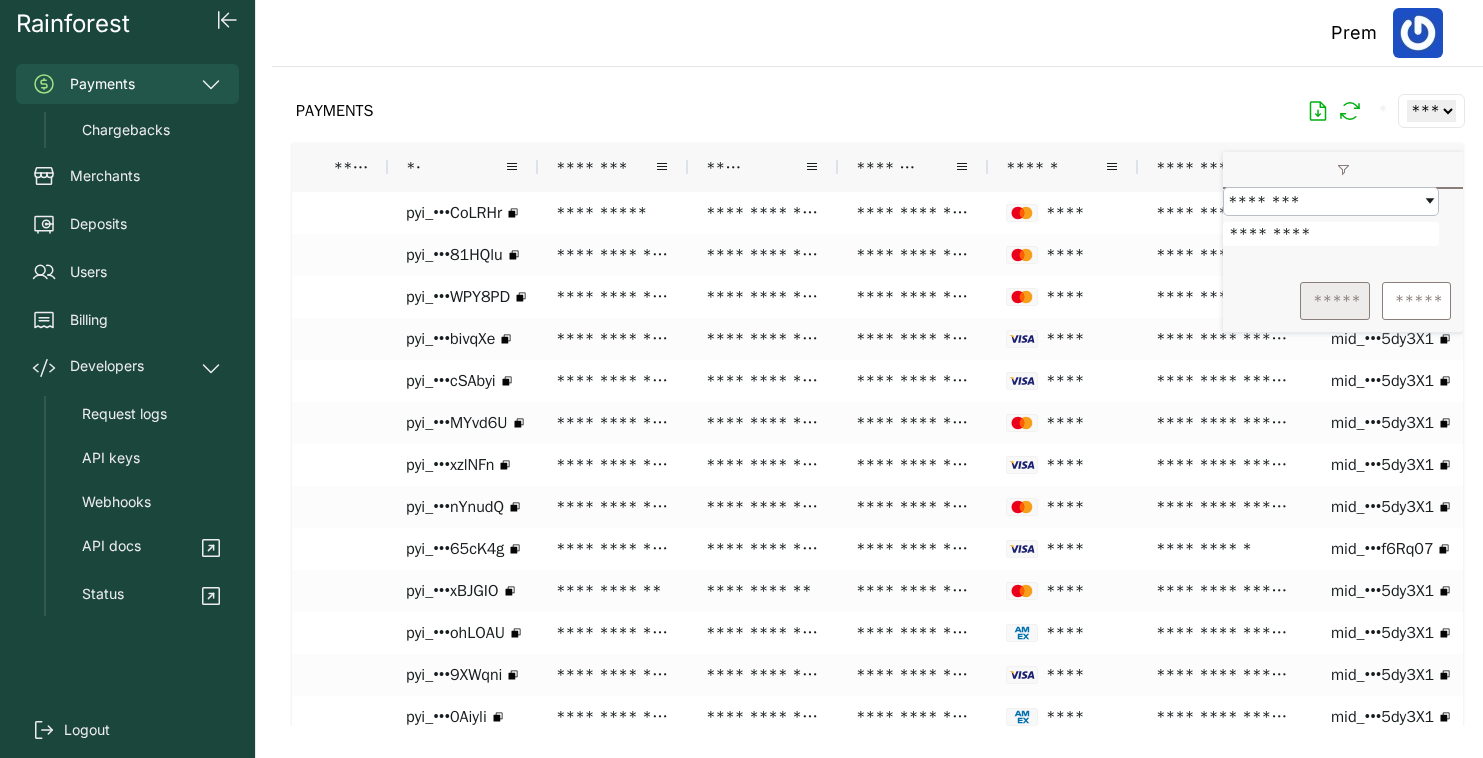 type on "*********" 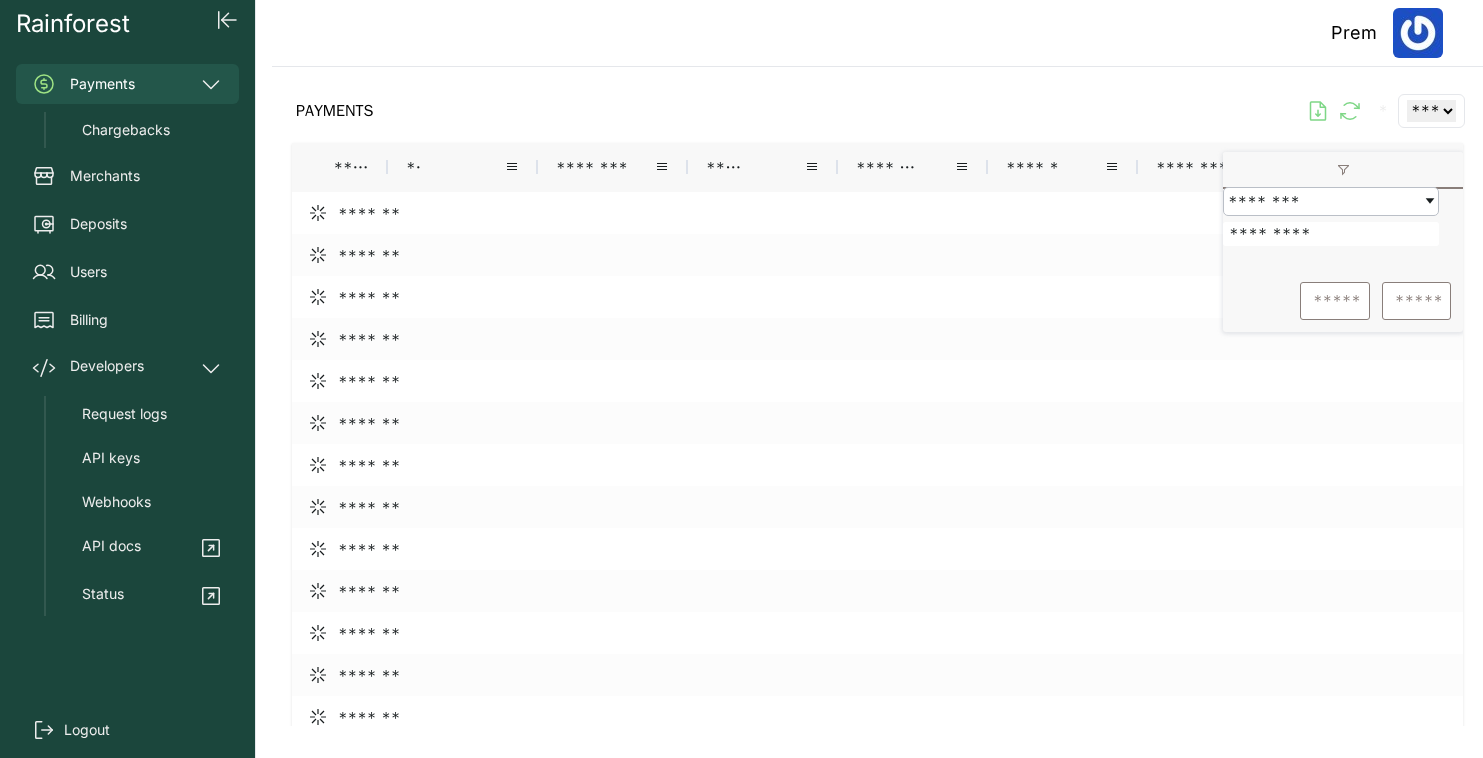 click on "PAYMENTS * ** ** ** ***" at bounding box center (877, 111) 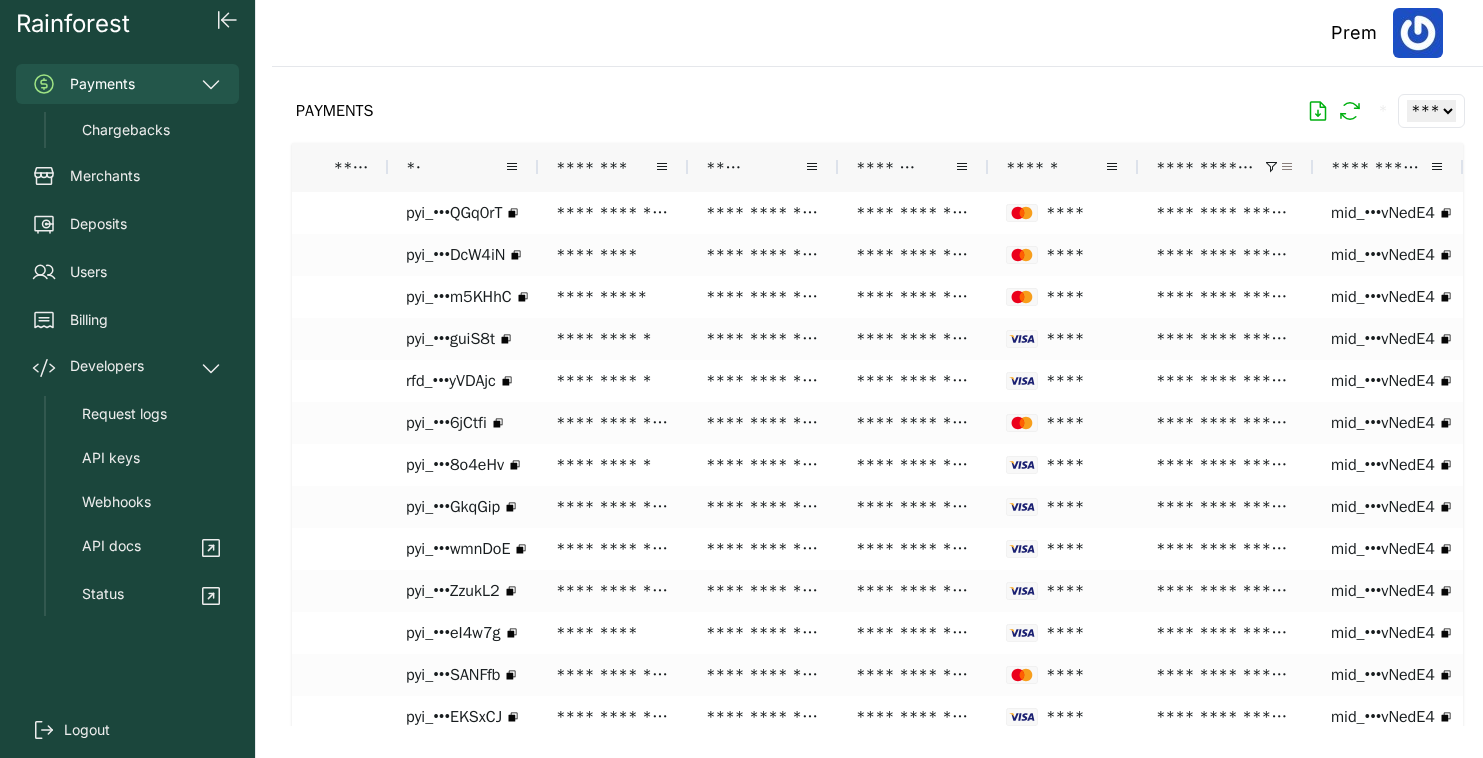 click at bounding box center (1287, 167) 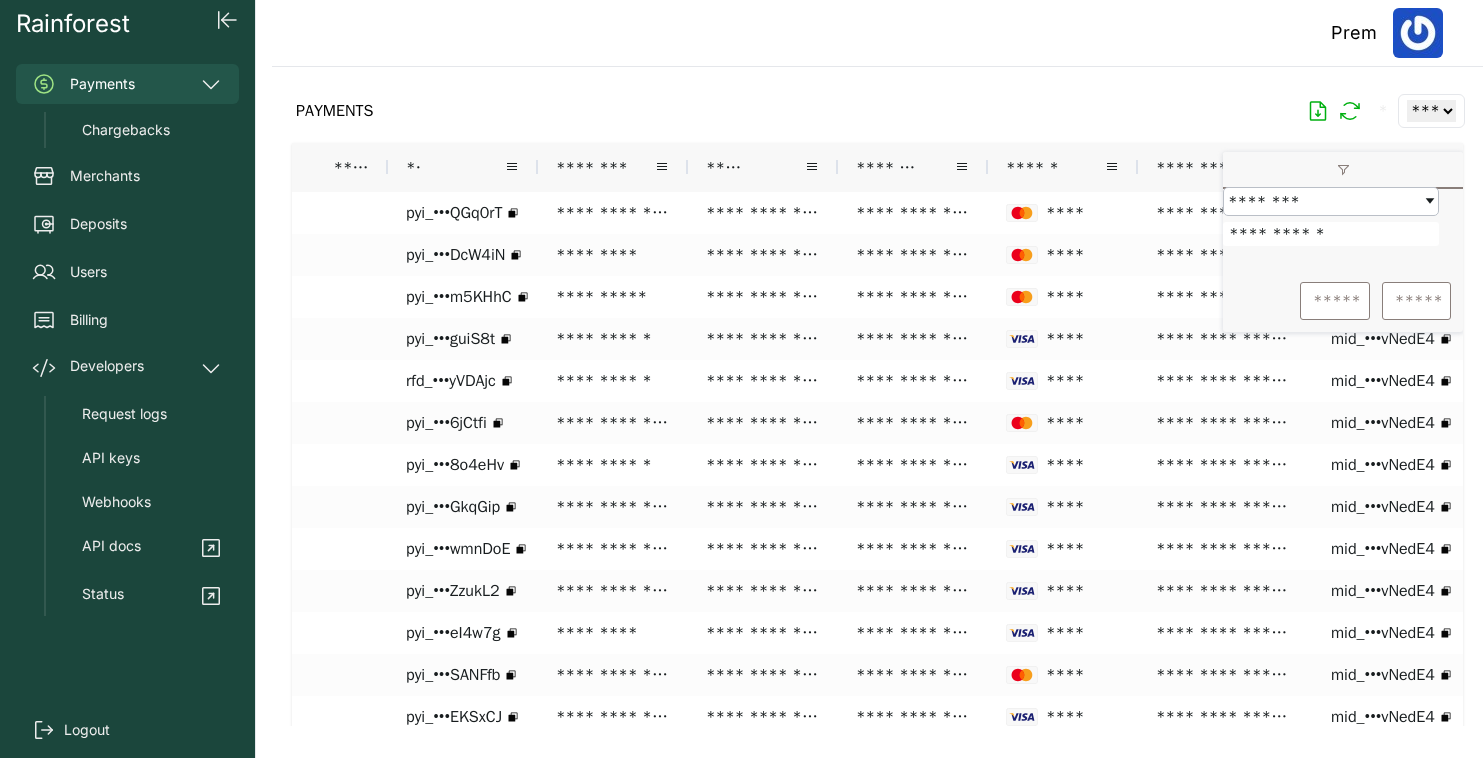 type on "**********" 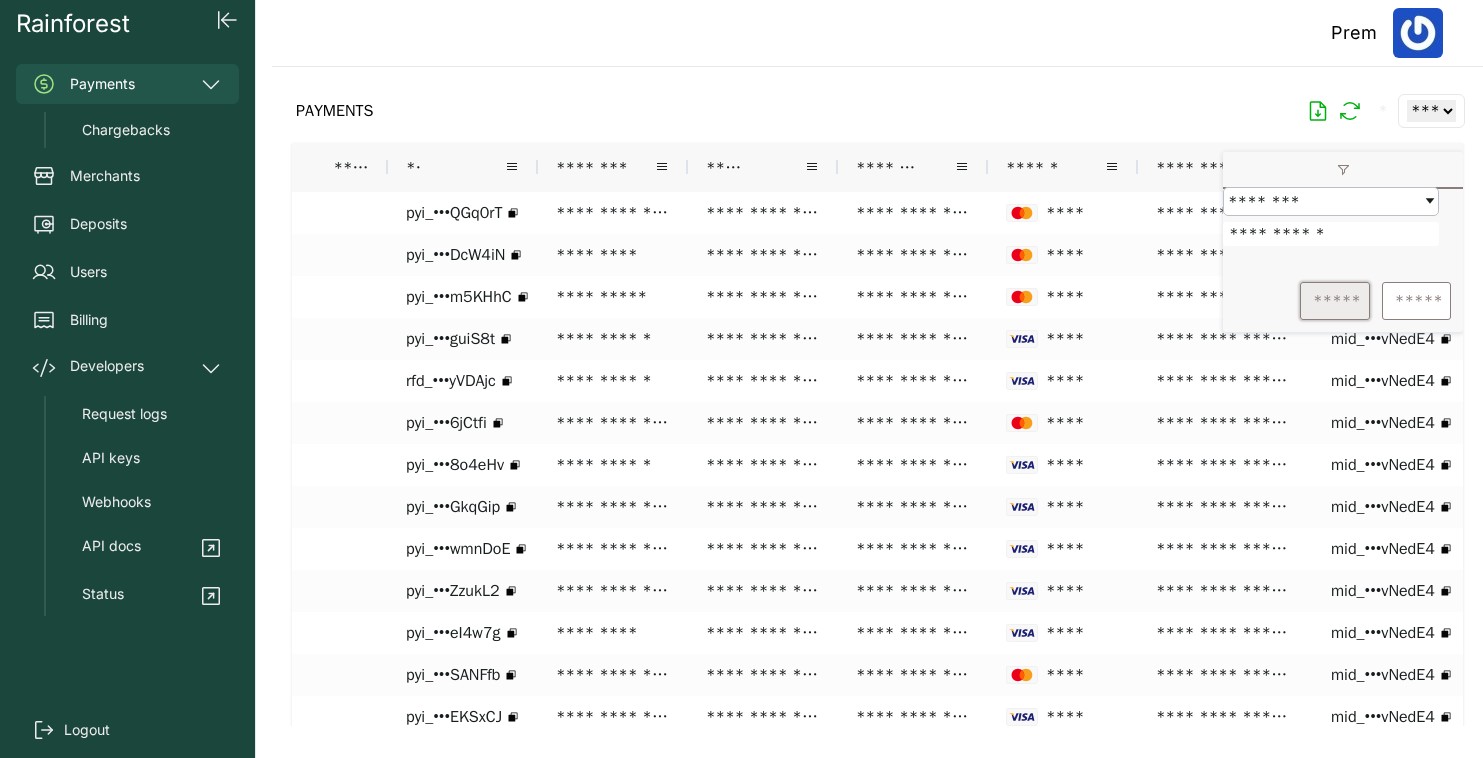 click on "*****" at bounding box center [1335, 301] 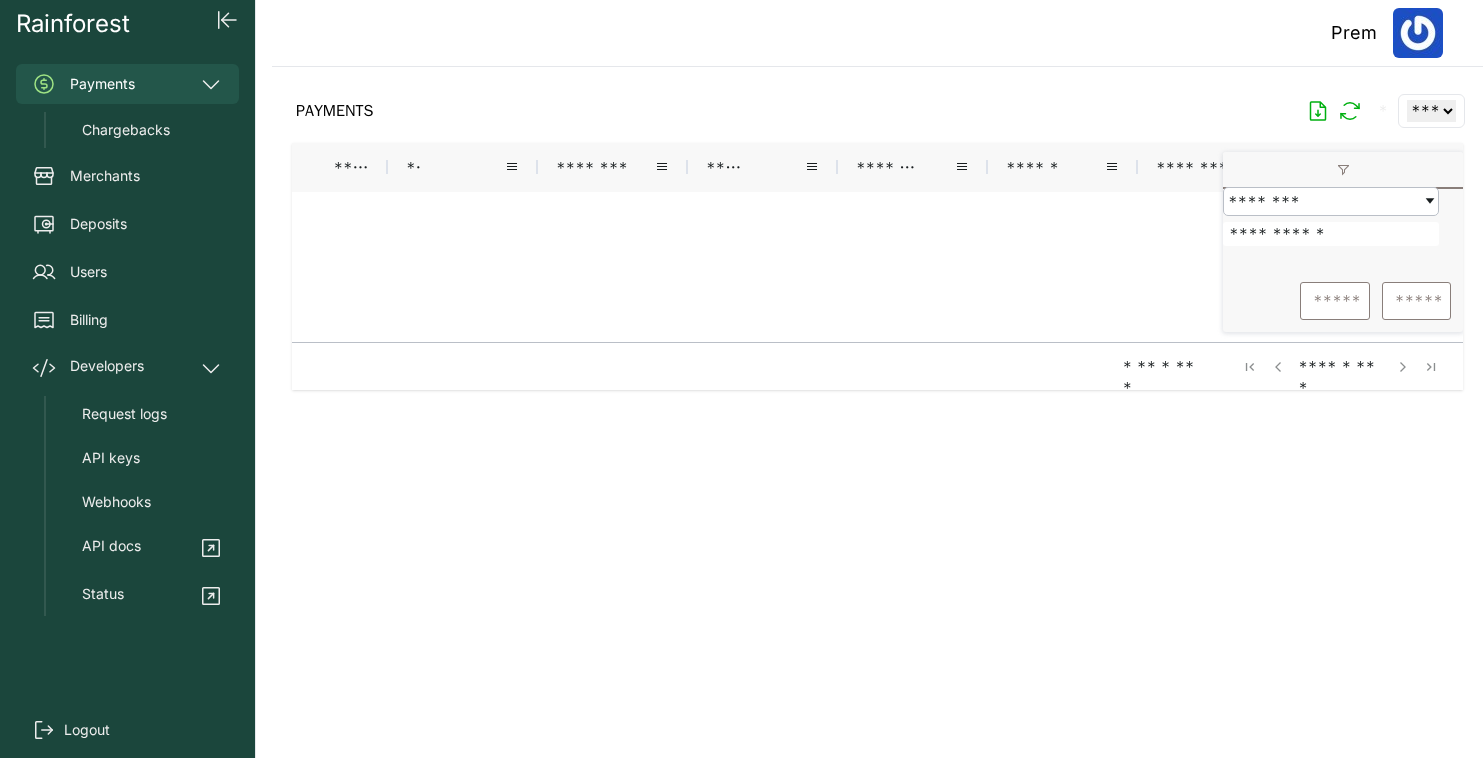 click on "PAYMENTS * ** ** ** ***" at bounding box center (877, 111) 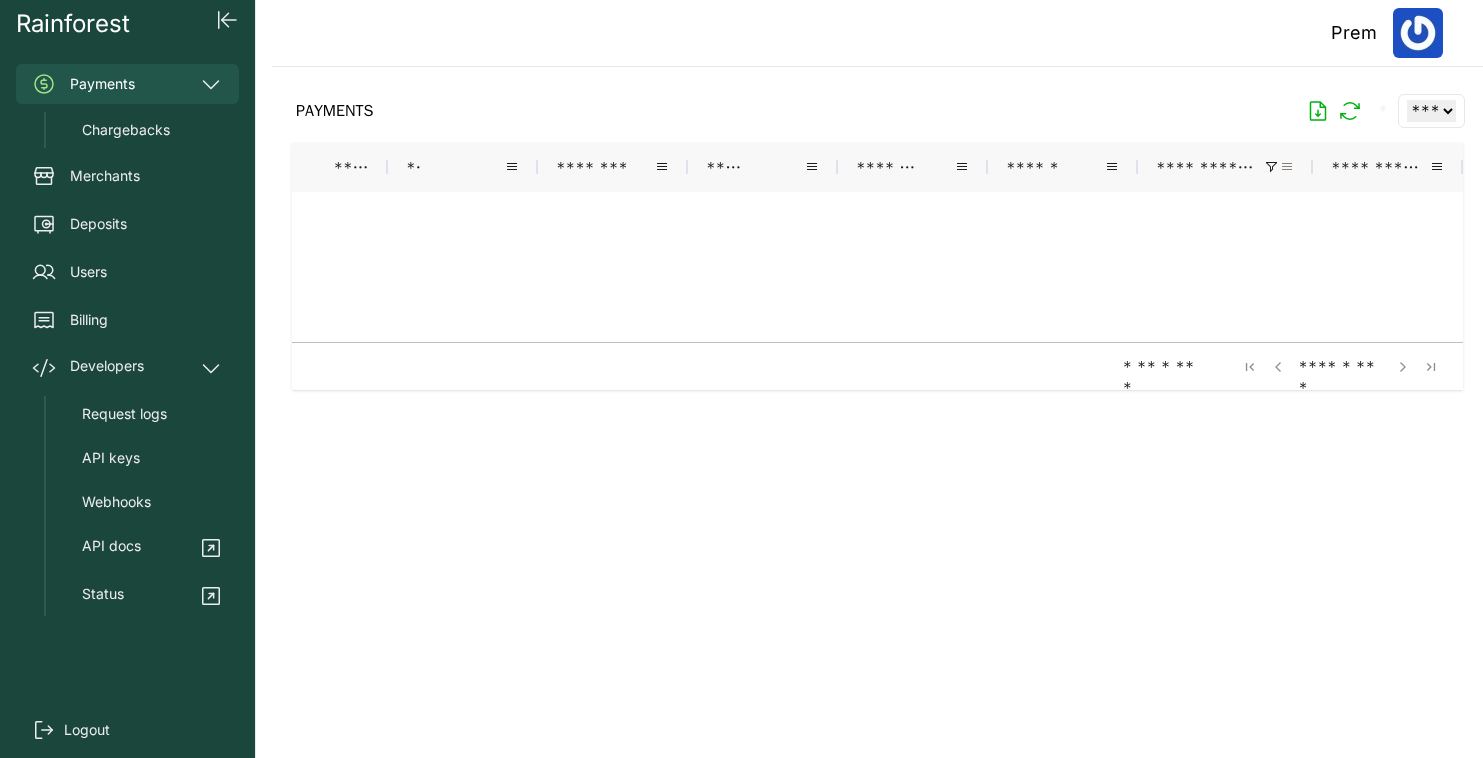 click at bounding box center (1287, 167) 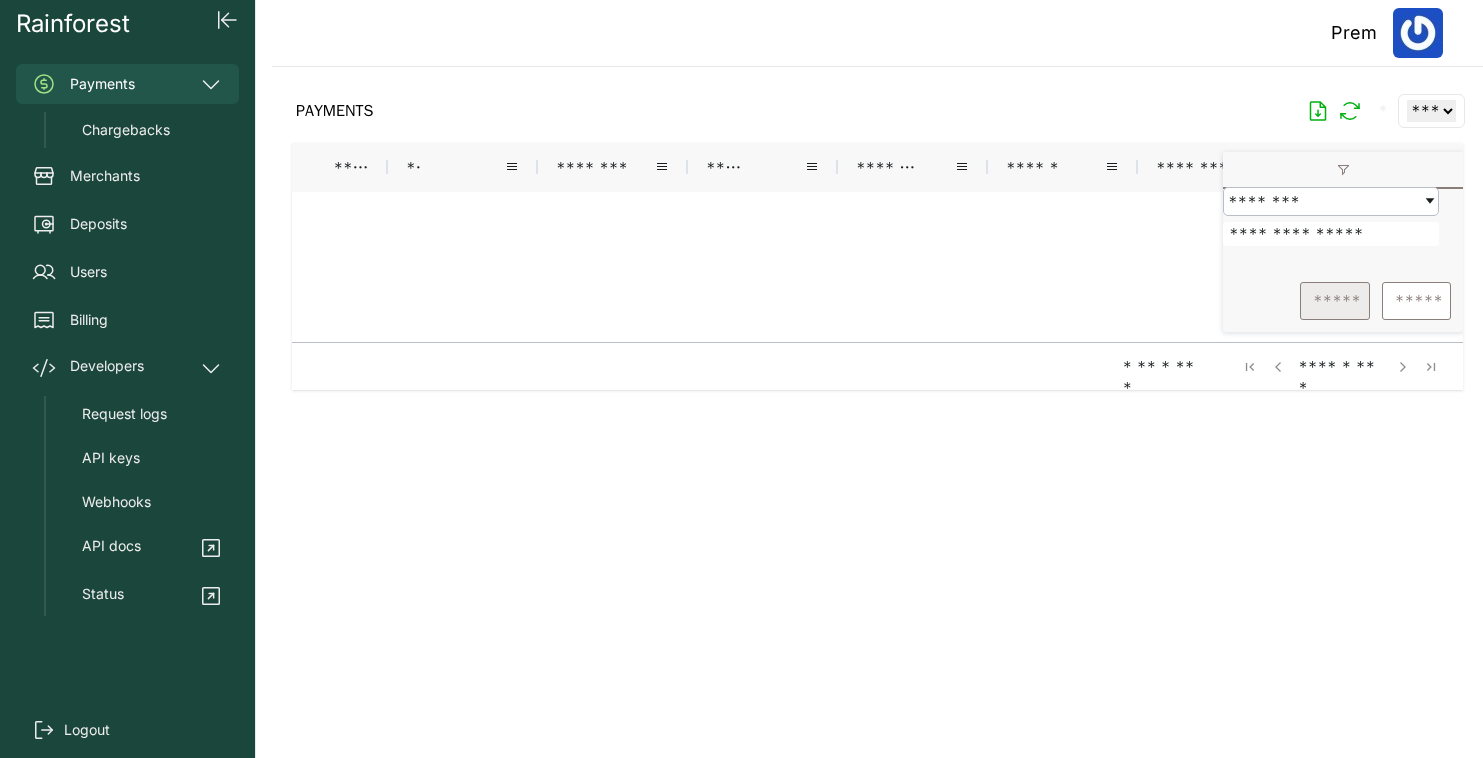 type on "**********" 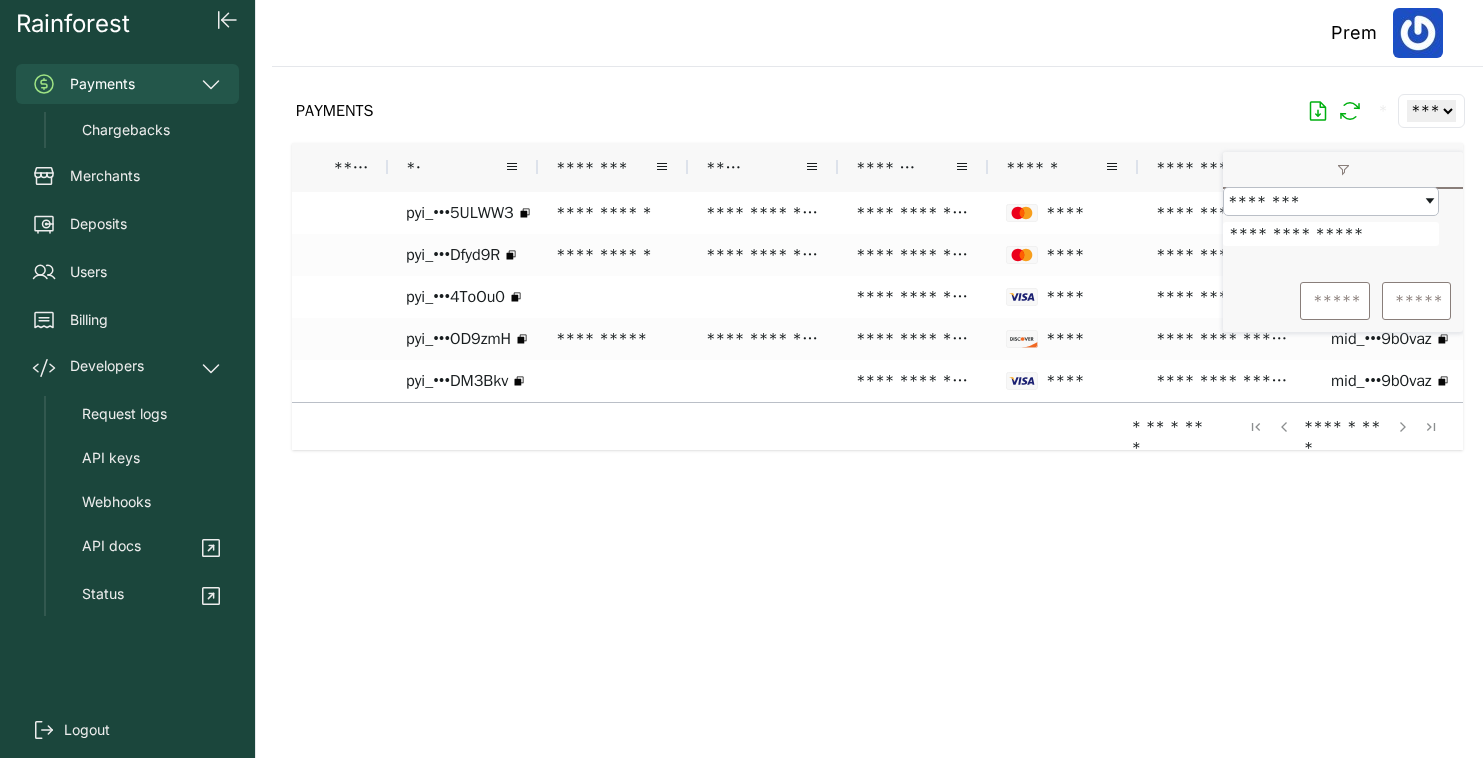 click at bounding box center [877, 396] 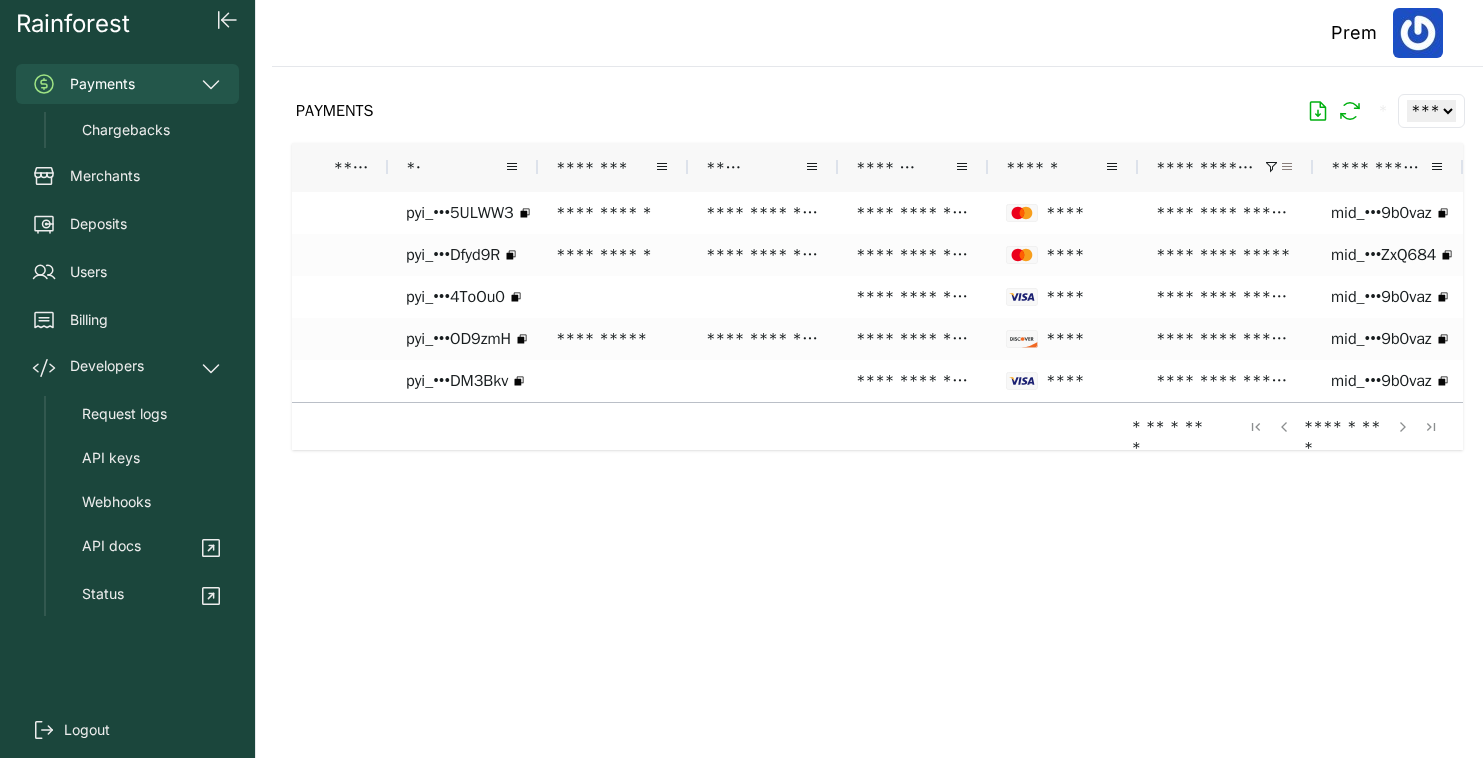 click at bounding box center [1287, 167] 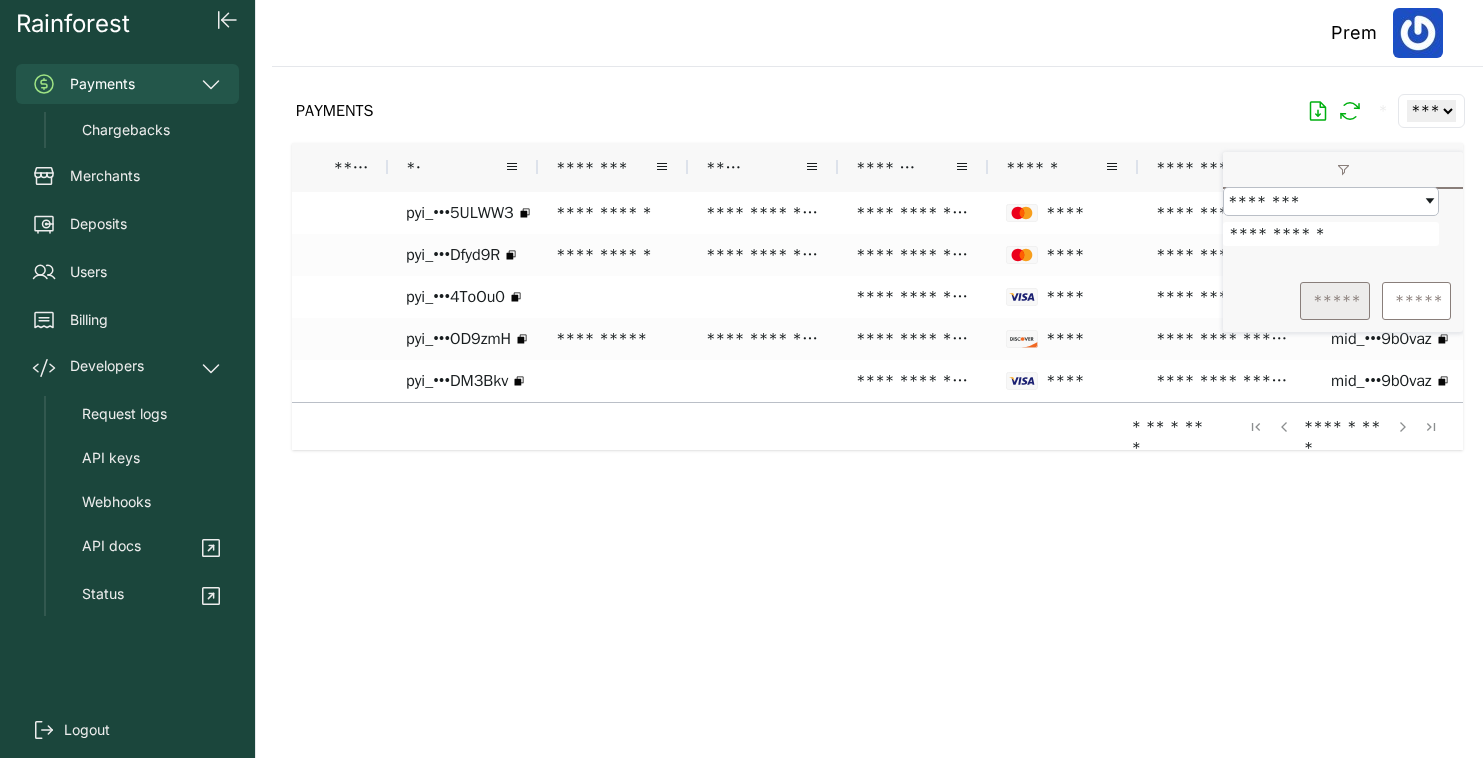 type on "**********" 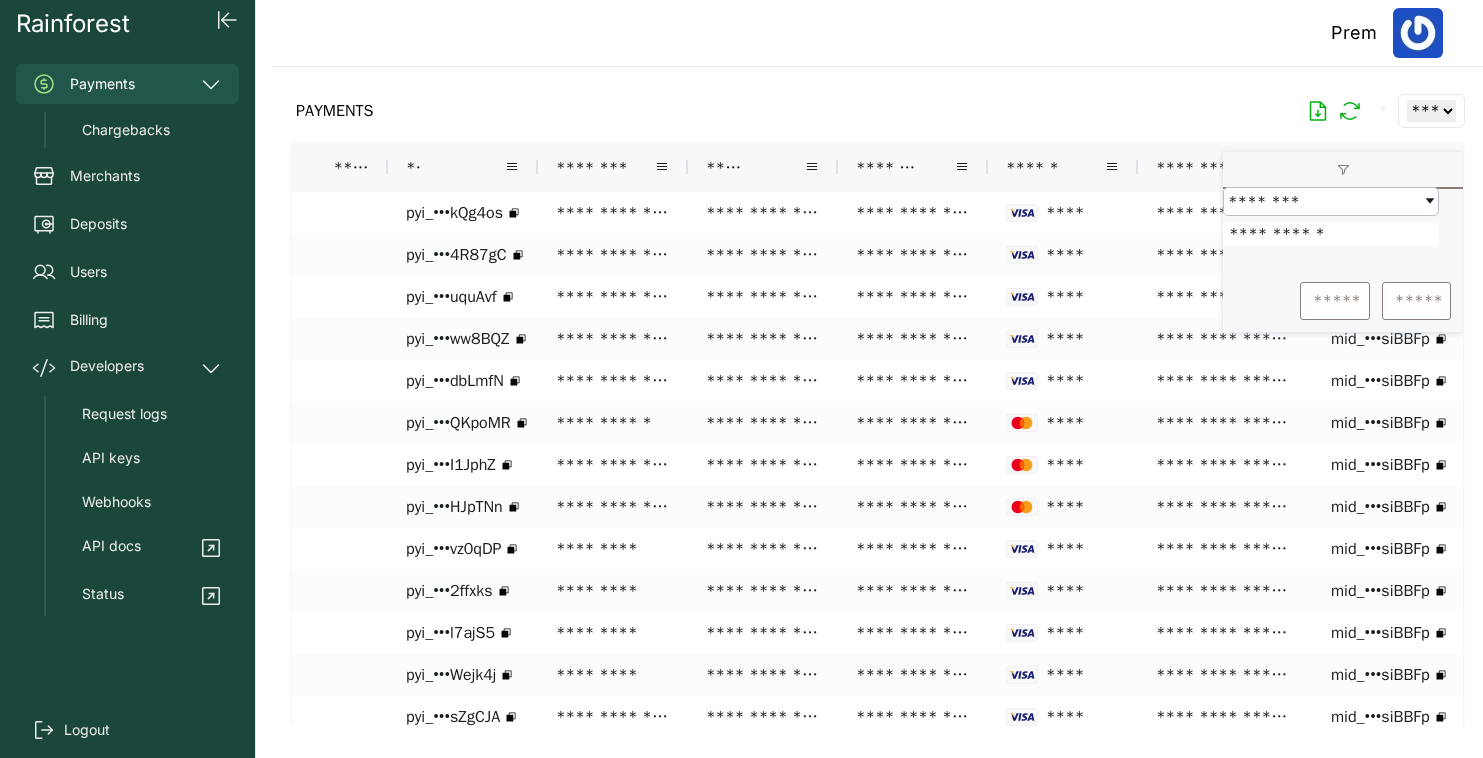 click on "PAYMENTS * ** ** ** ***" at bounding box center (877, 111) 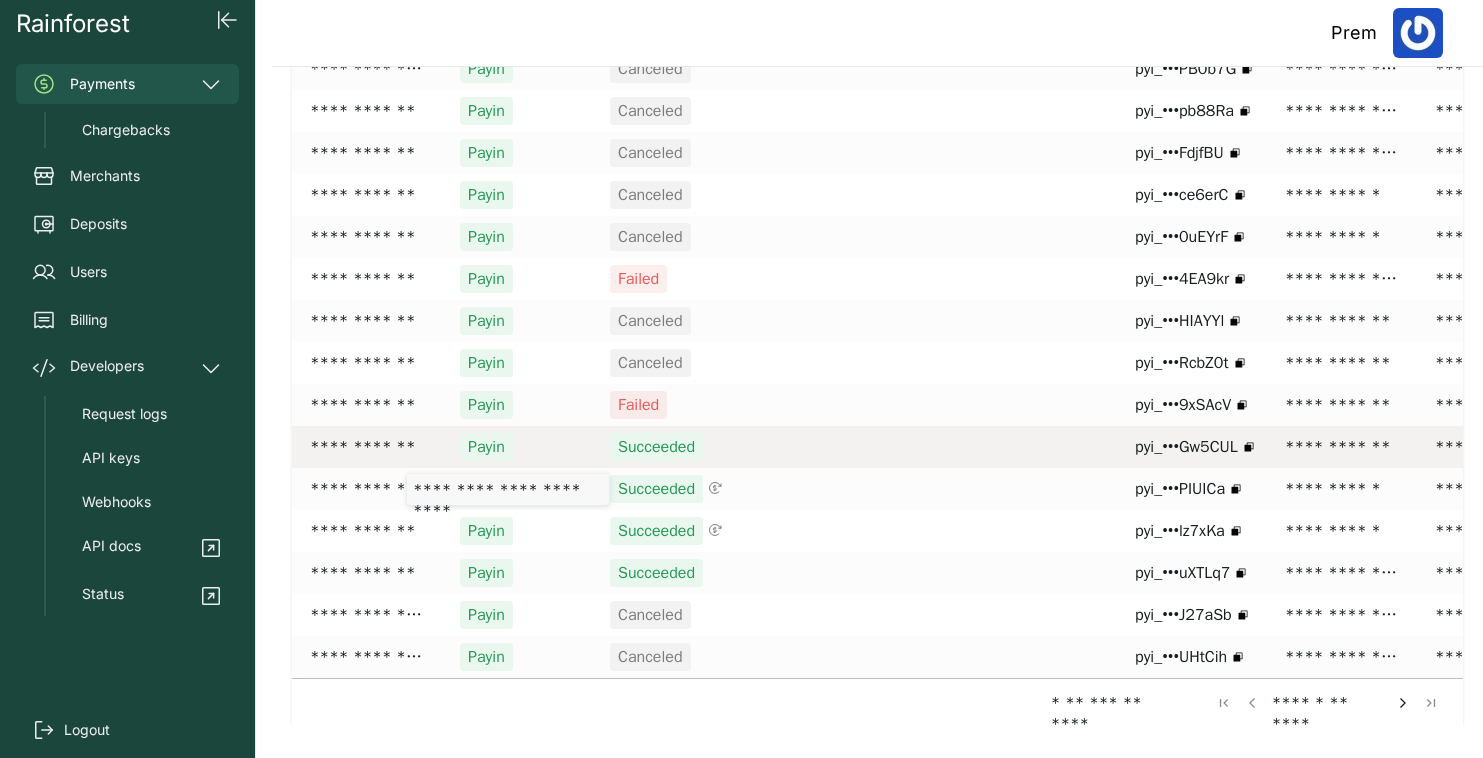 click on "**********" at bounding box center (367, 447) 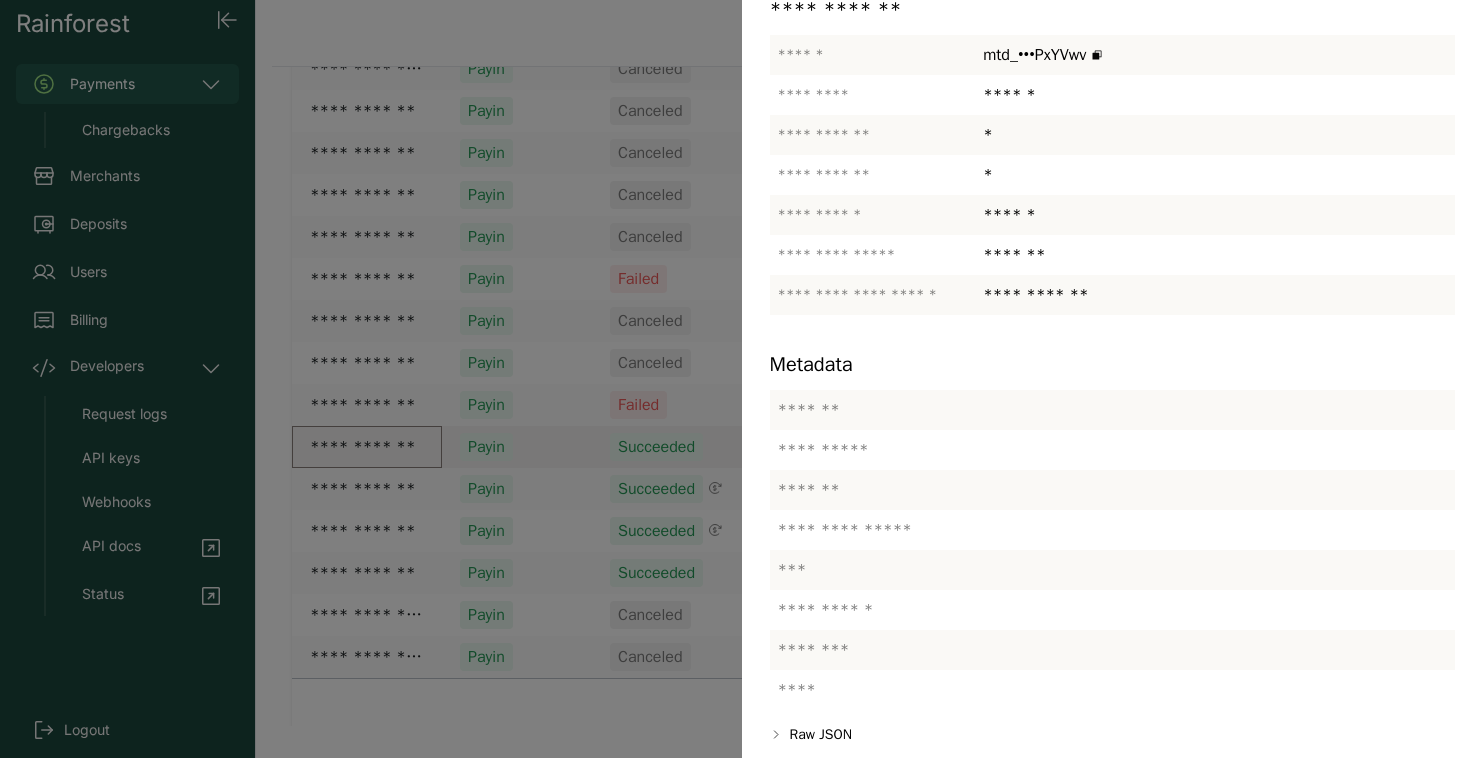 scroll, scrollTop: 442, scrollLeft: 0, axis: vertical 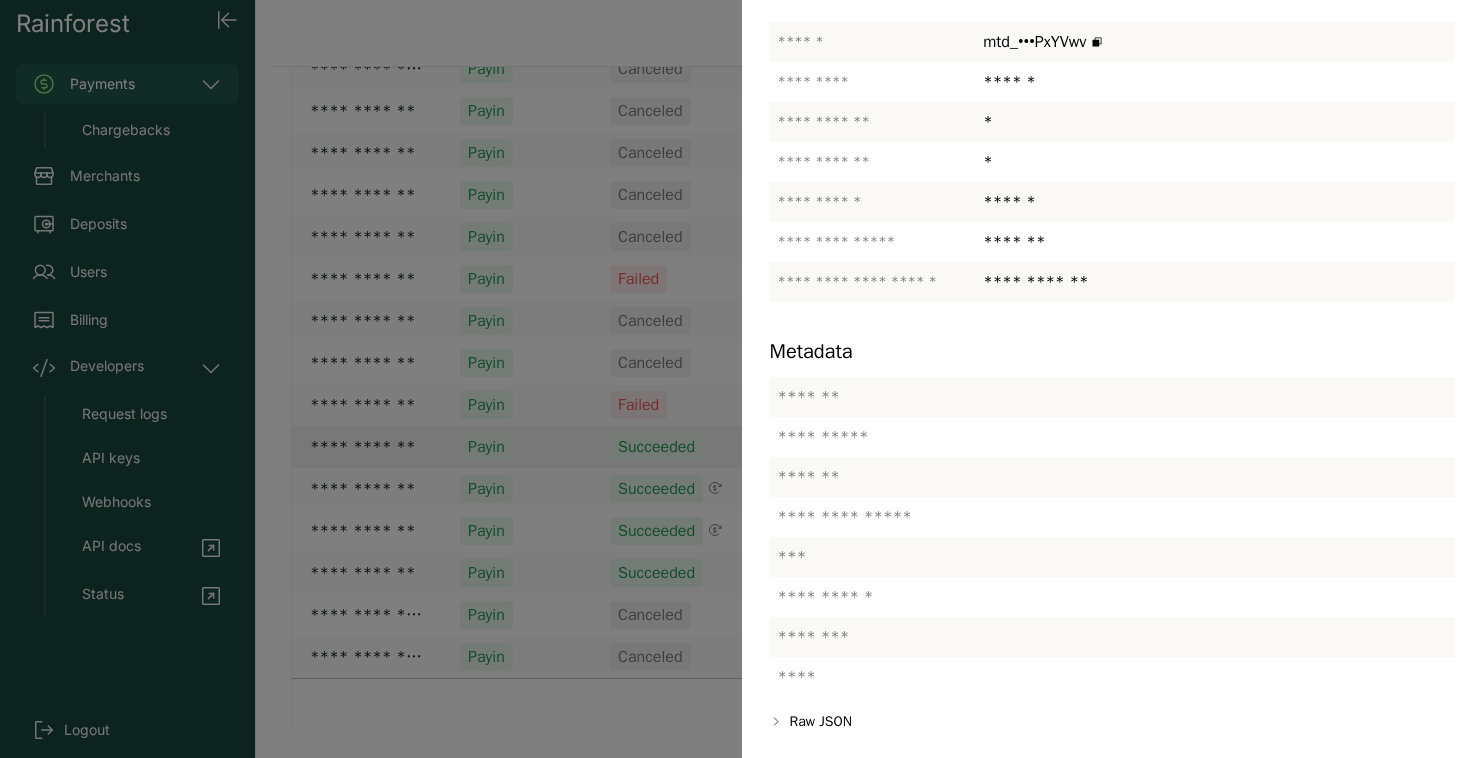 click at bounding box center [741, 379] 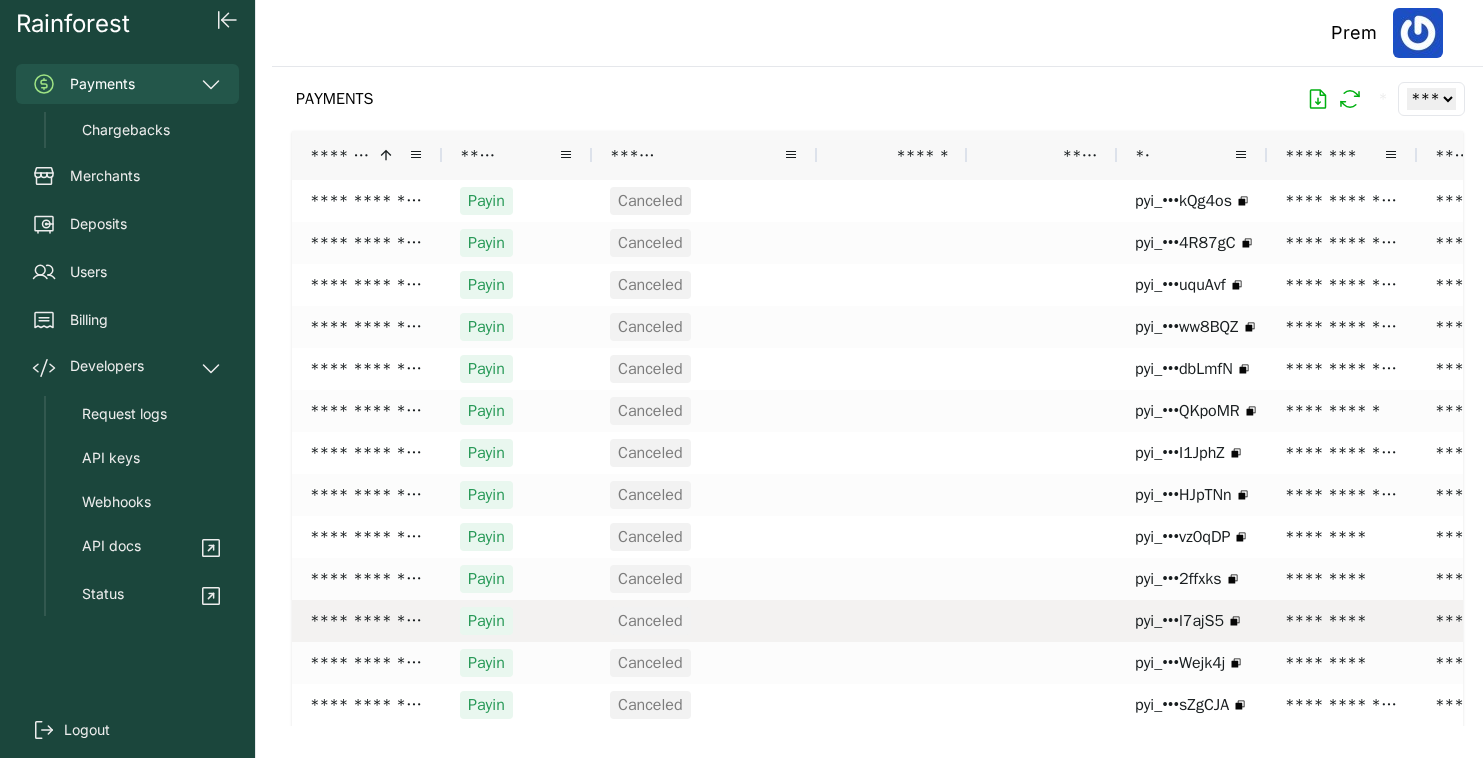 scroll, scrollTop: 0, scrollLeft: 0, axis: both 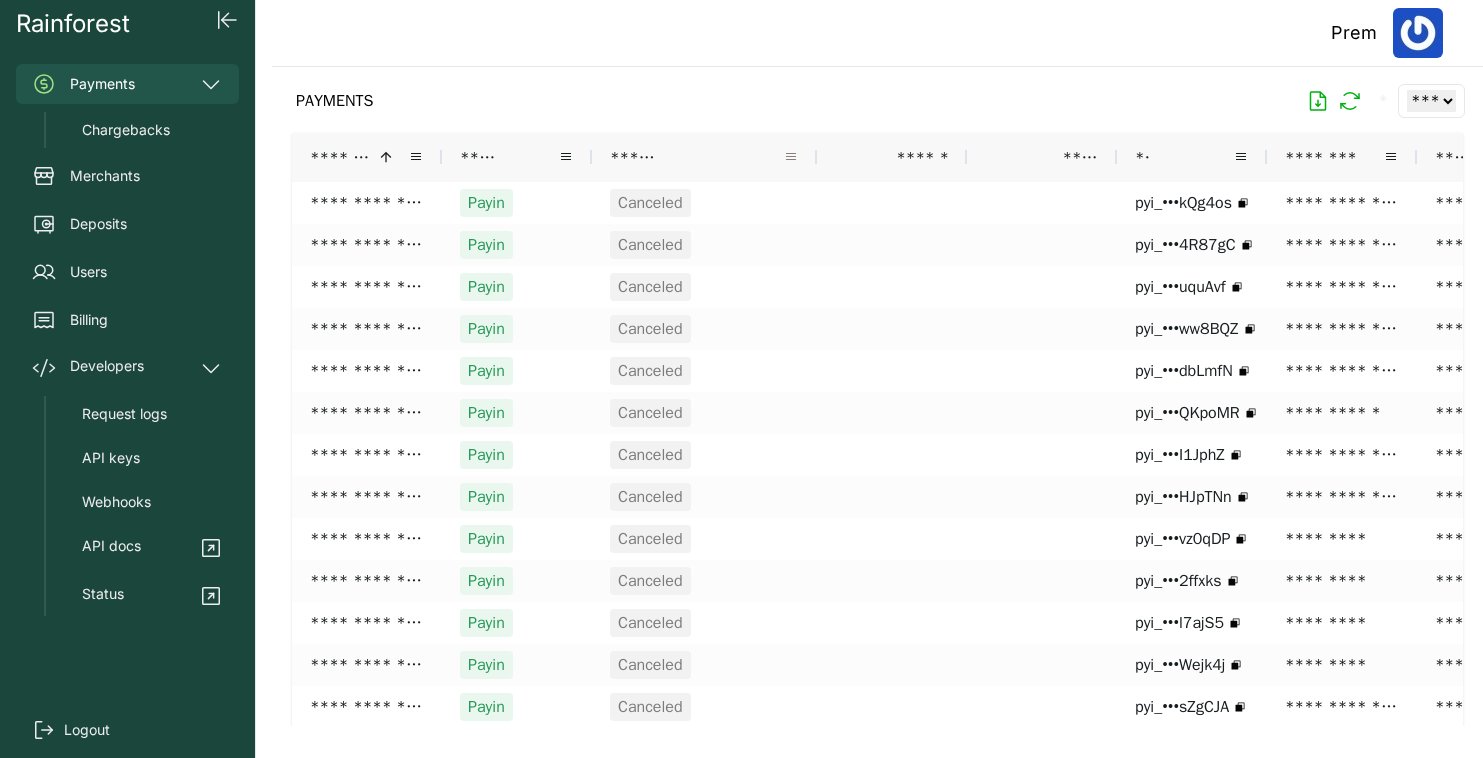 click at bounding box center [791, 157] 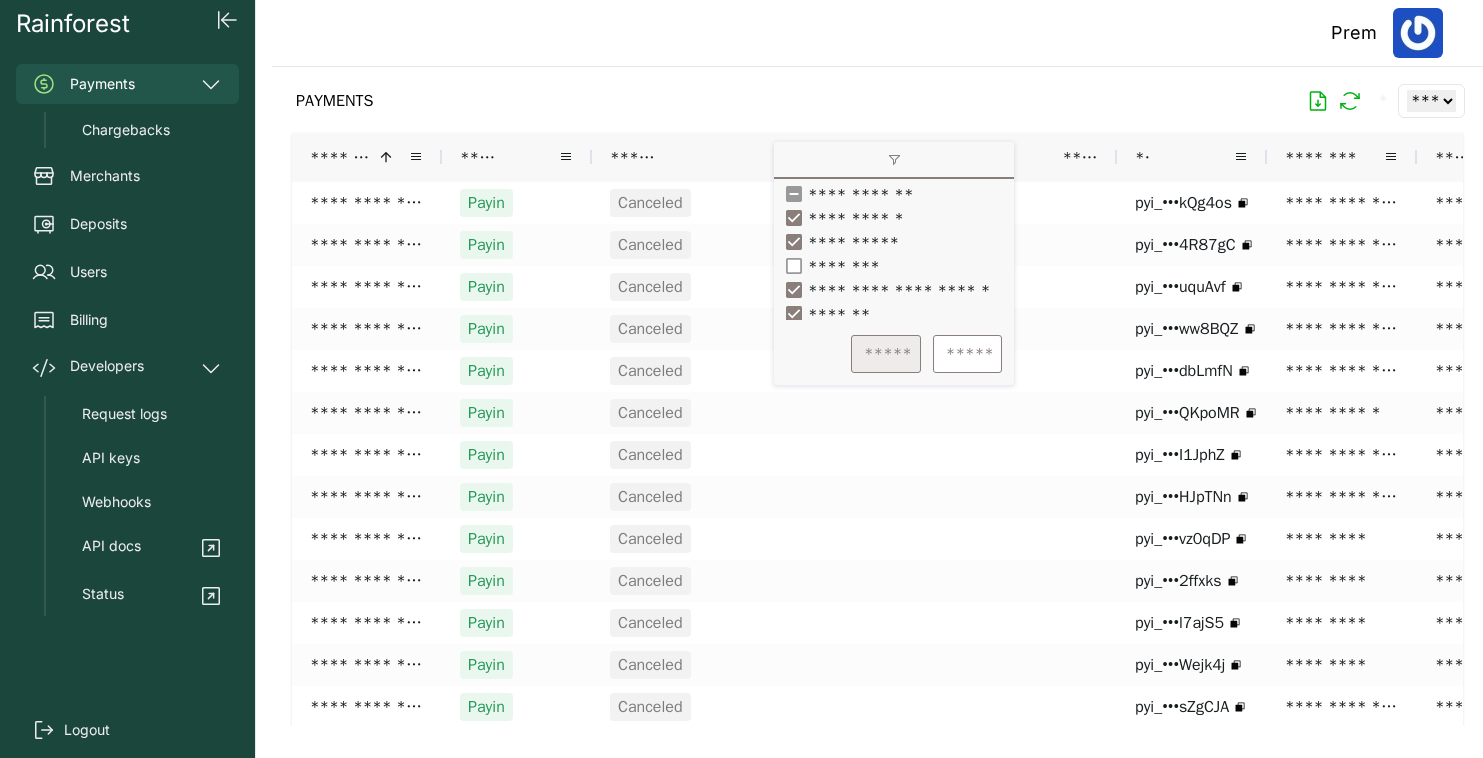 click on "*****" at bounding box center (886, 354) 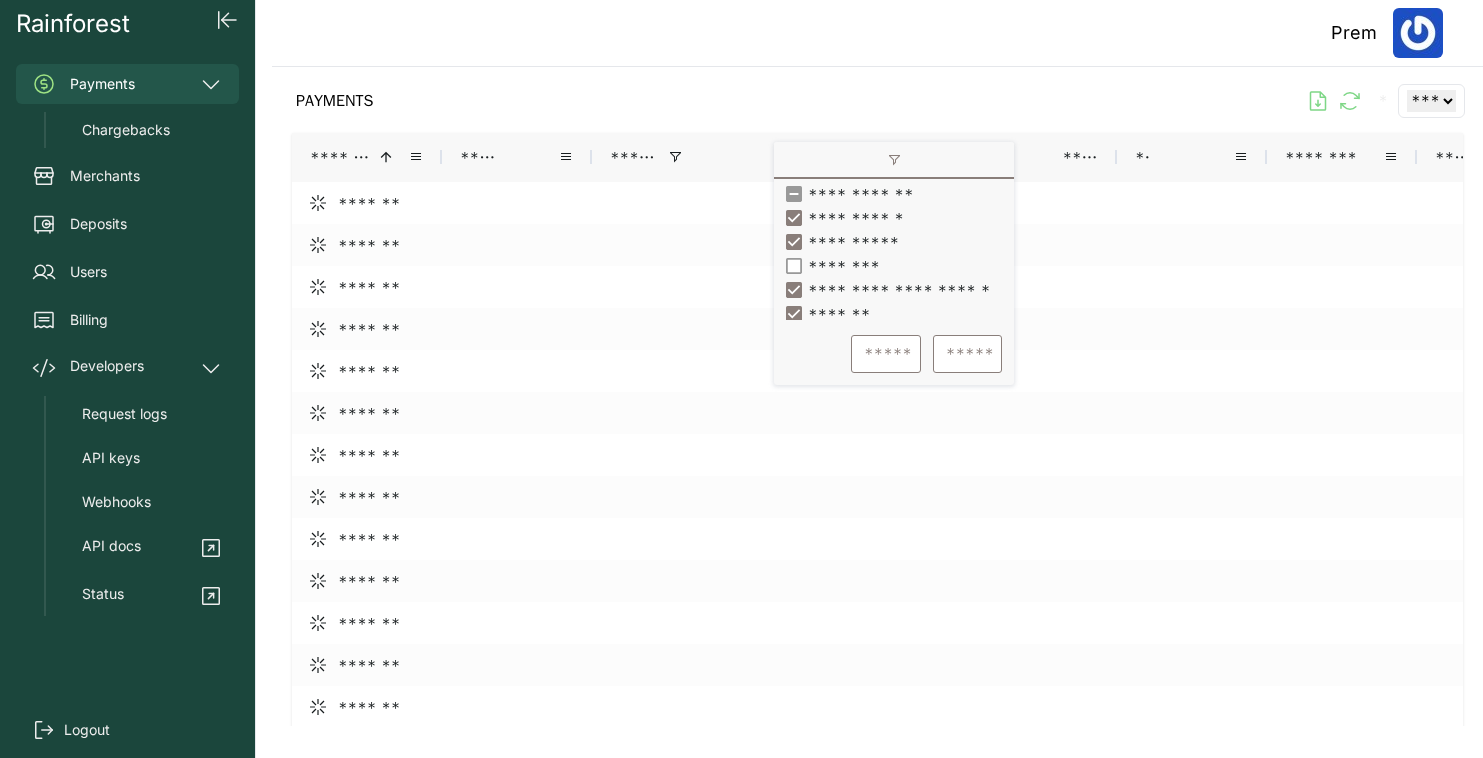 click on "PAYMENTS * ** ** ** ***" at bounding box center (877, 101) 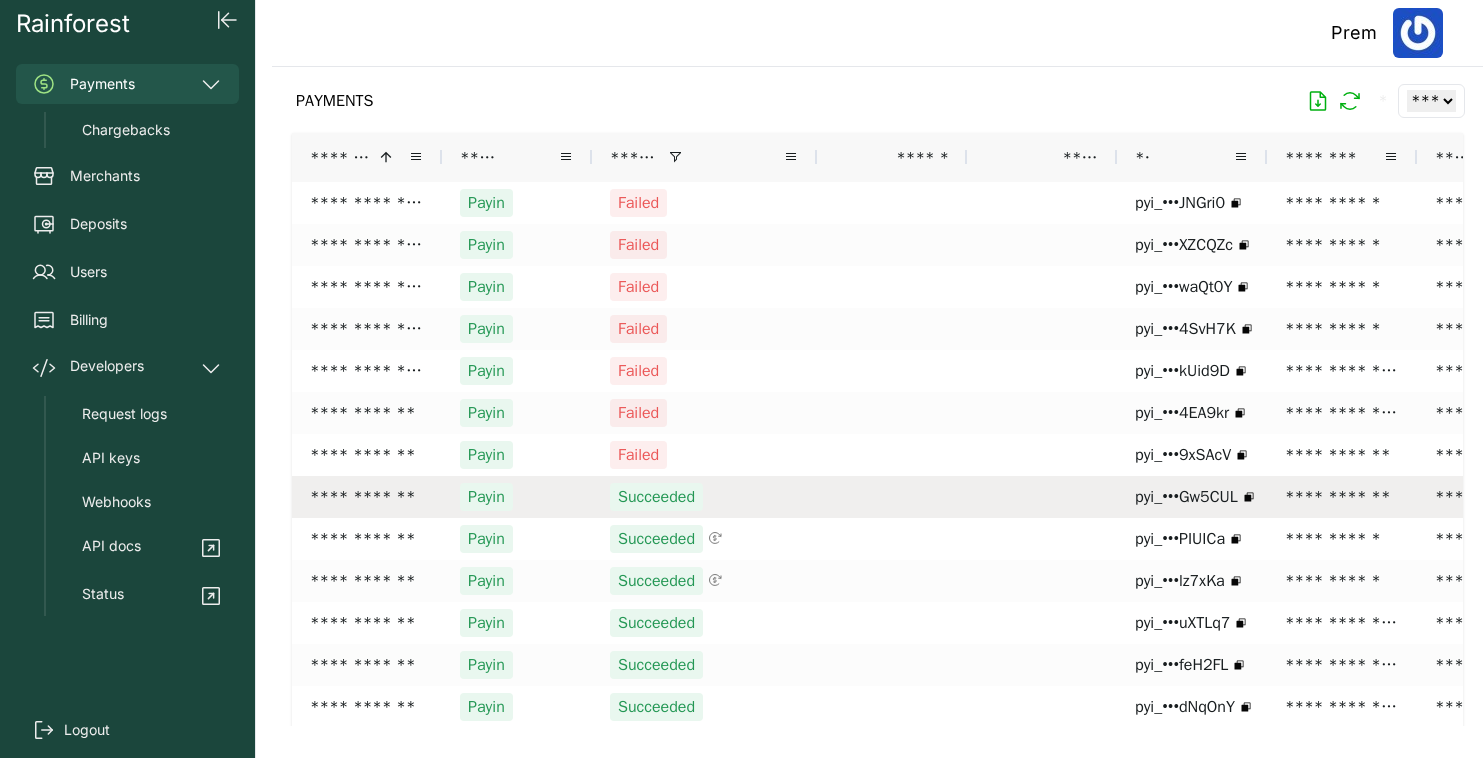 click on "Succeeded" at bounding box center [704, 497] 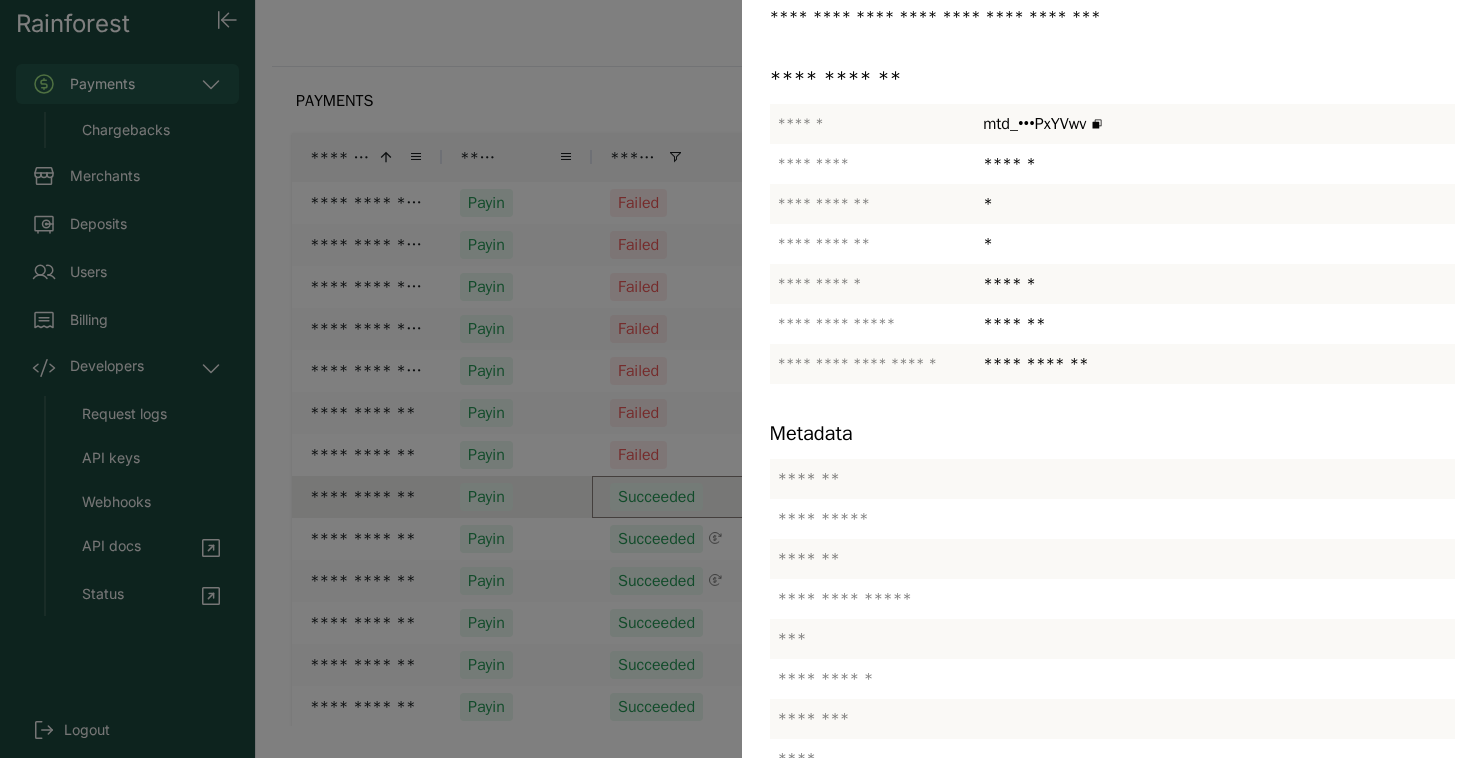 scroll, scrollTop: 361, scrollLeft: 0, axis: vertical 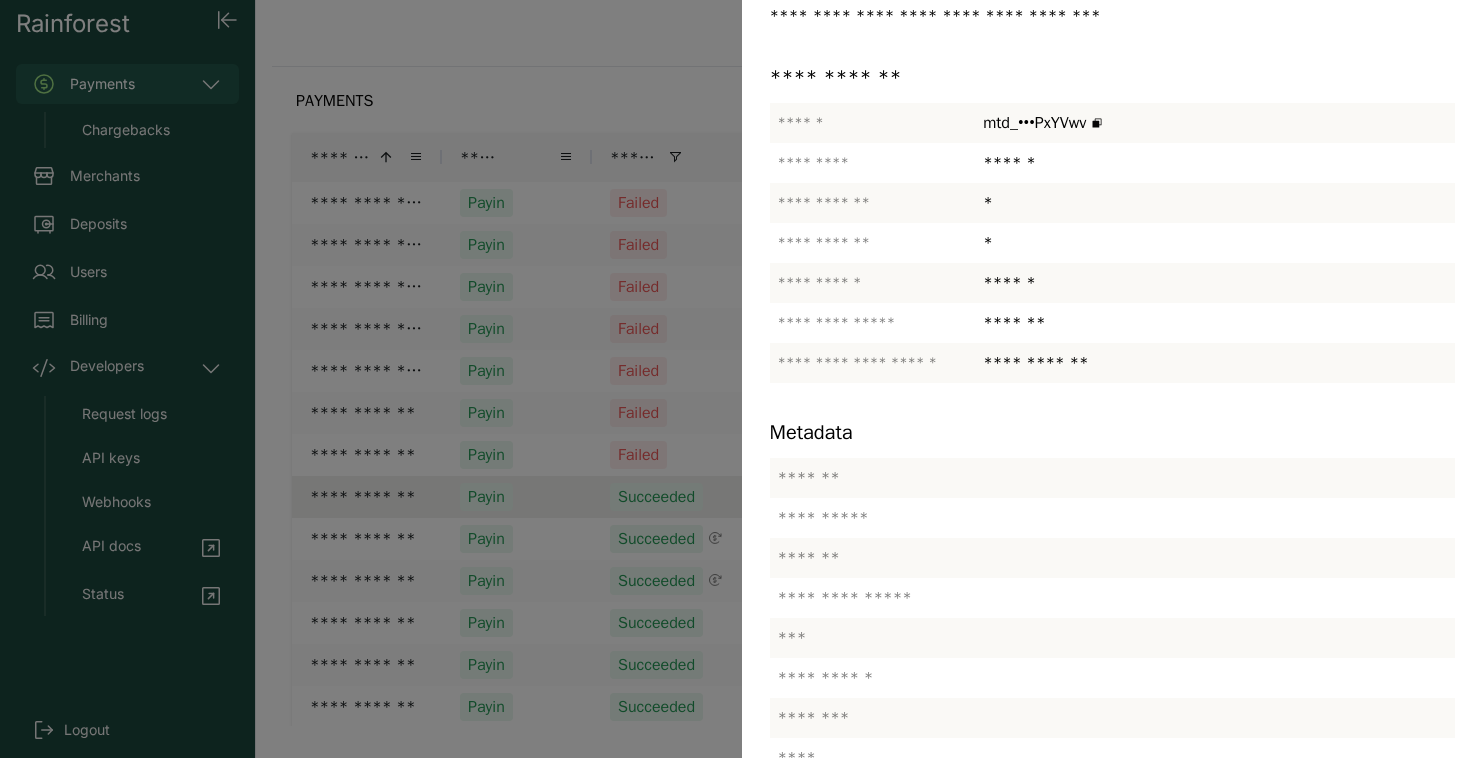 click at bounding box center (741, 379) 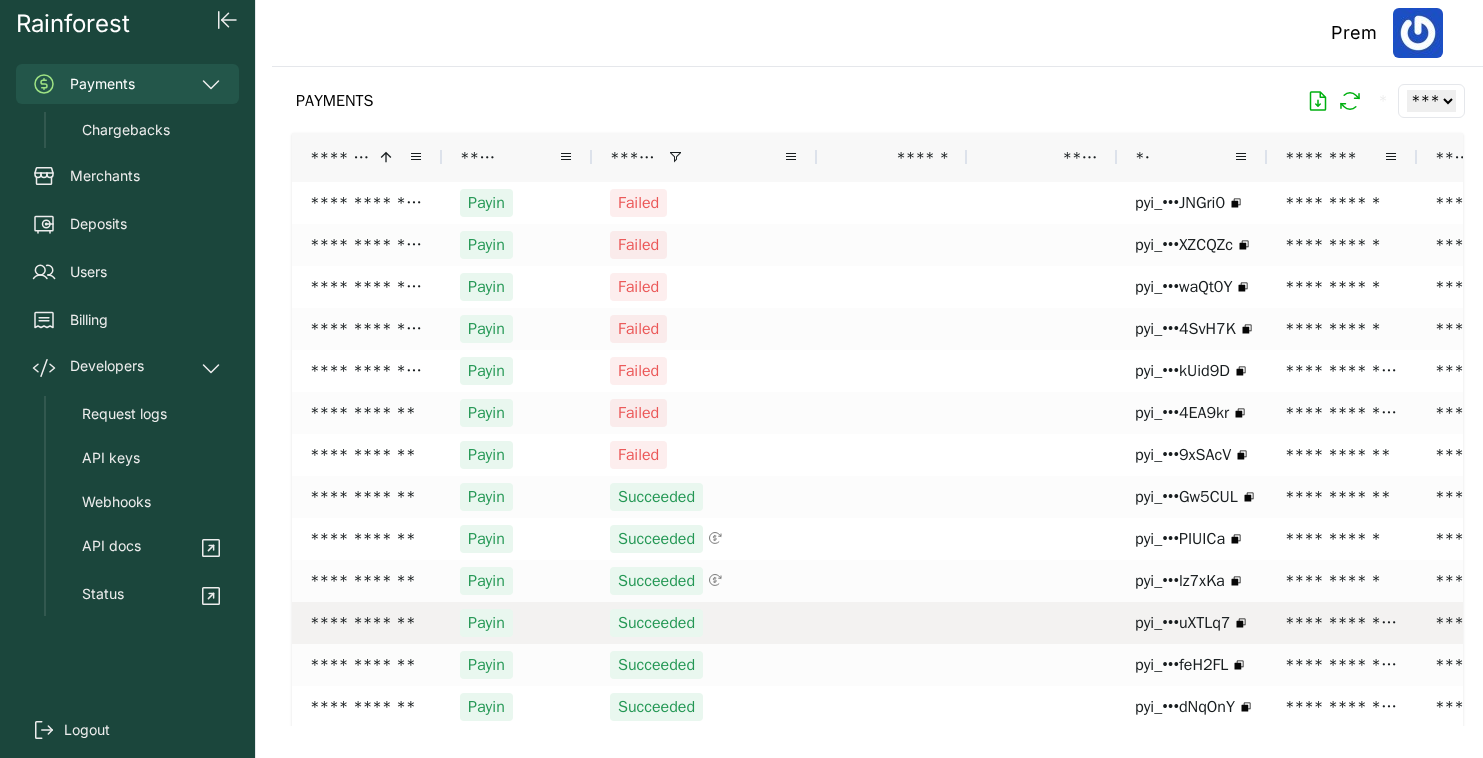 click on "Succeeded" at bounding box center [704, 623] 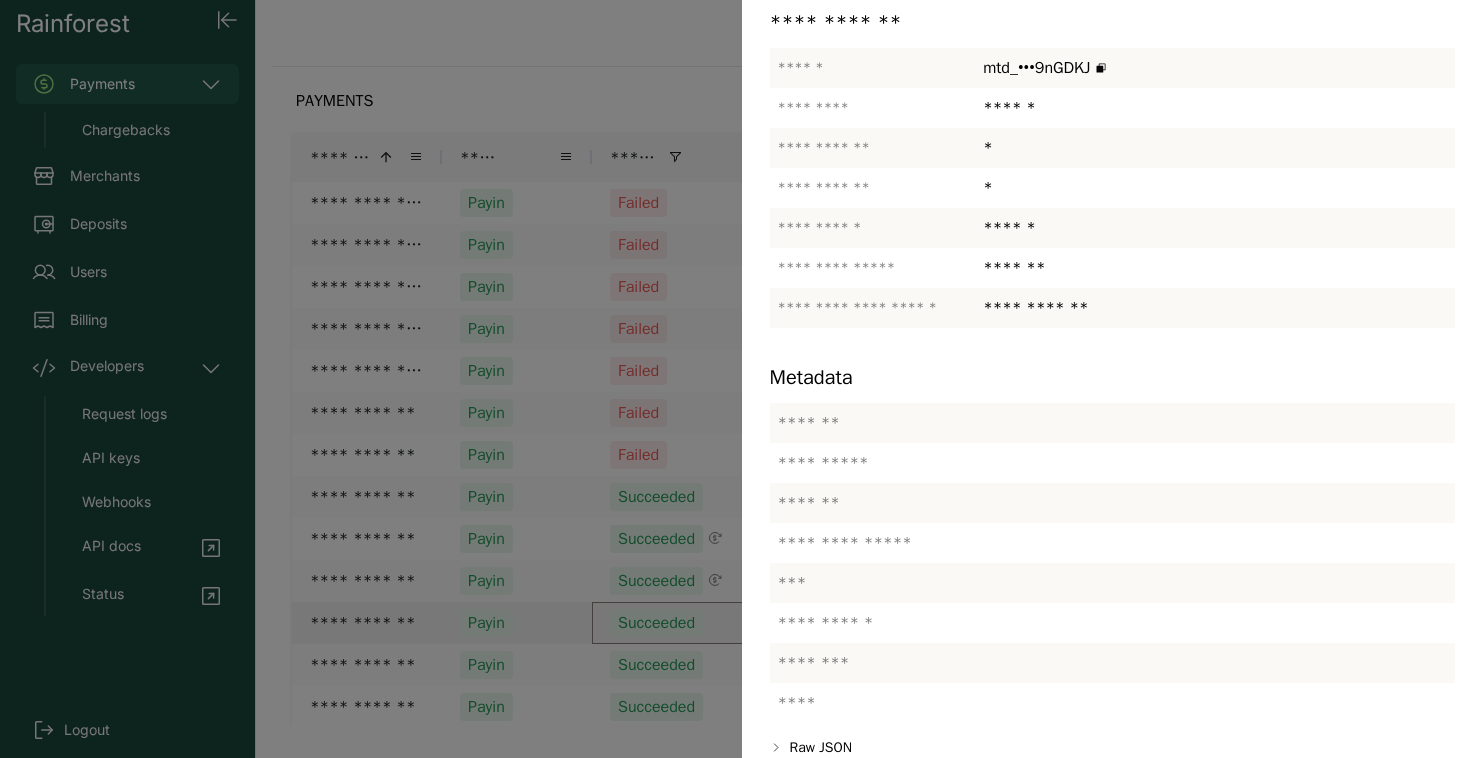 scroll, scrollTop: 407, scrollLeft: 0, axis: vertical 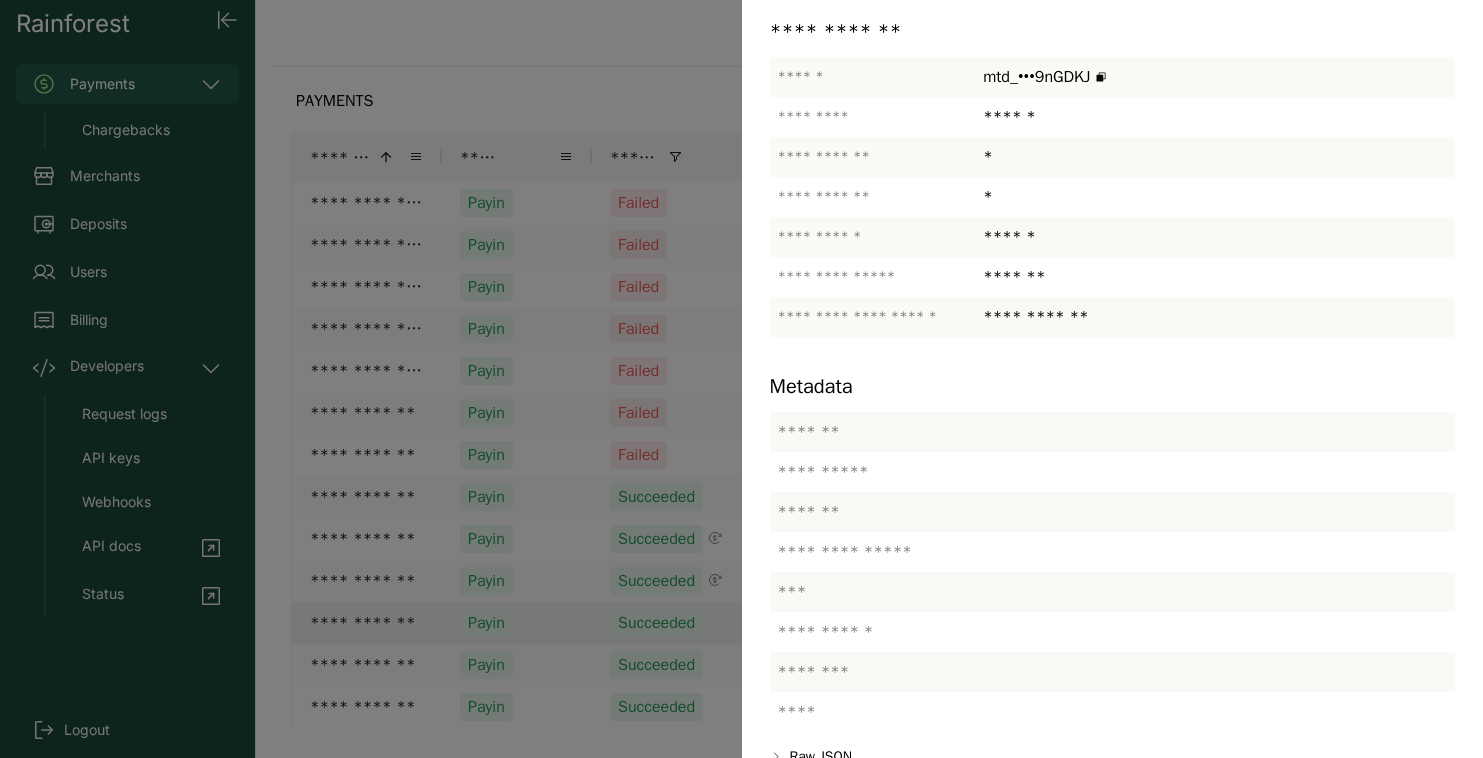 click at bounding box center [741, 379] 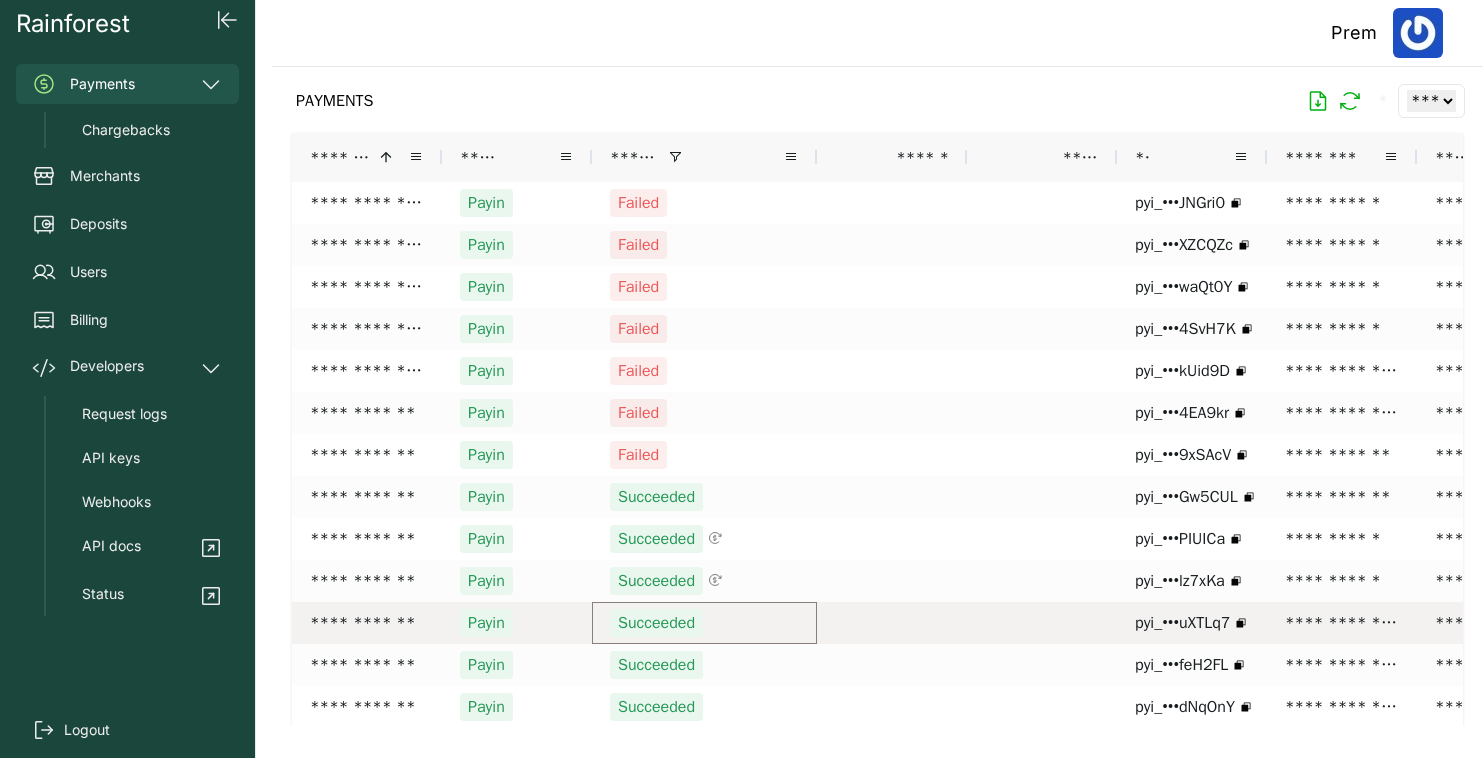 click on "Succeeded" at bounding box center (704, 623) 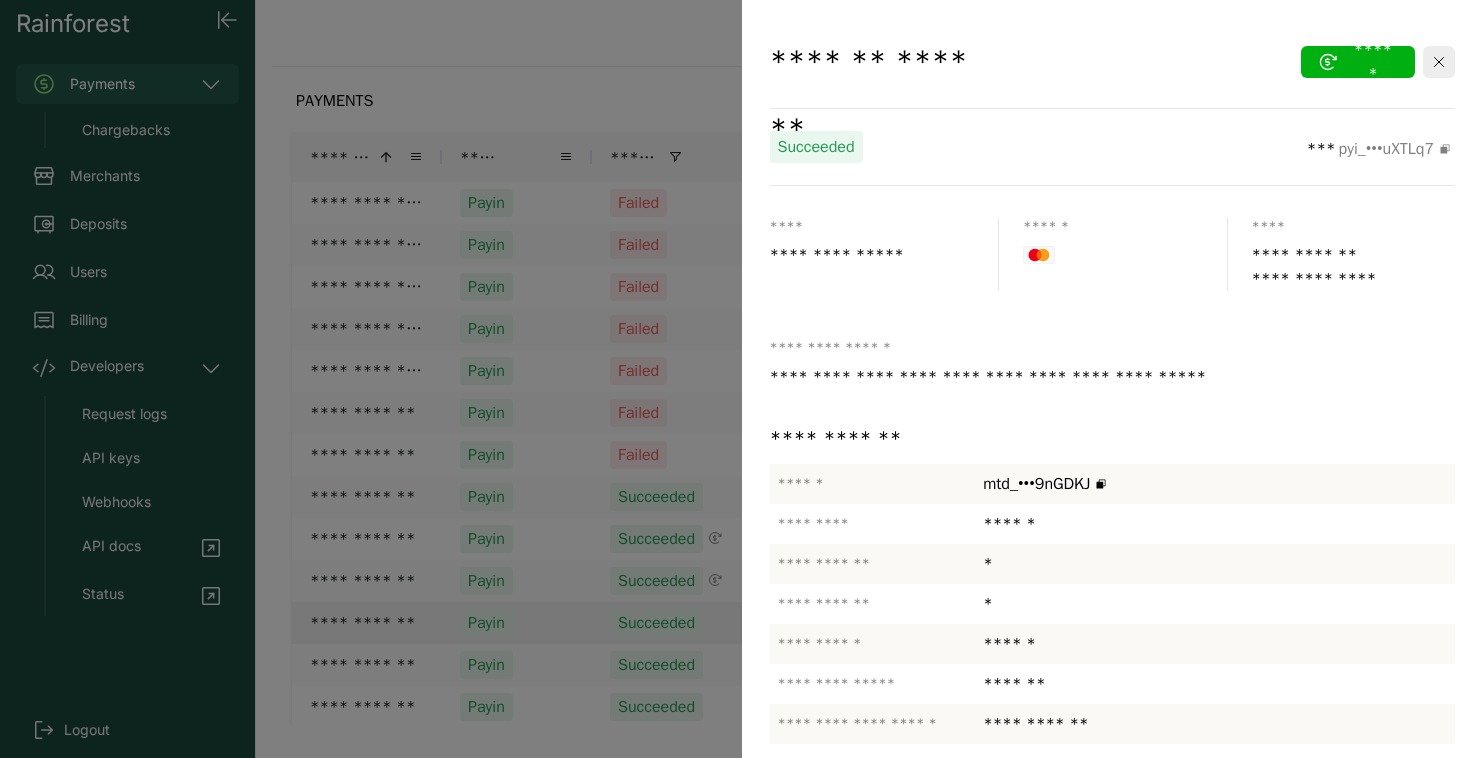 click at bounding box center [741, 379] 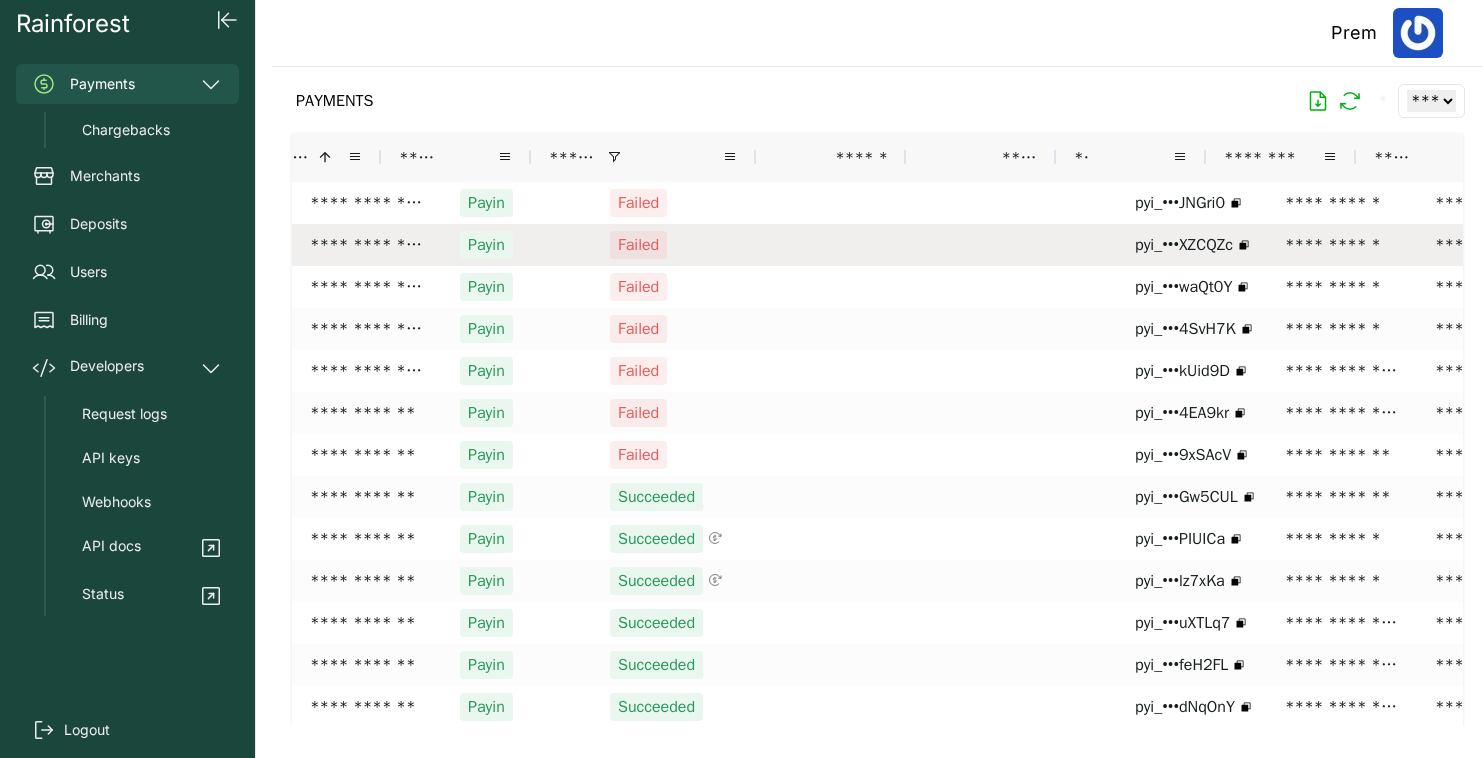 scroll, scrollTop: 0, scrollLeft: 560, axis: horizontal 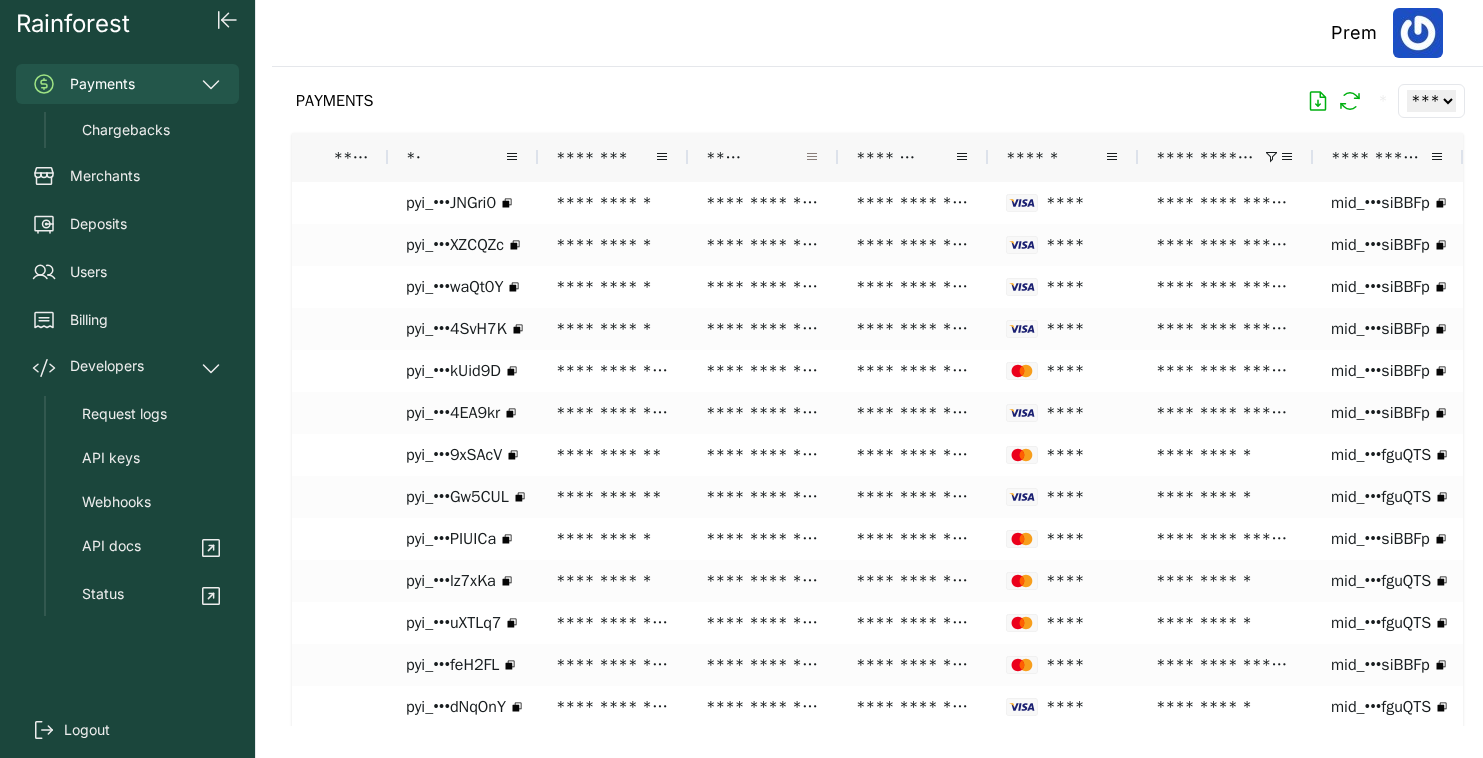 click at bounding box center (812, 157) 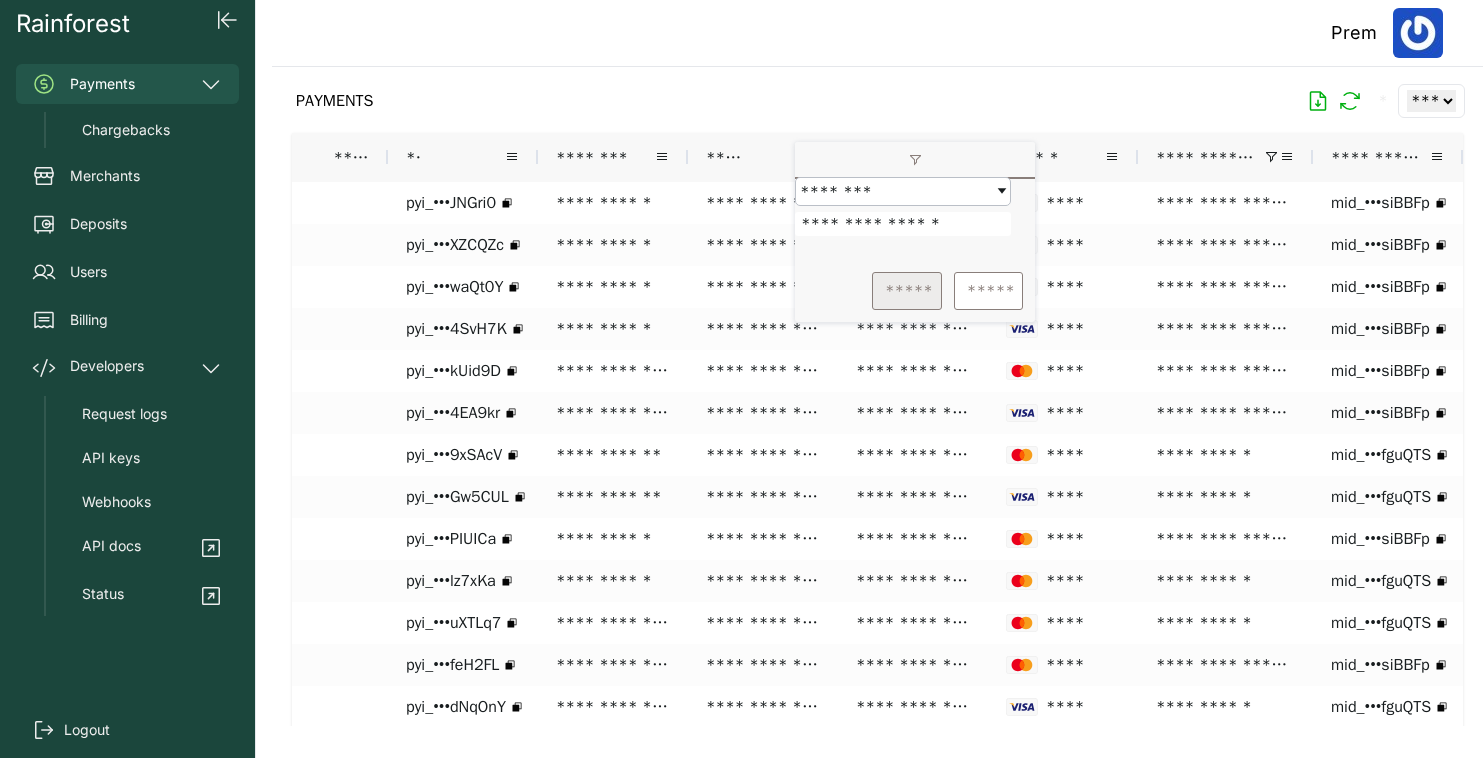 type on "**********" 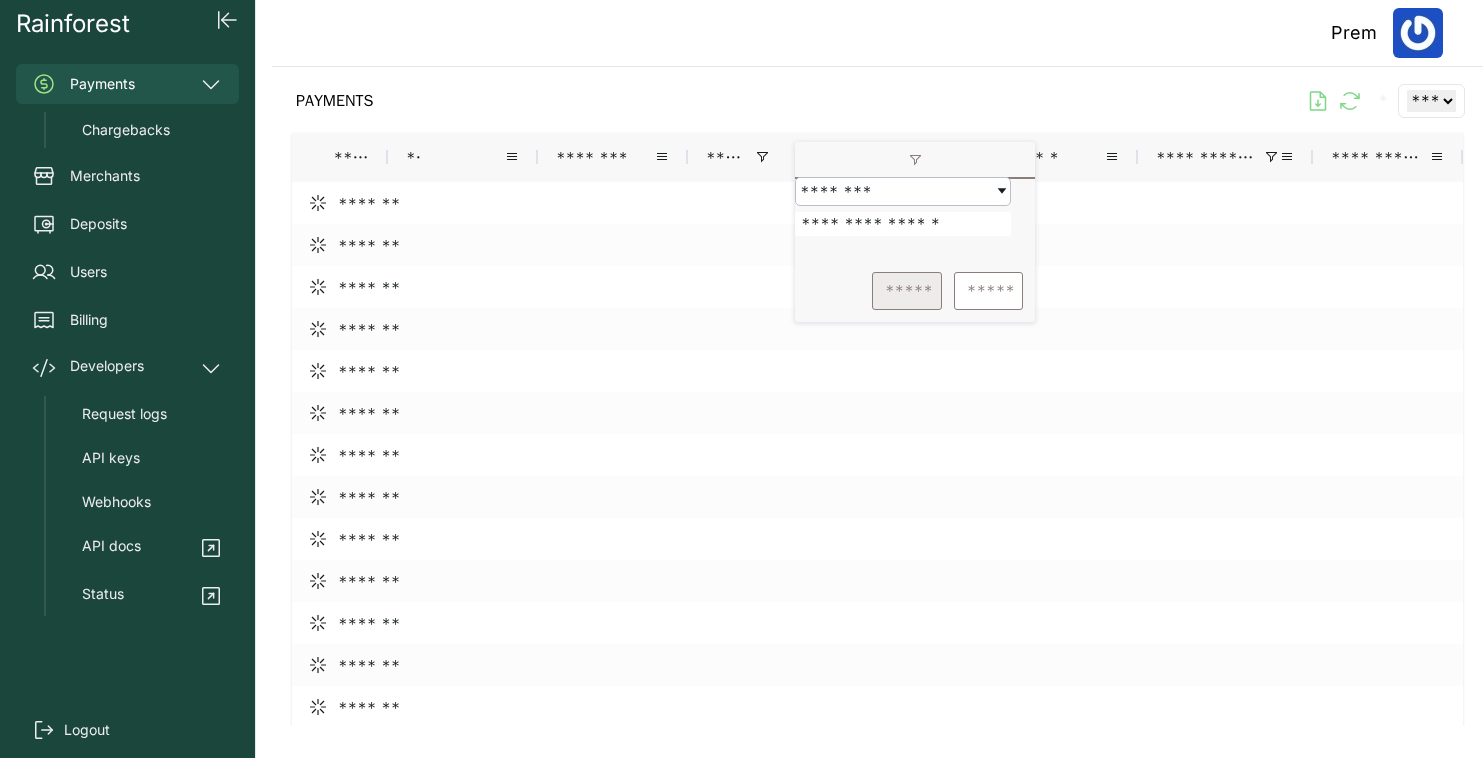 scroll, scrollTop: 0, scrollLeft: 0, axis: both 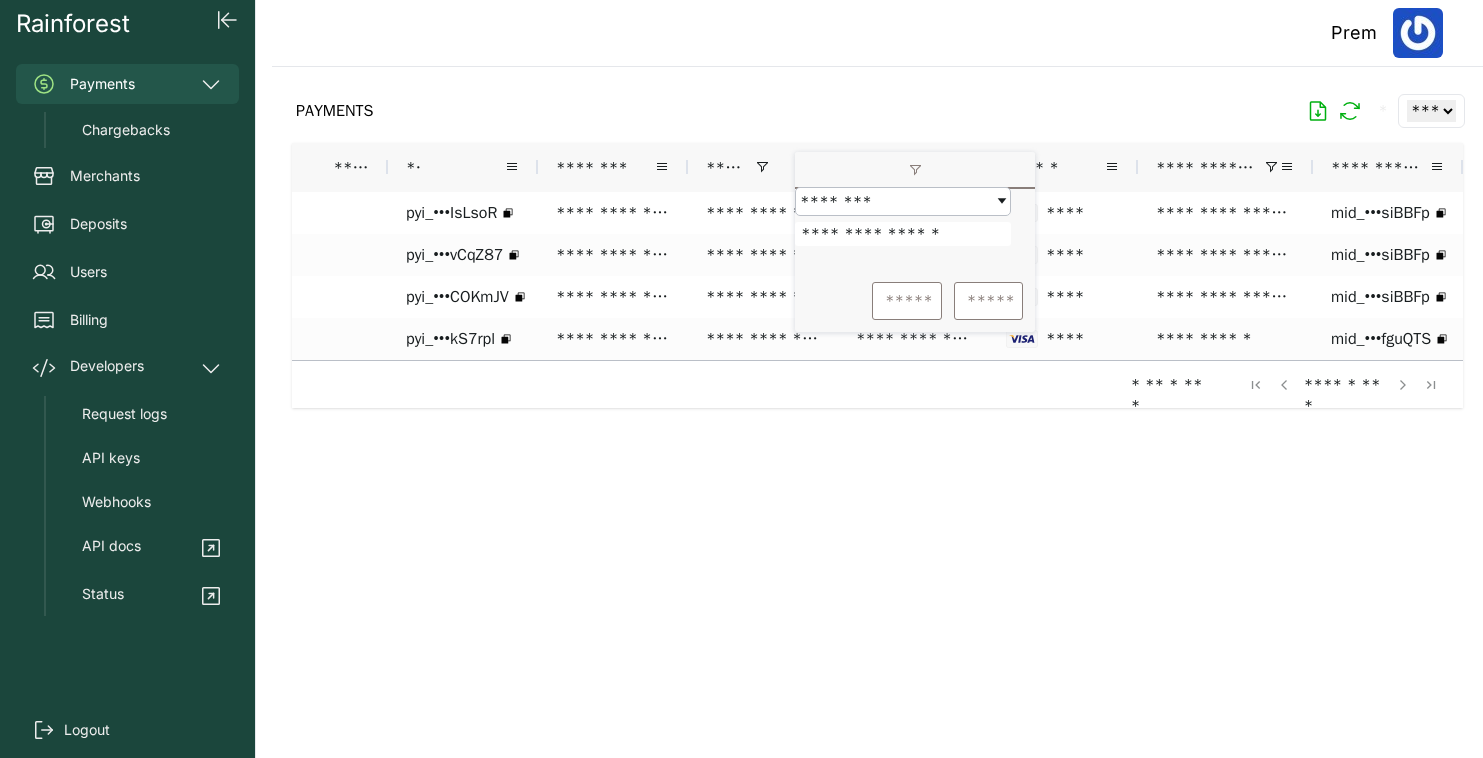click on "PAYMENTS * ** ** ** ***" at bounding box center (877, 111) 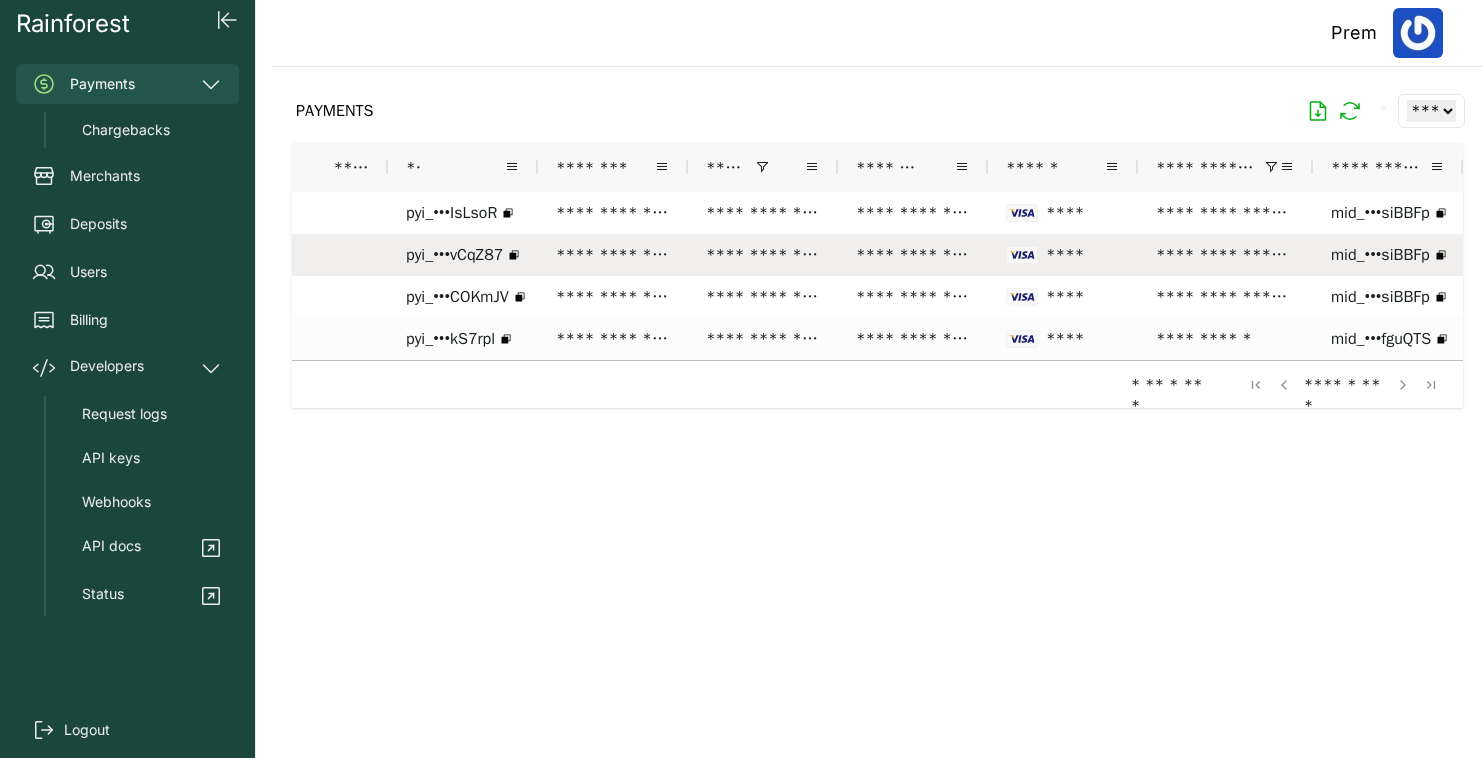 scroll, scrollTop: 0, scrollLeft: 622, axis: horizontal 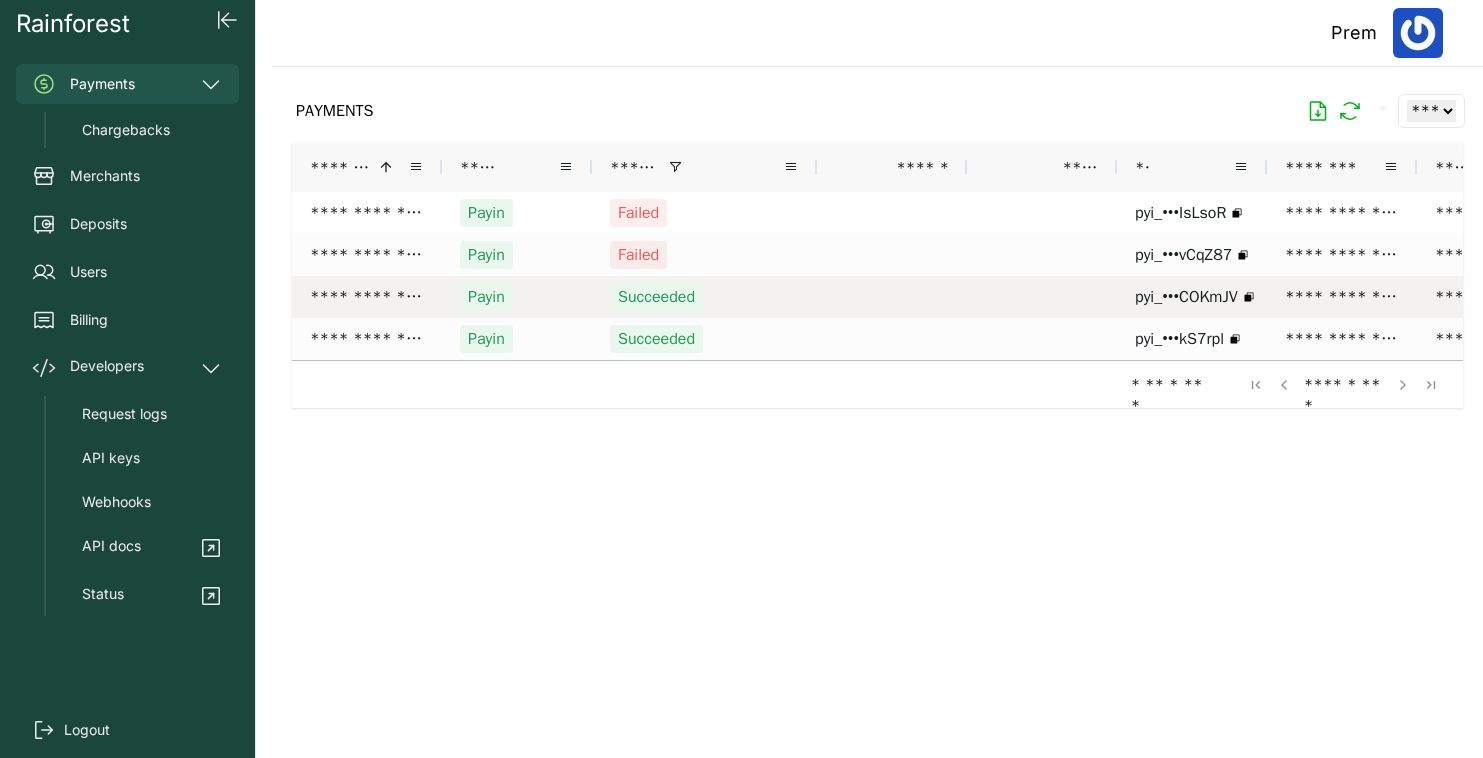 click on "Succeeded" at bounding box center [704, 297] 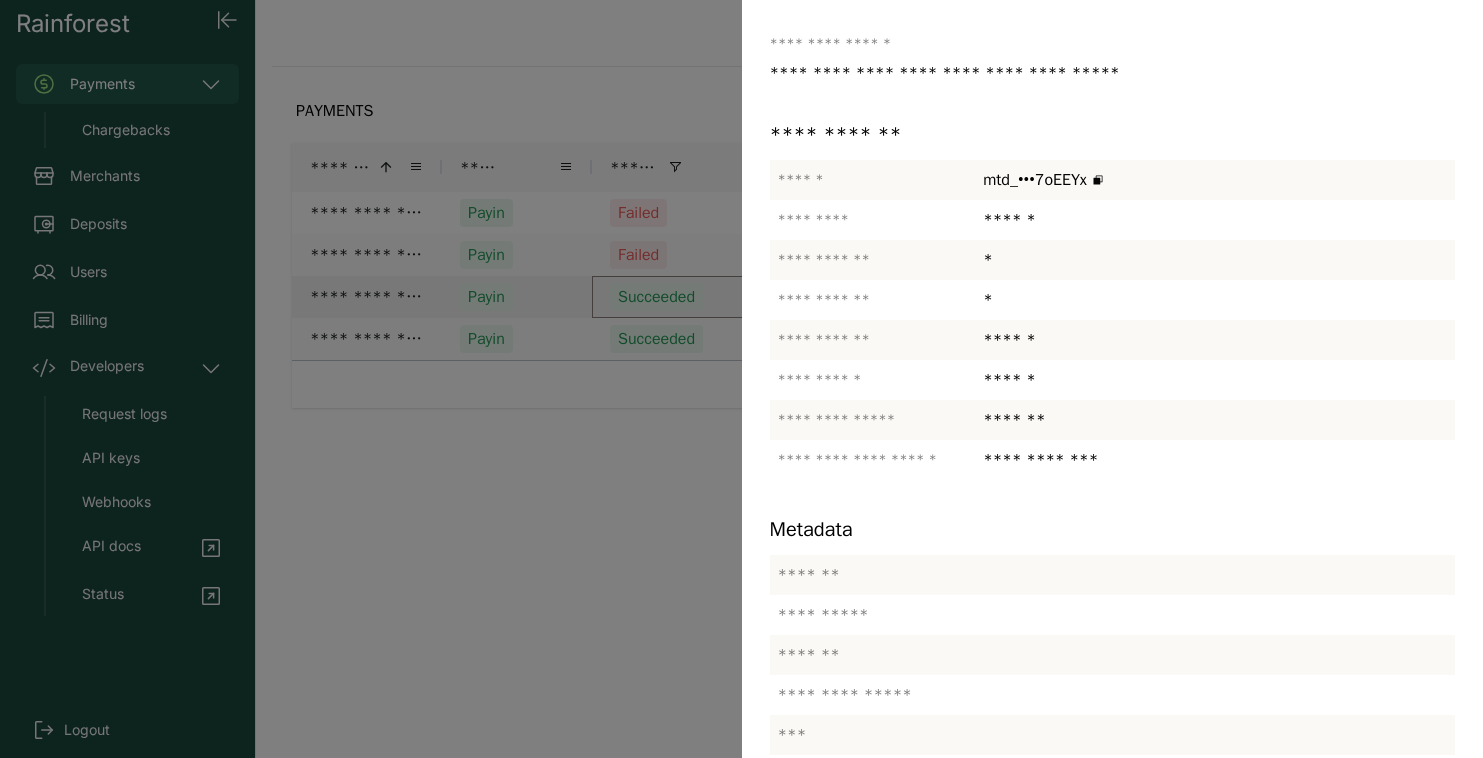 scroll, scrollTop: 307, scrollLeft: 0, axis: vertical 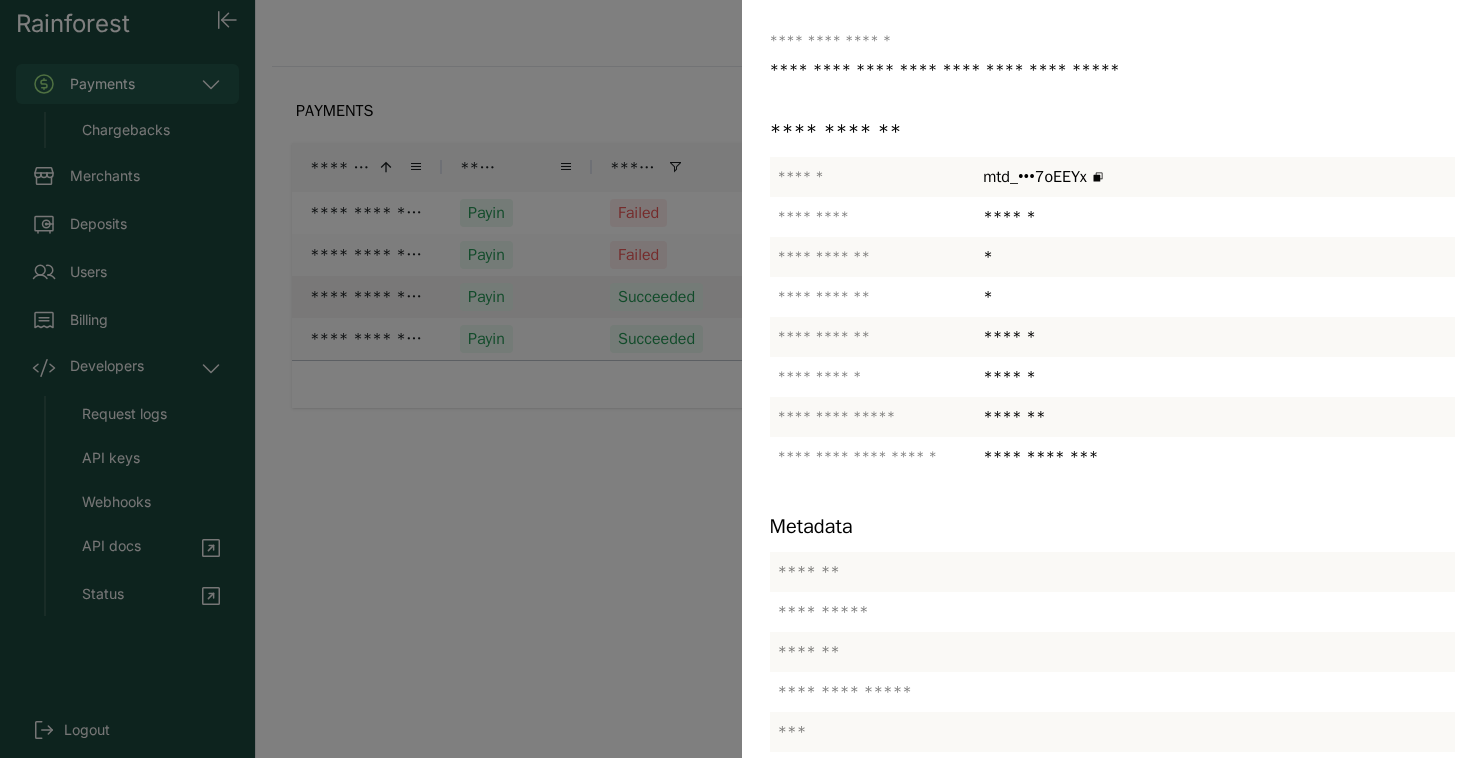 click at bounding box center [741, 379] 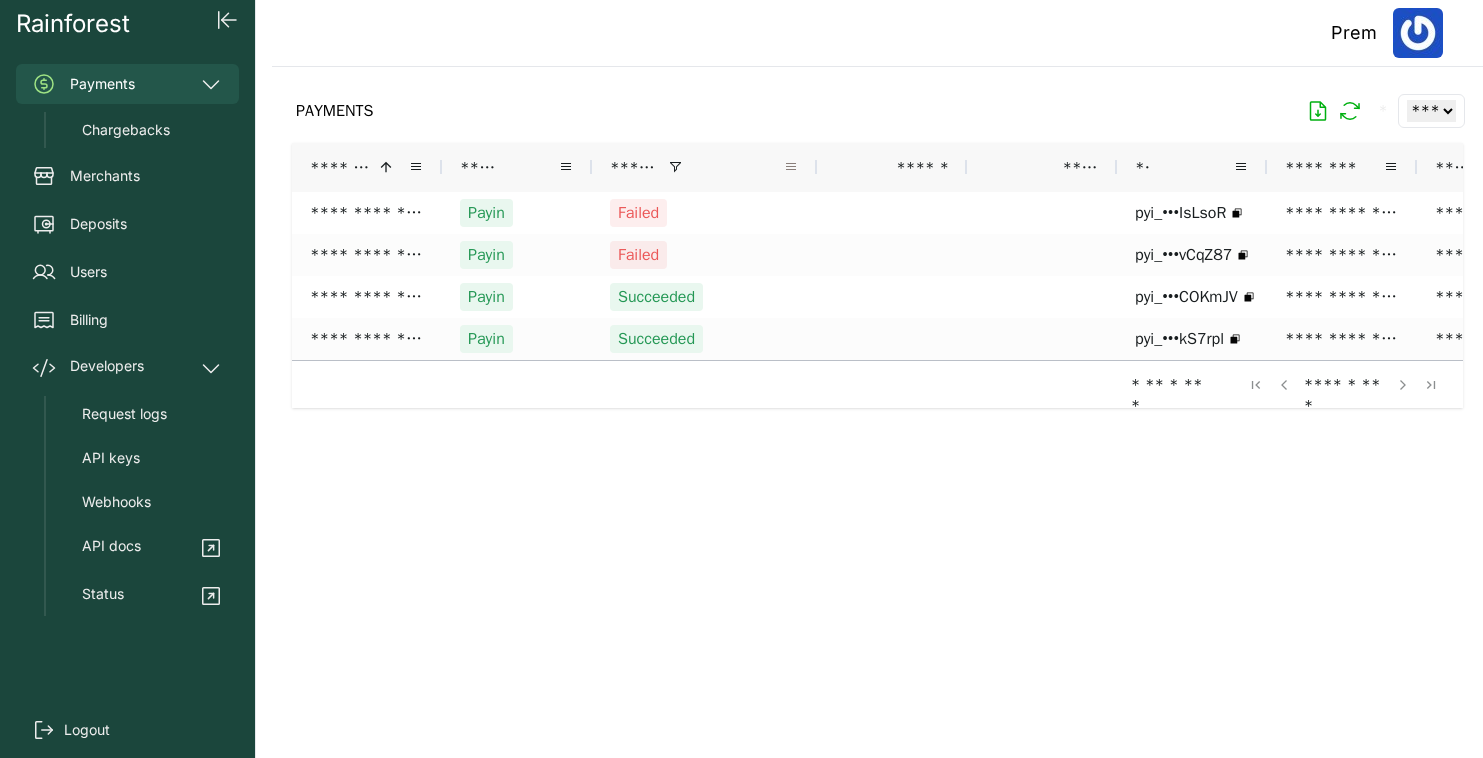 click at bounding box center [791, 167] 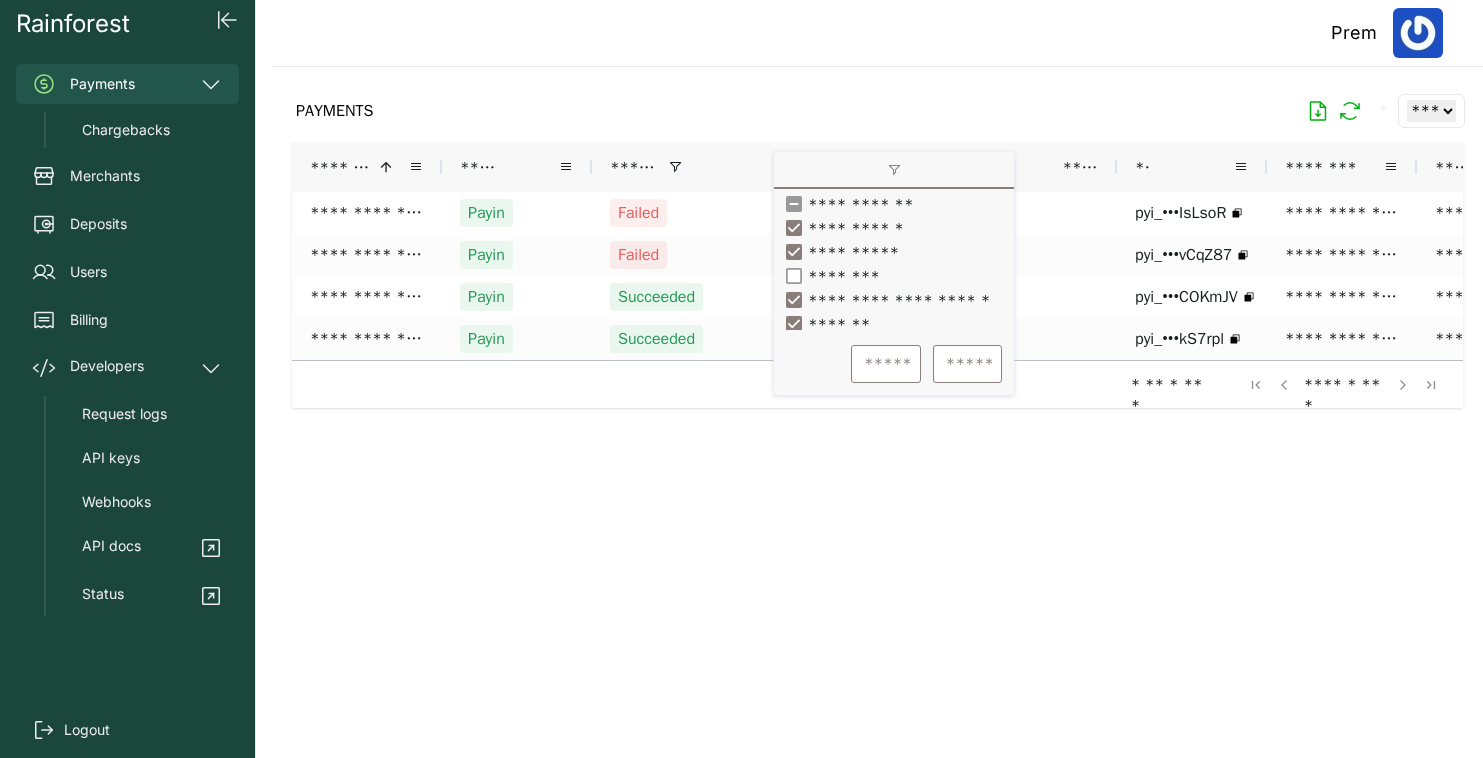 click on "PAYMENTS * ** ** ** ***" at bounding box center (877, 111) 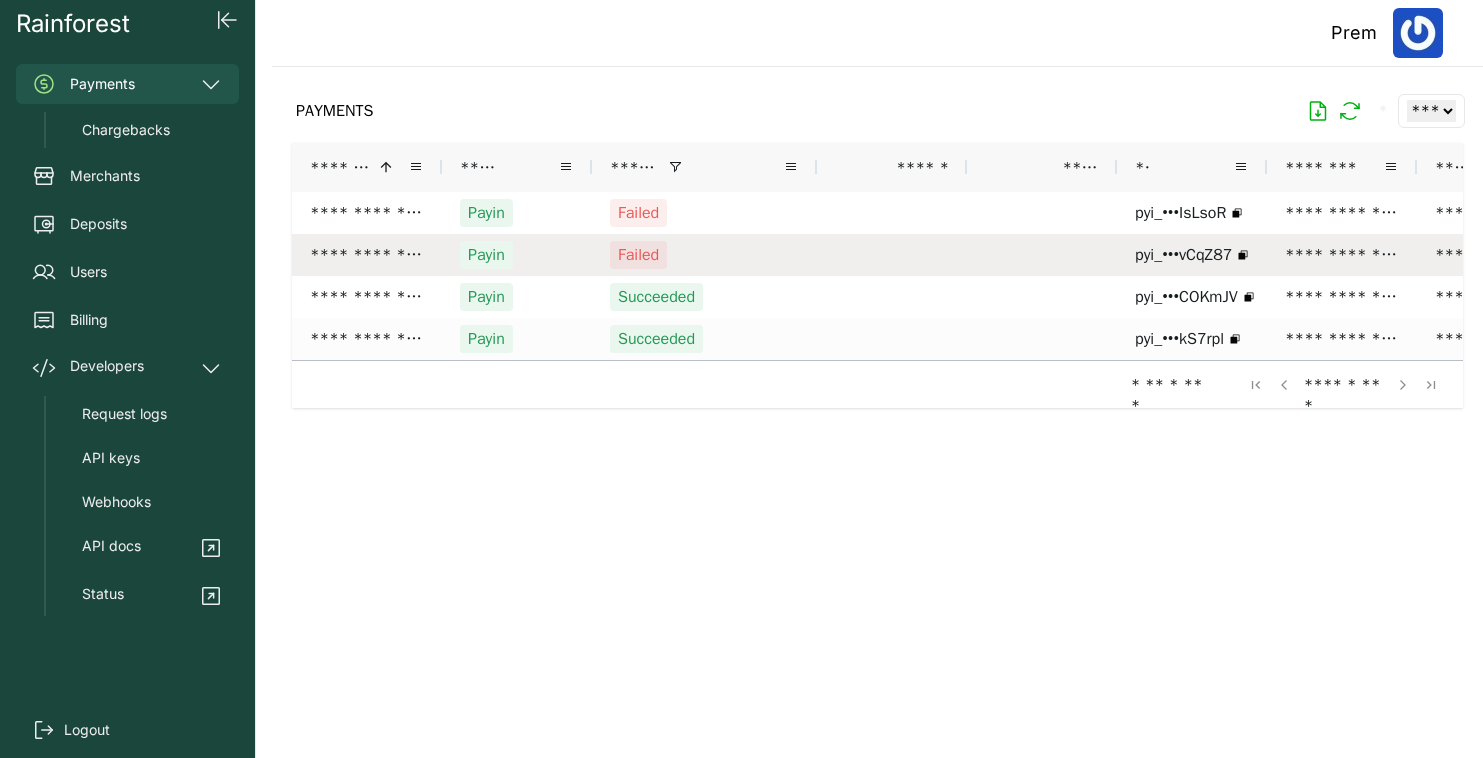 scroll, scrollTop: 0, scrollLeft: 222, axis: horizontal 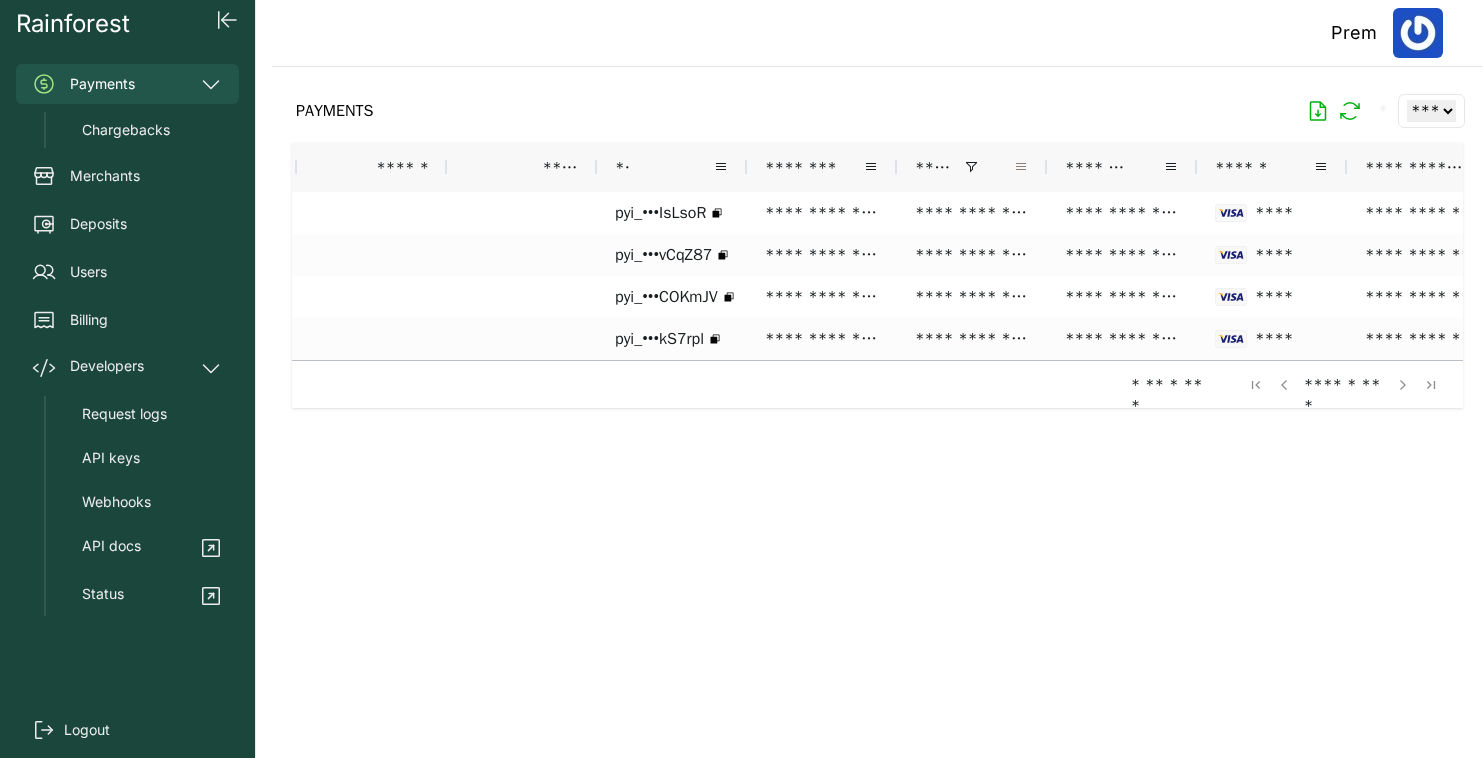 click at bounding box center (1021, 167) 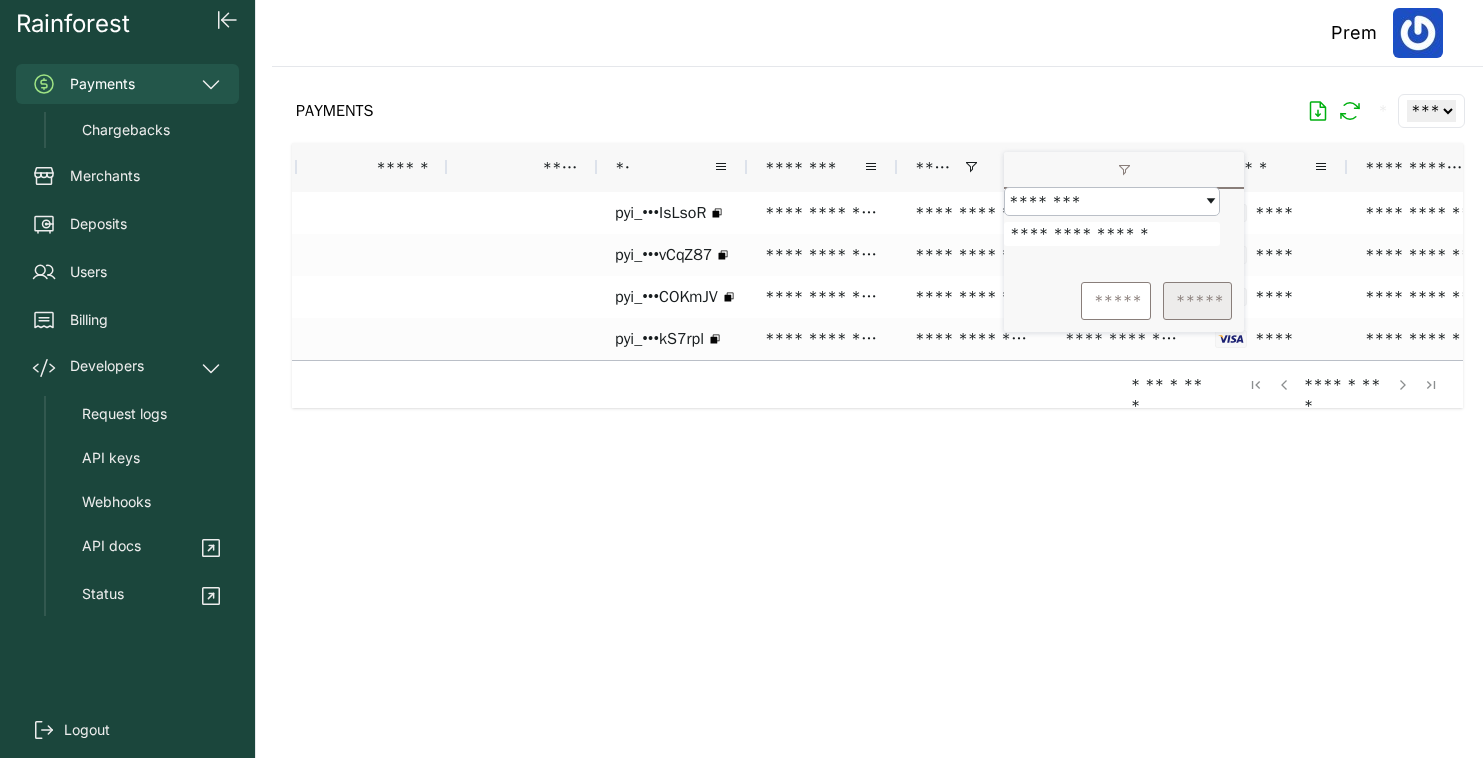 click on "*****" at bounding box center (1197, 301) 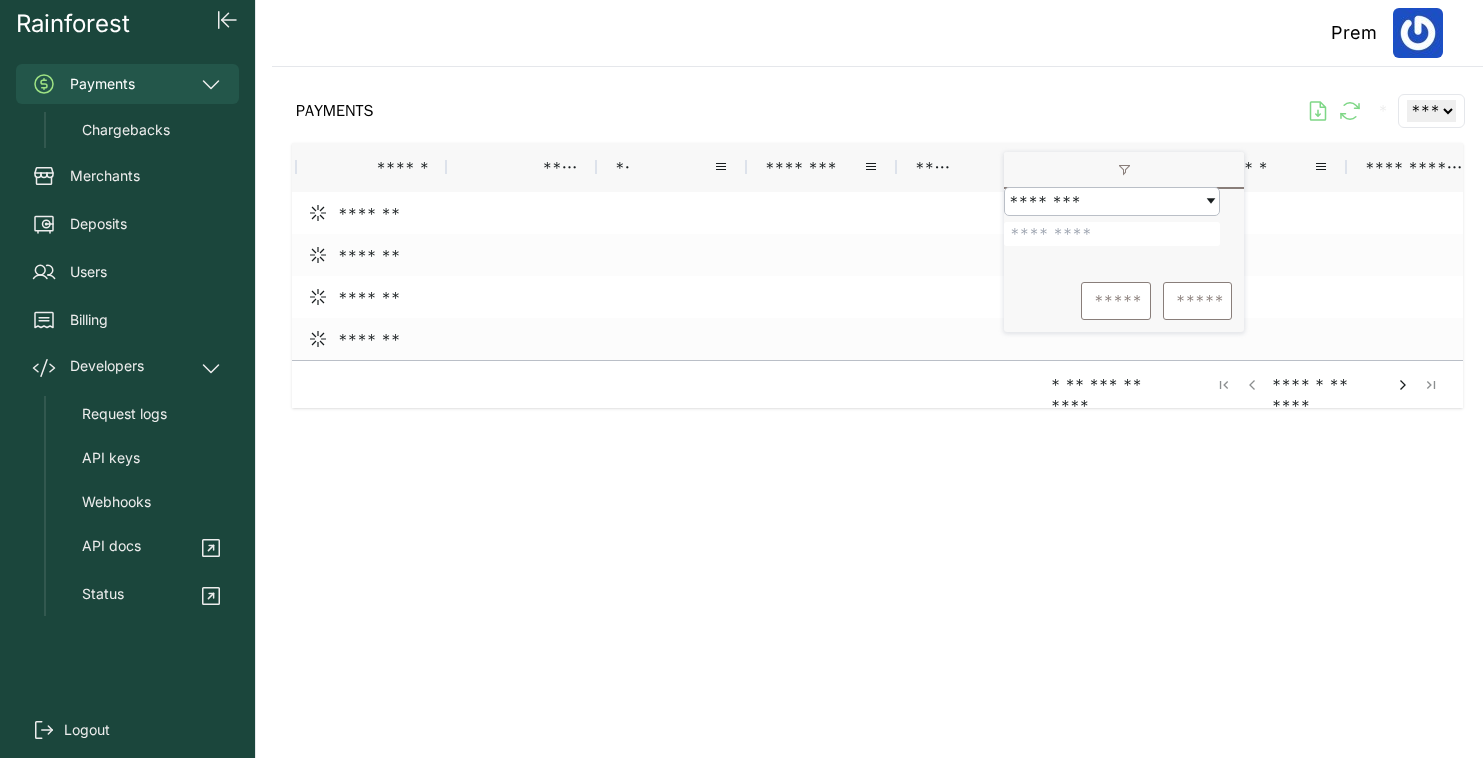 click on "Prem" at bounding box center (877, 33) 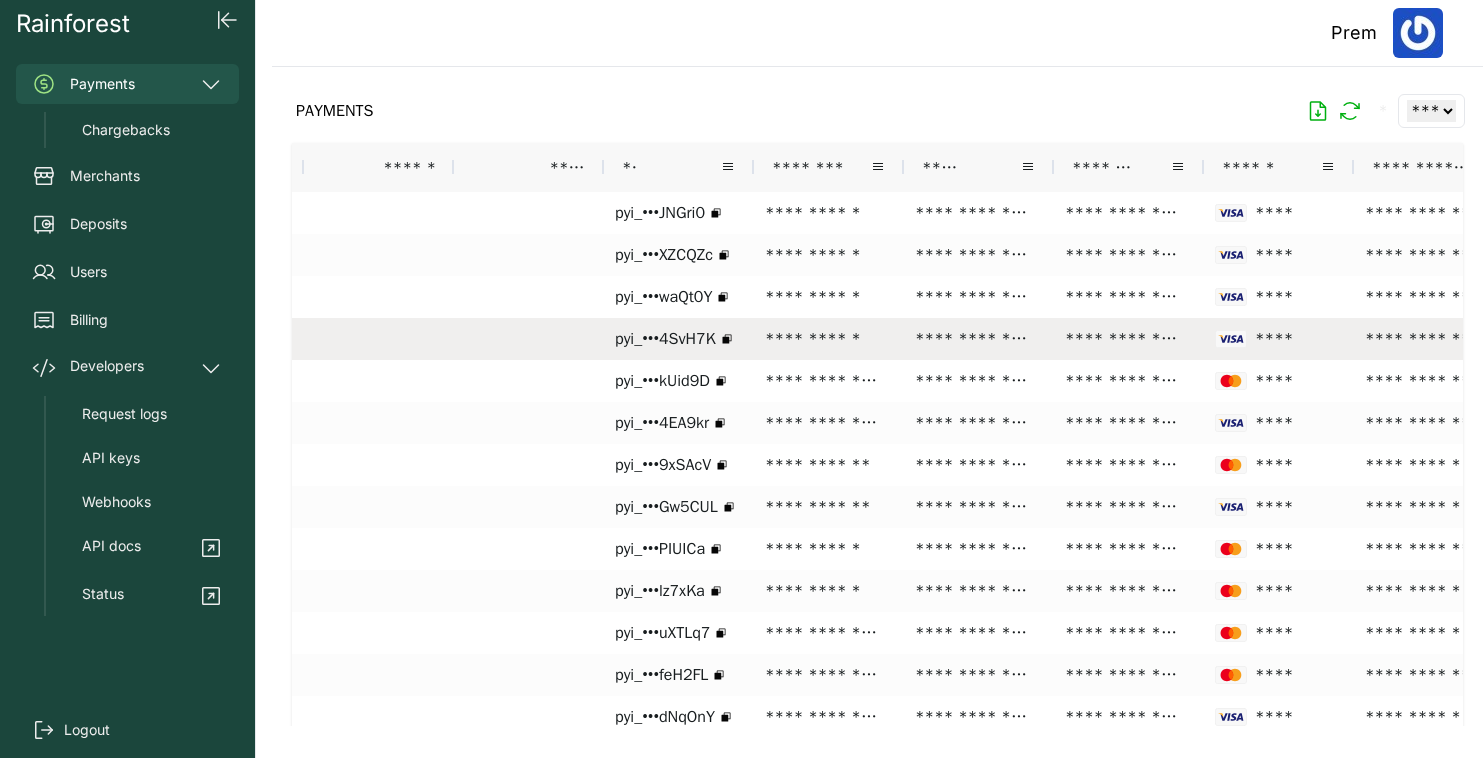 scroll, scrollTop: 0, scrollLeft: 30, axis: horizontal 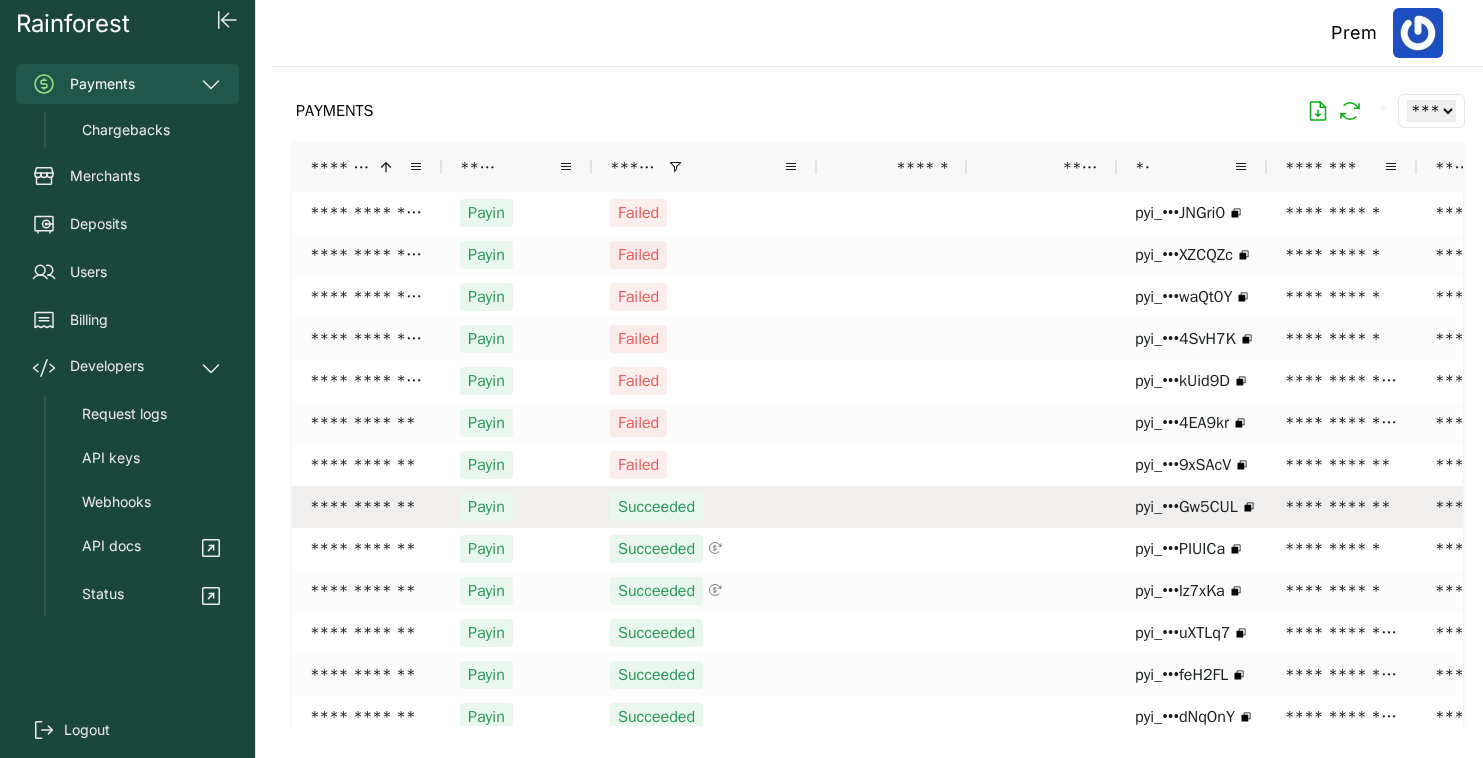 click on "Succeeded" at bounding box center (704, 507) 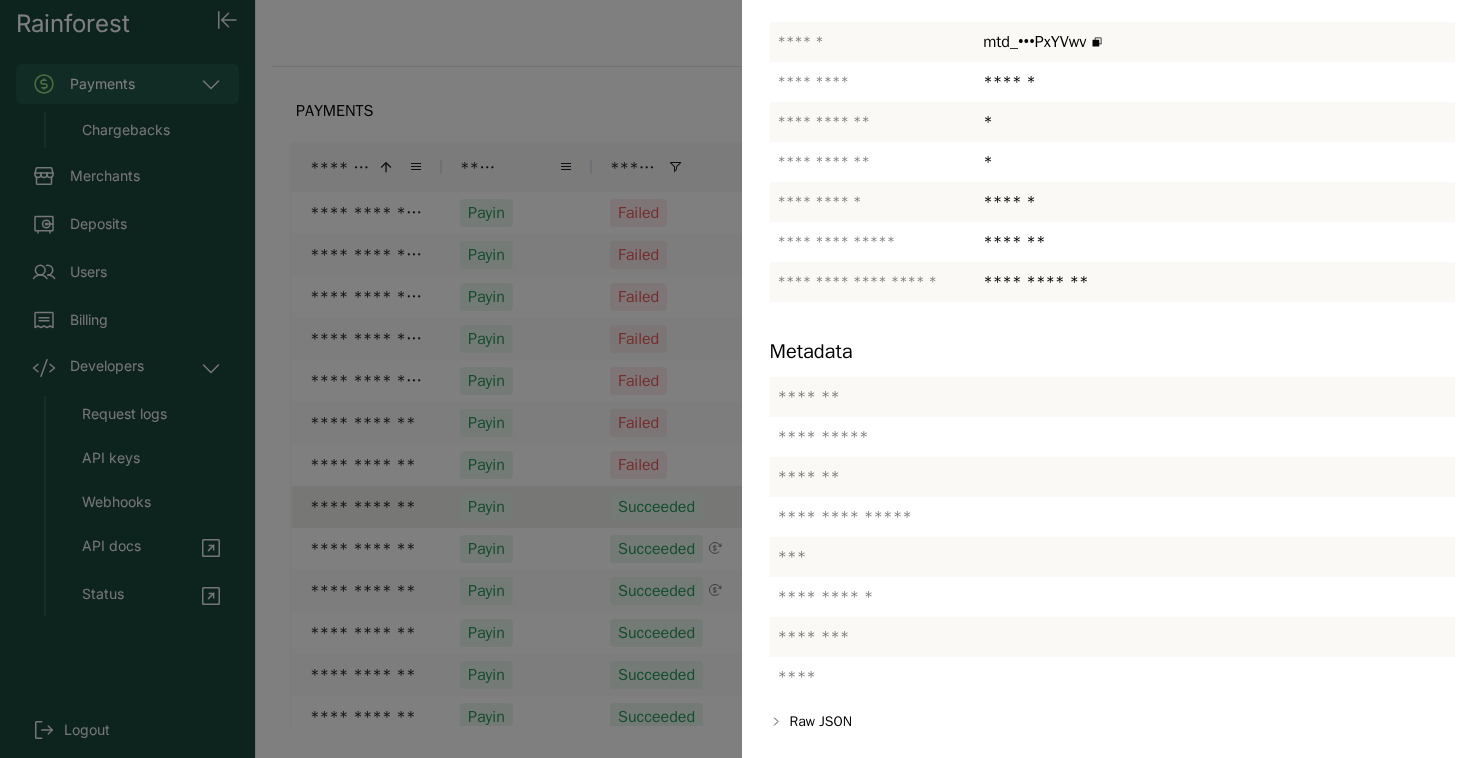 click at bounding box center [741, 379] 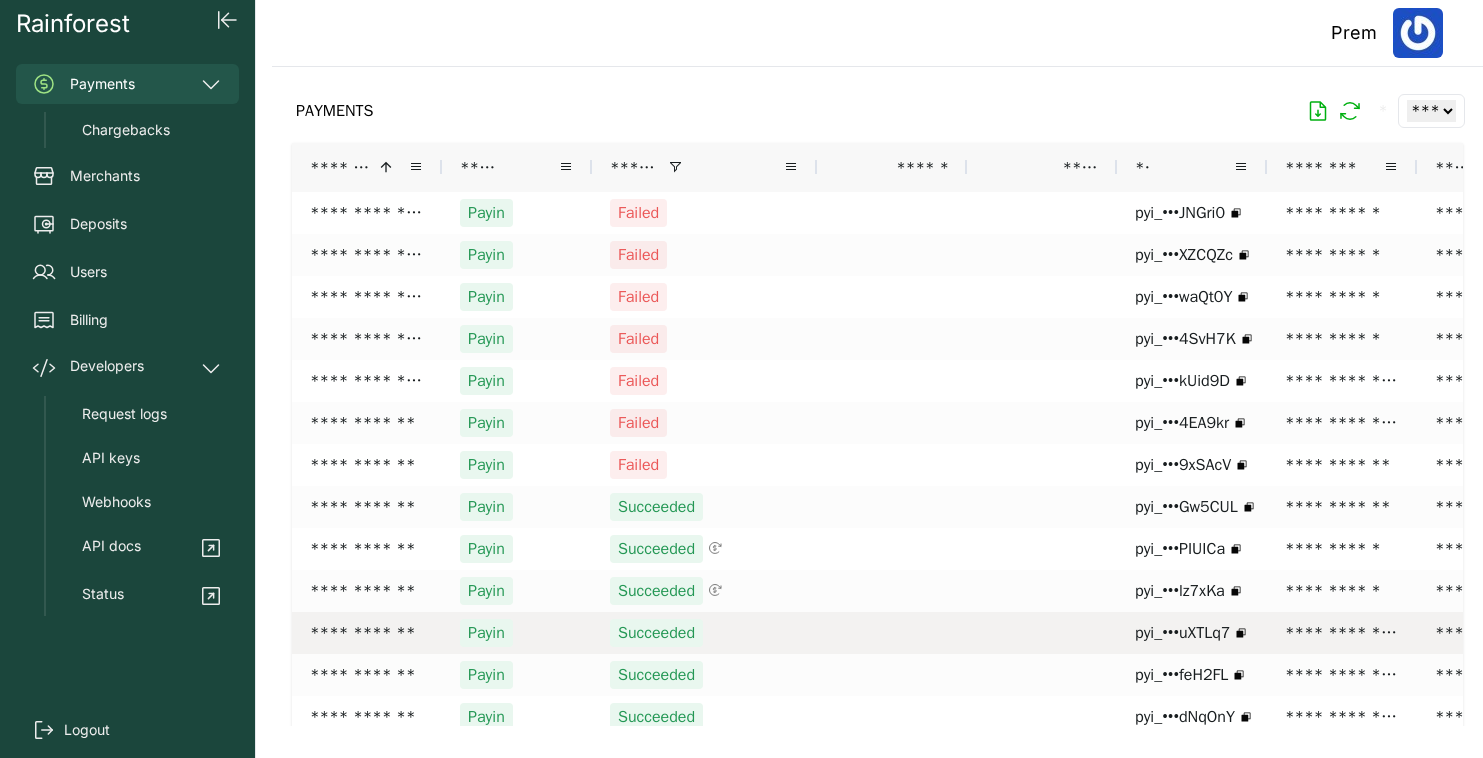 click on "Succeeded" at bounding box center (704, 633) 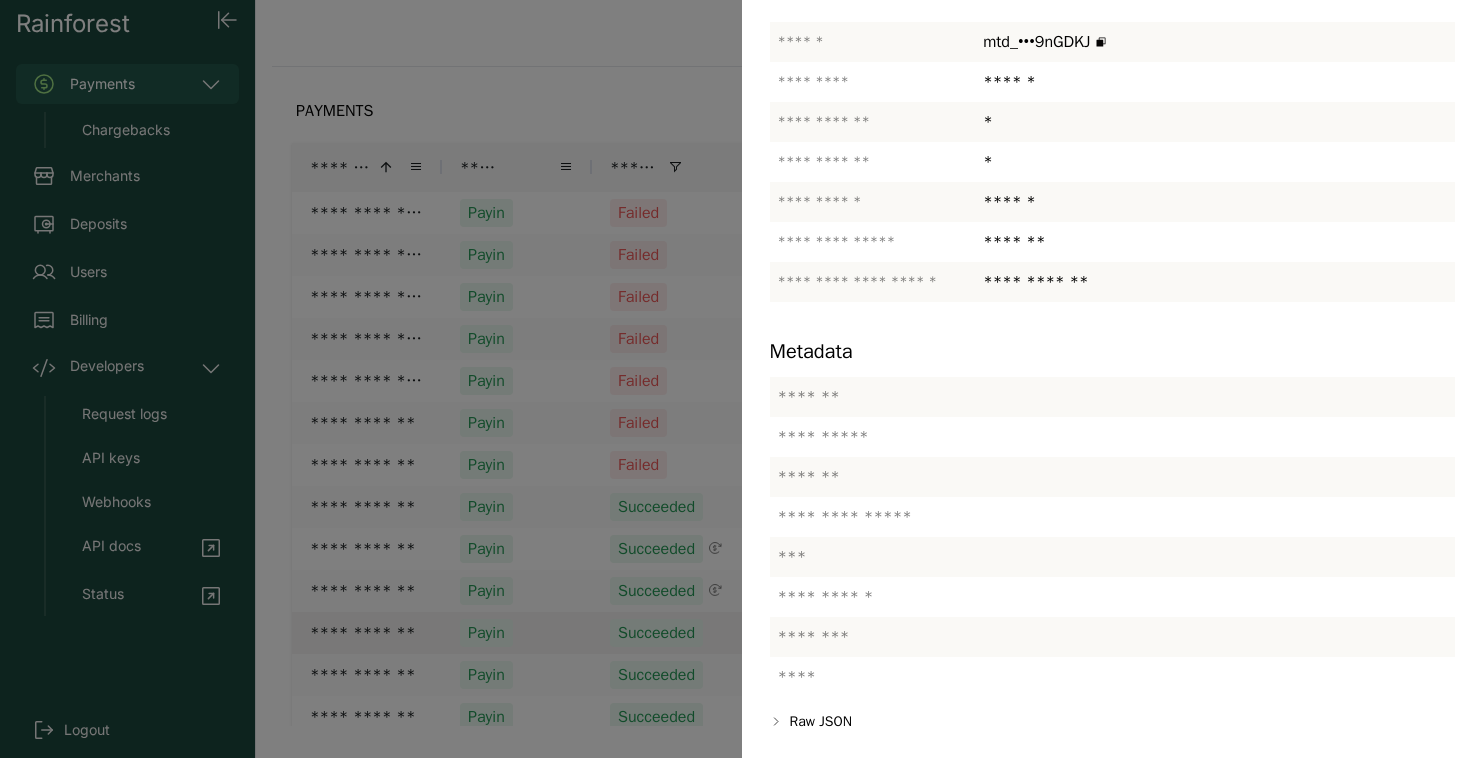 click at bounding box center (741, 379) 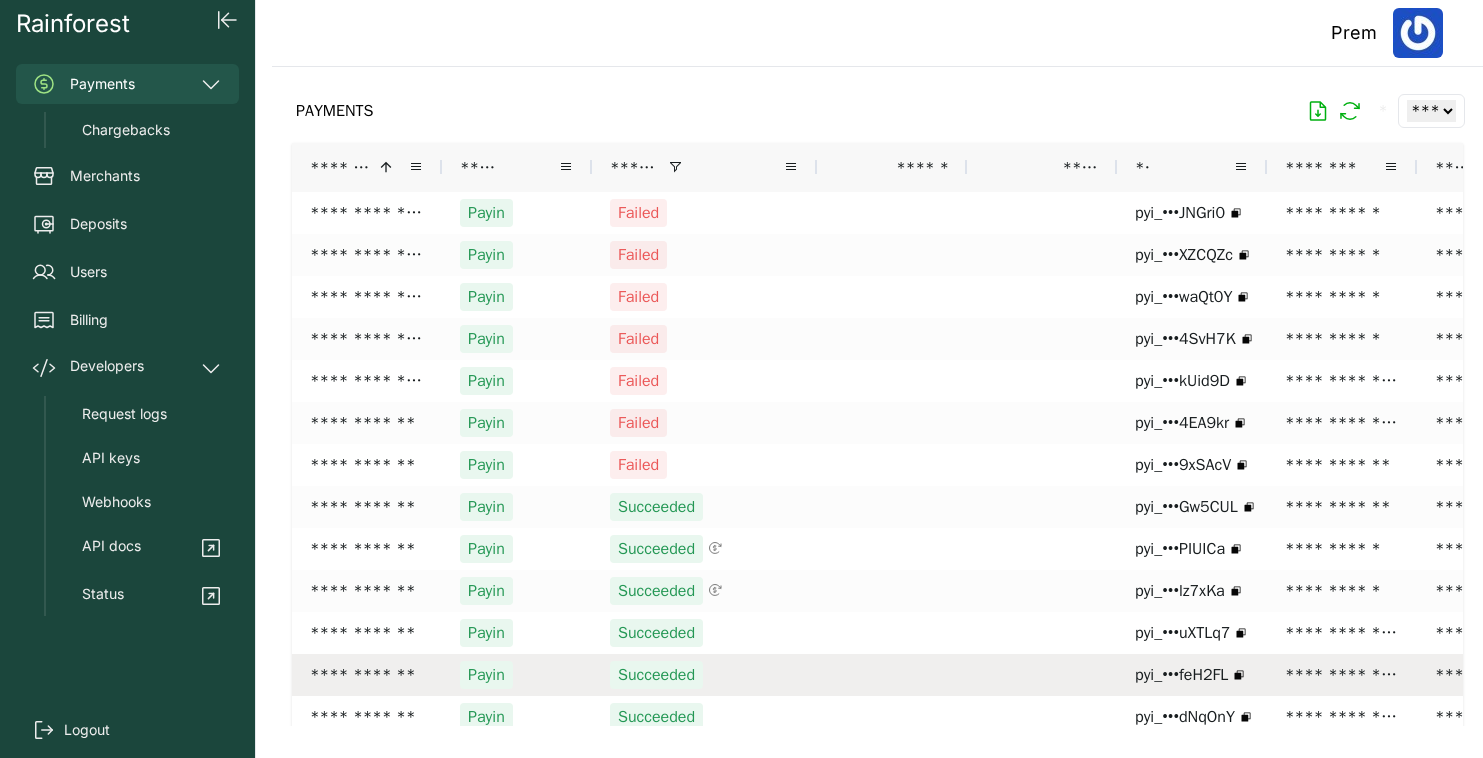 click on "Succeeded" at bounding box center (704, 675) 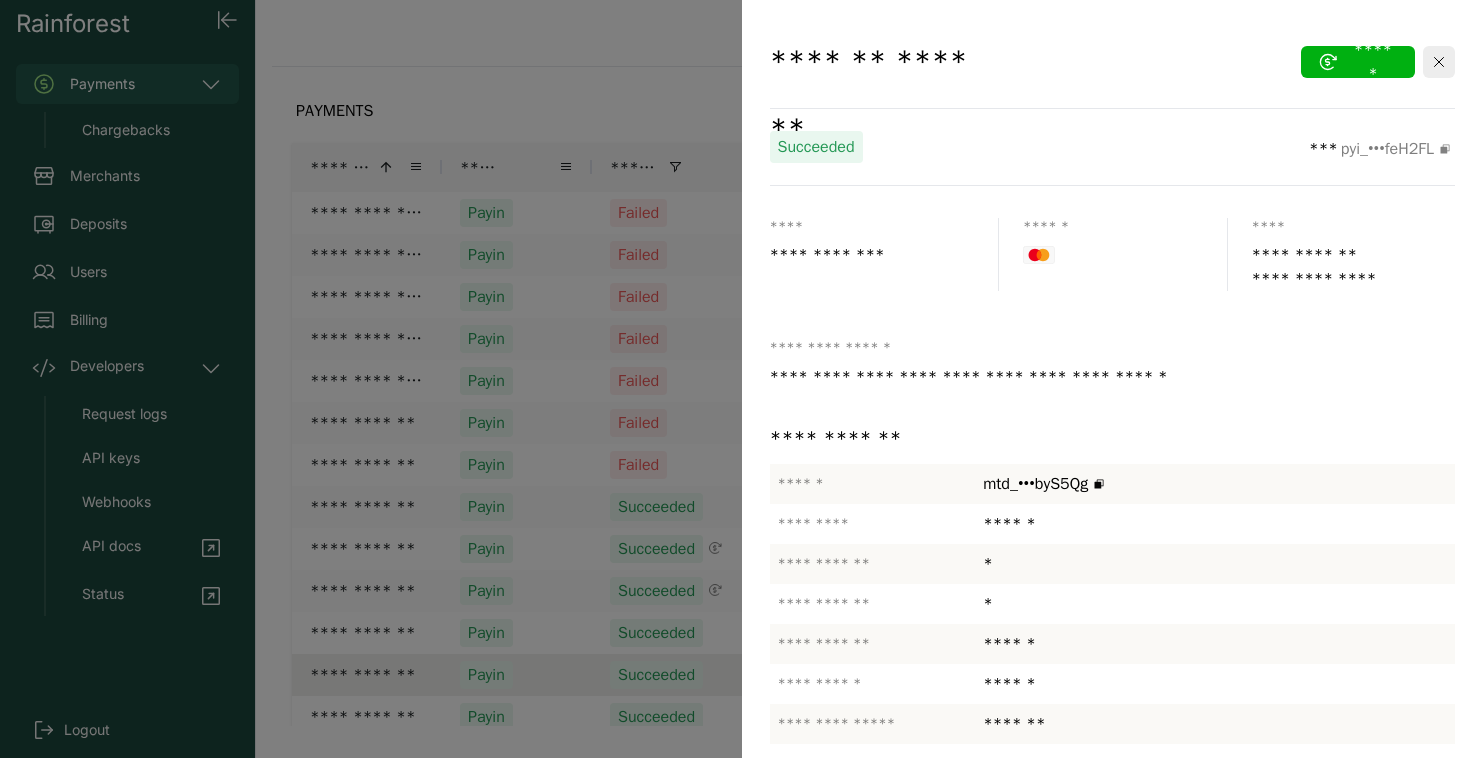 click at bounding box center [741, 379] 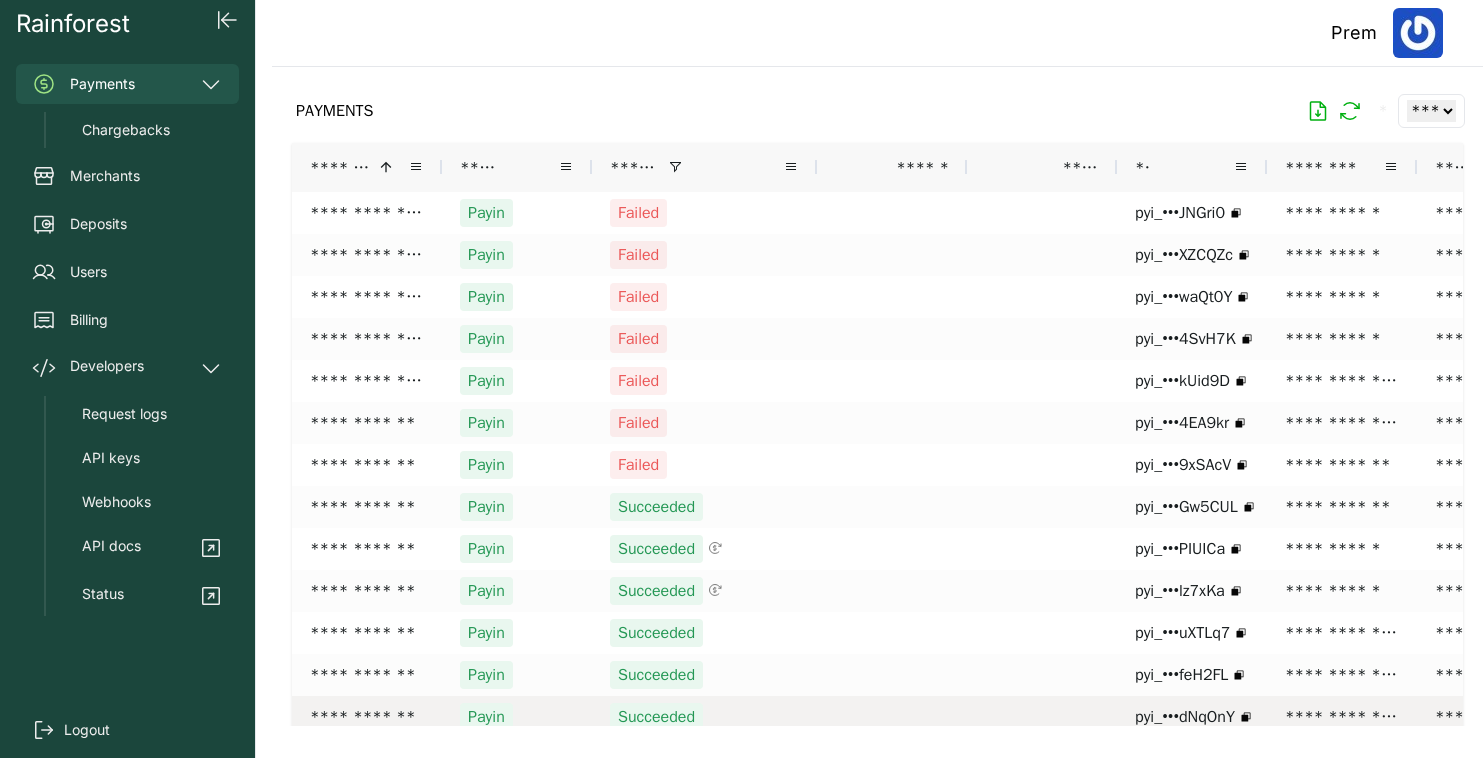 click on "Succeeded" at bounding box center [704, 717] 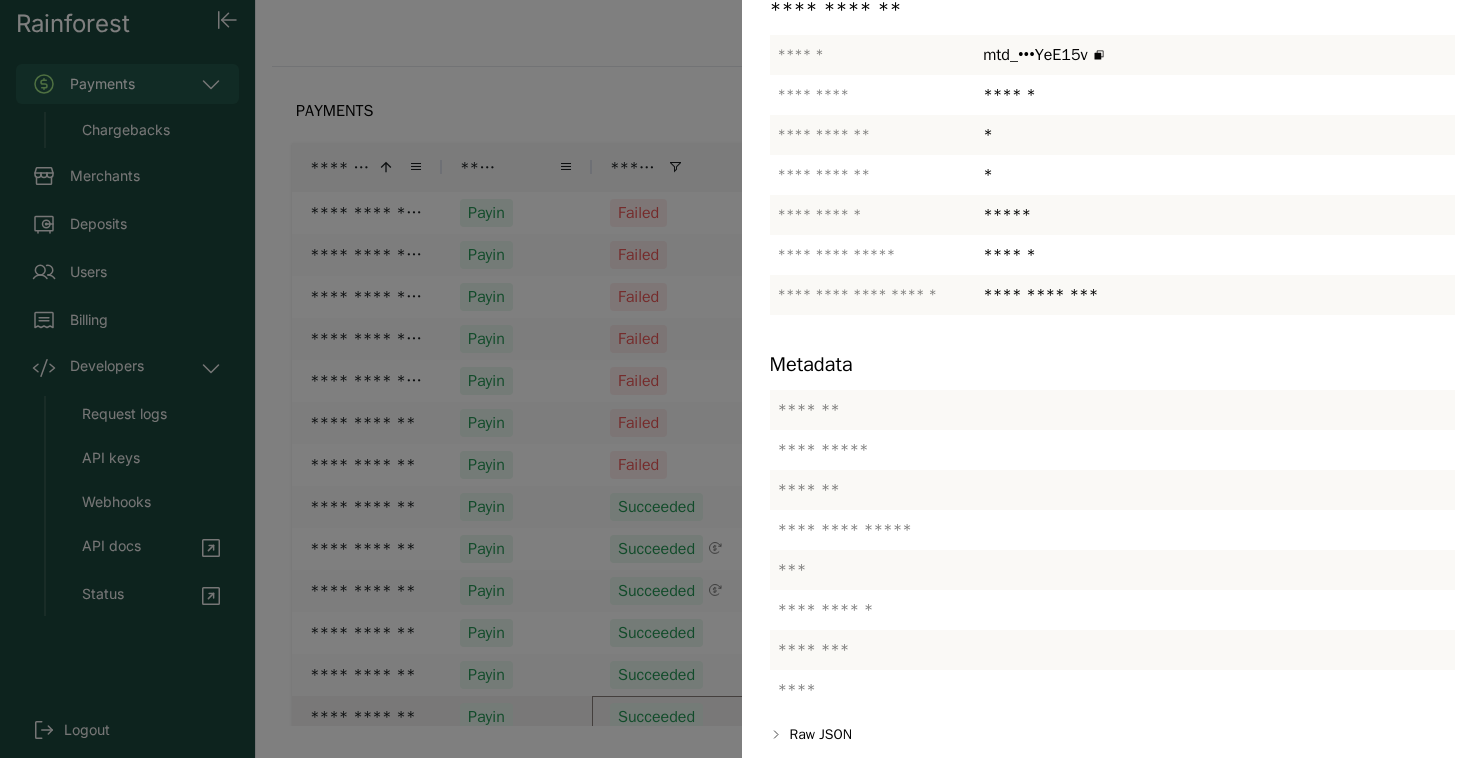 scroll, scrollTop: 432, scrollLeft: 0, axis: vertical 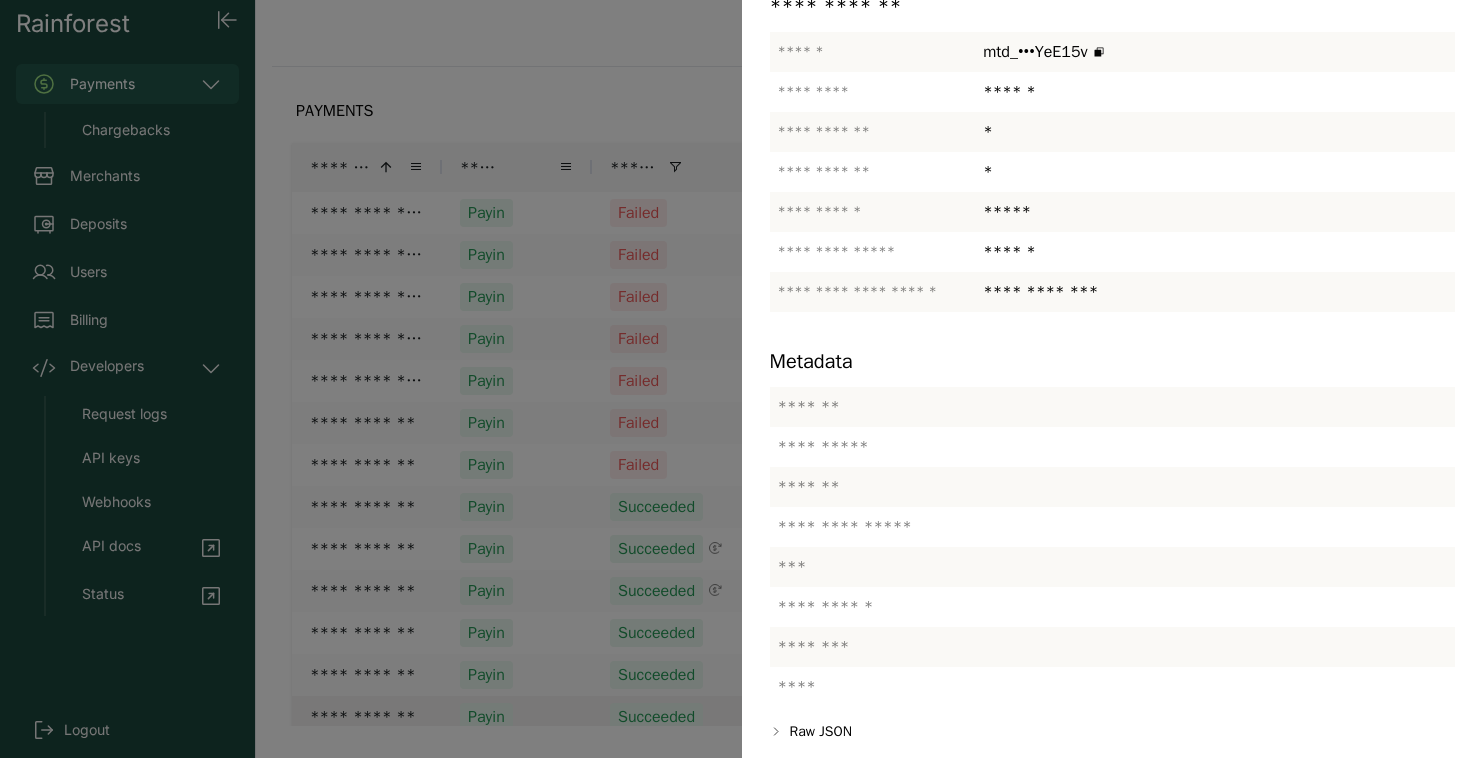click at bounding box center (741, 379) 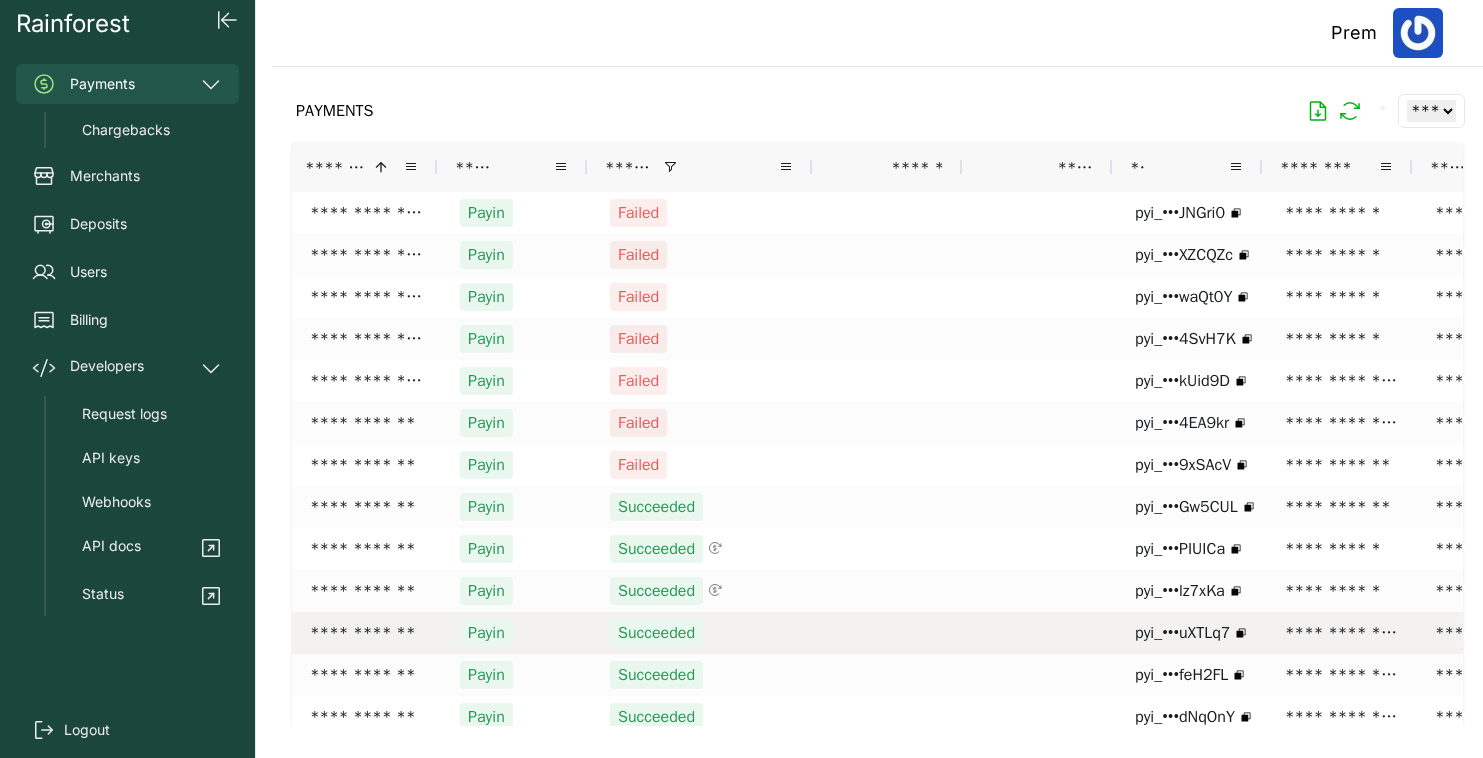 scroll, scrollTop: 0, scrollLeft: 25, axis: horizontal 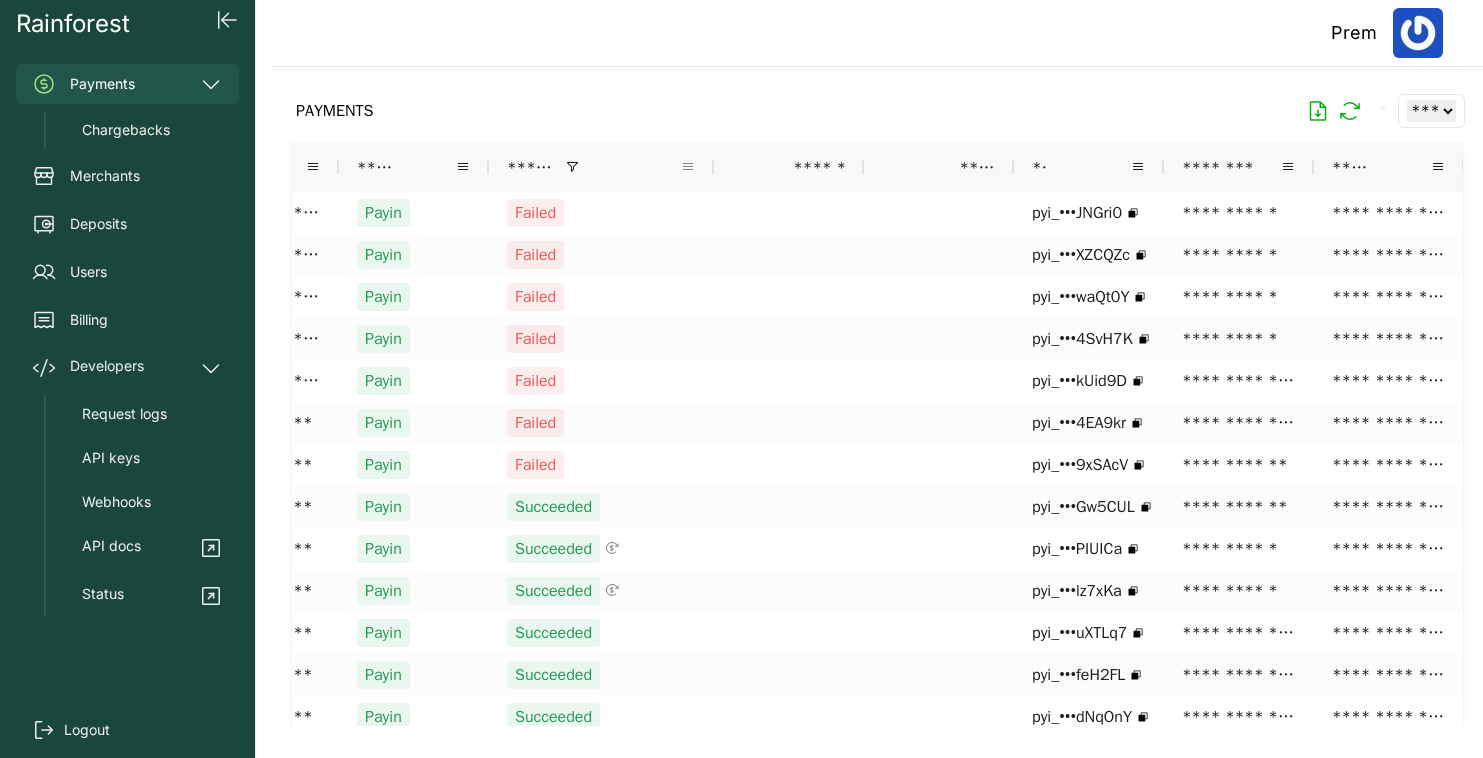 click at bounding box center [688, 167] 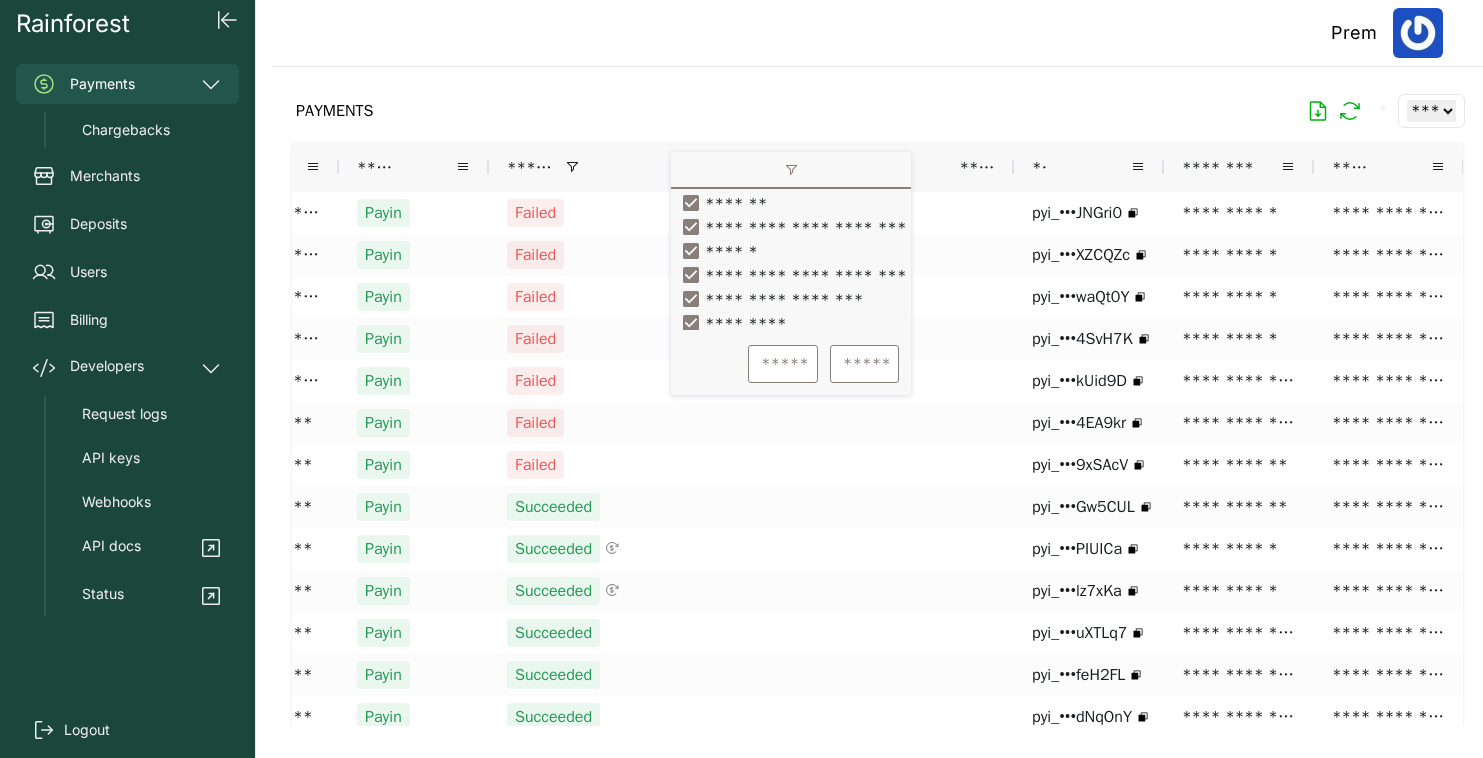 scroll, scrollTop: 122, scrollLeft: 0, axis: vertical 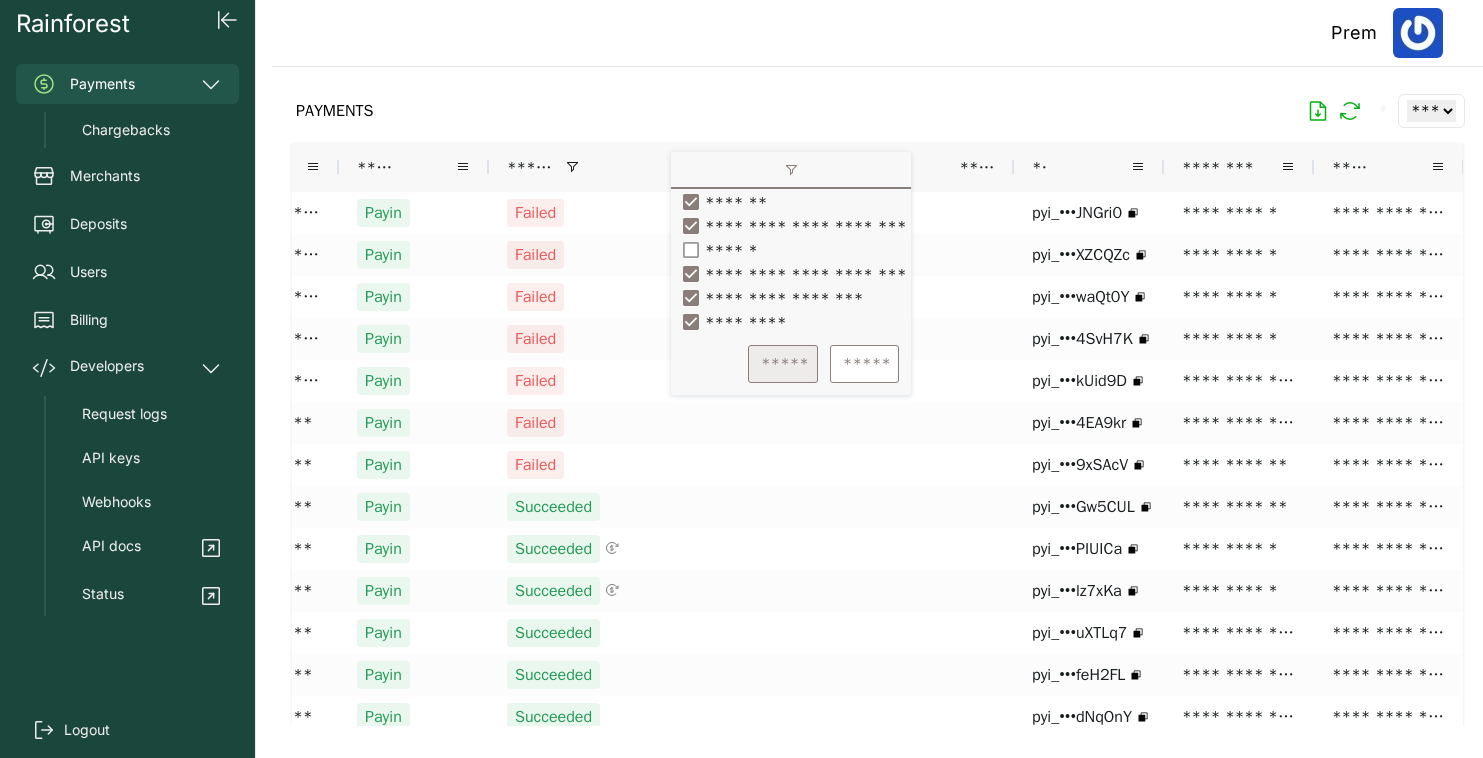 click on "*****" at bounding box center [783, 364] 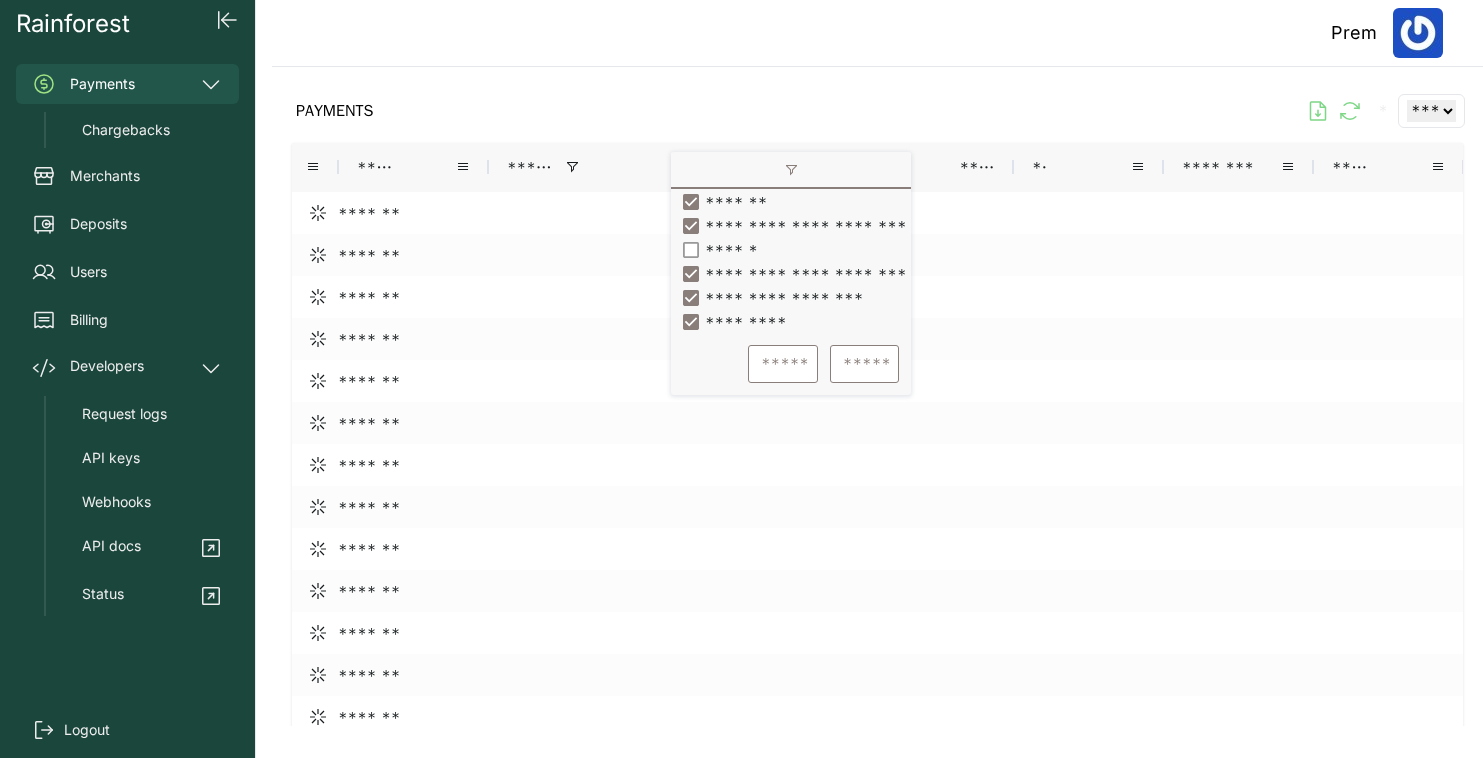 click on "PAYMENTS * ** ** ** ***" at bounding box center (877, 111) 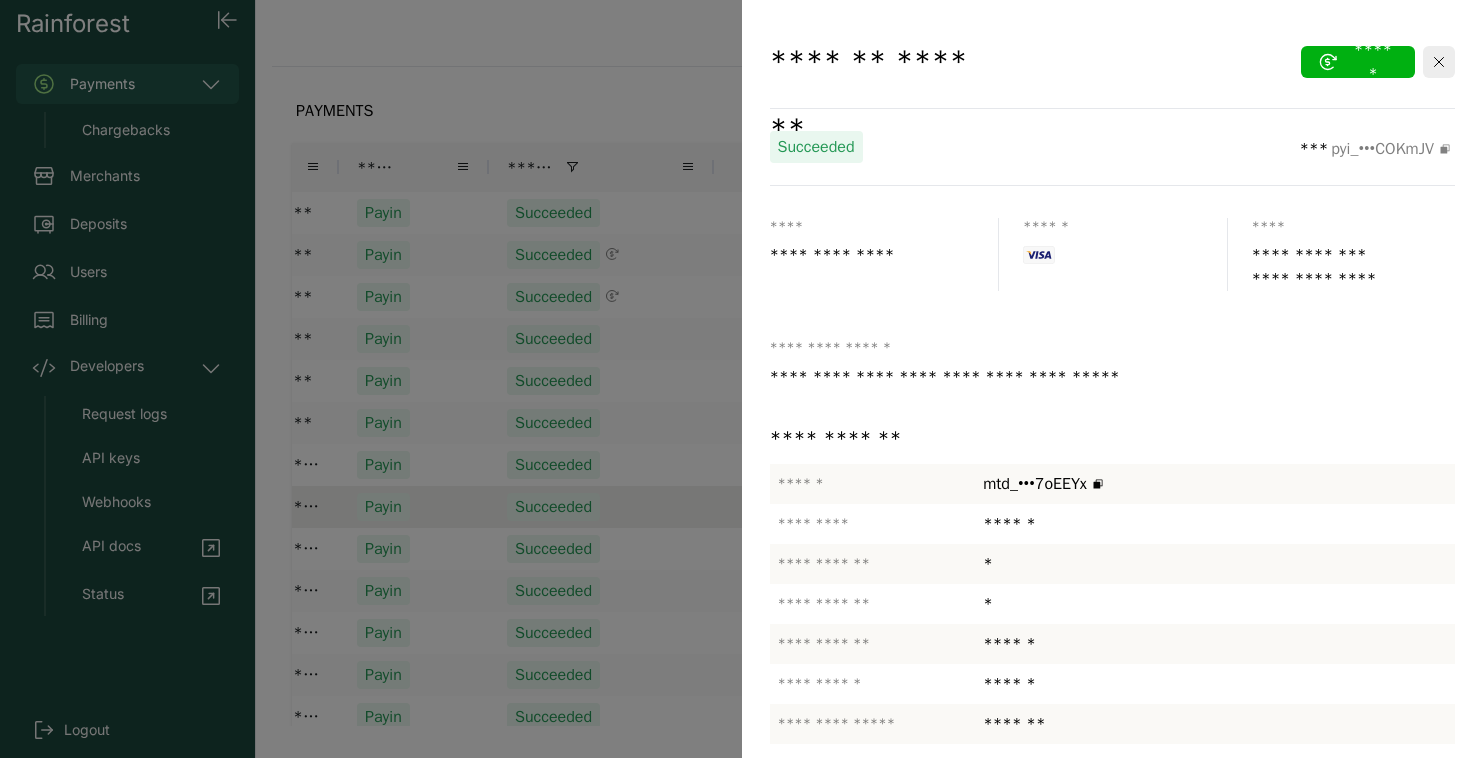 click at bounding box center [741, 379] 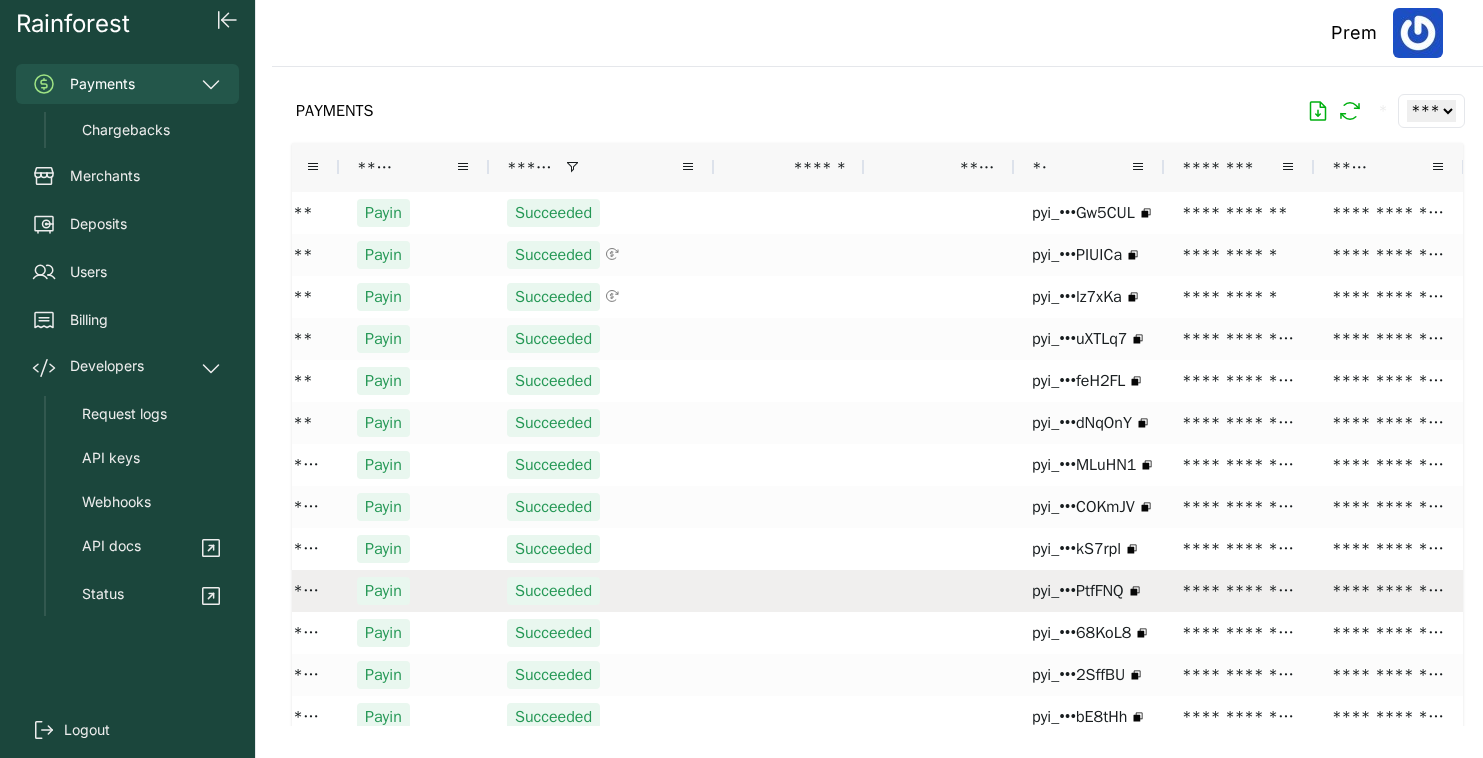 click on "Succeeded" at bounding box center [601, 591] 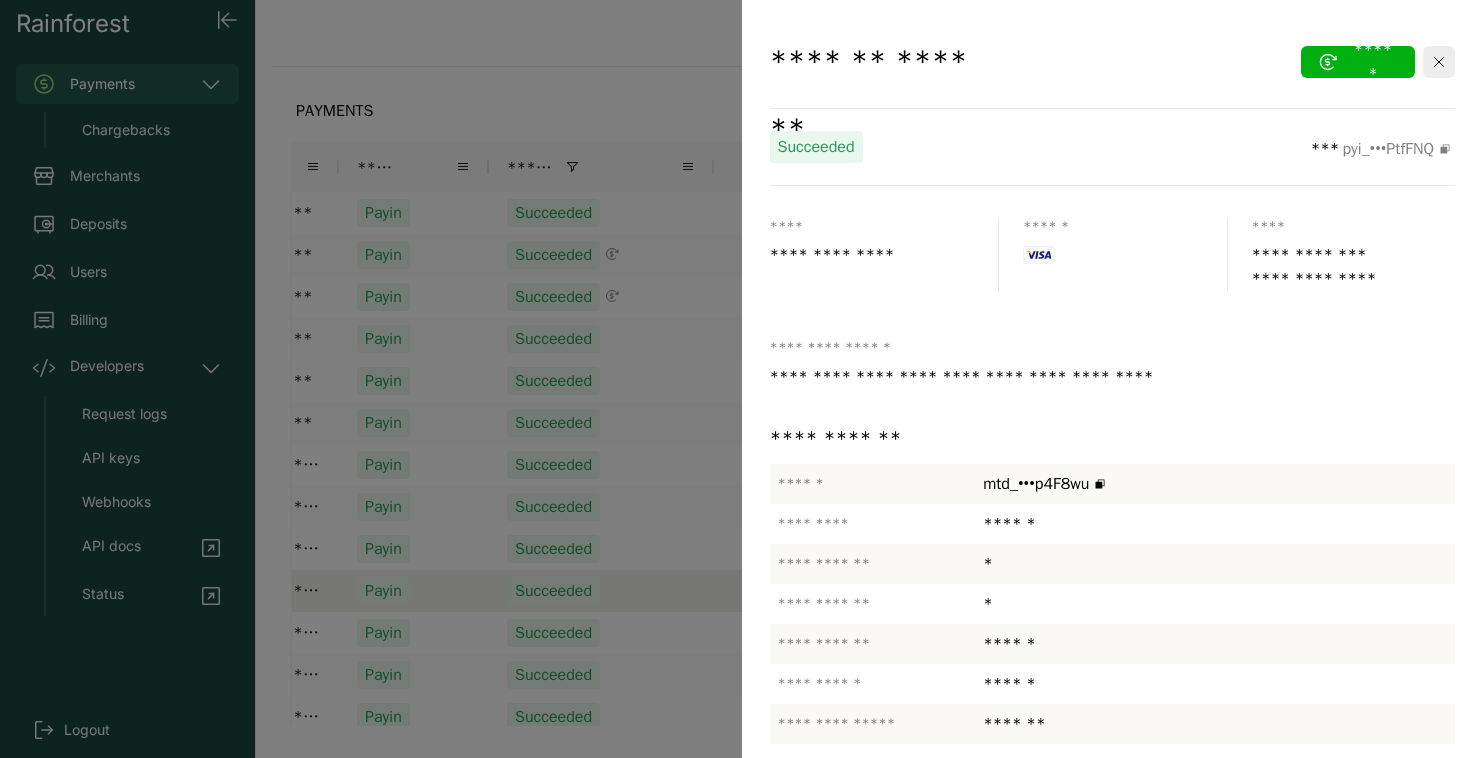 click at bounding box center [741, 379] 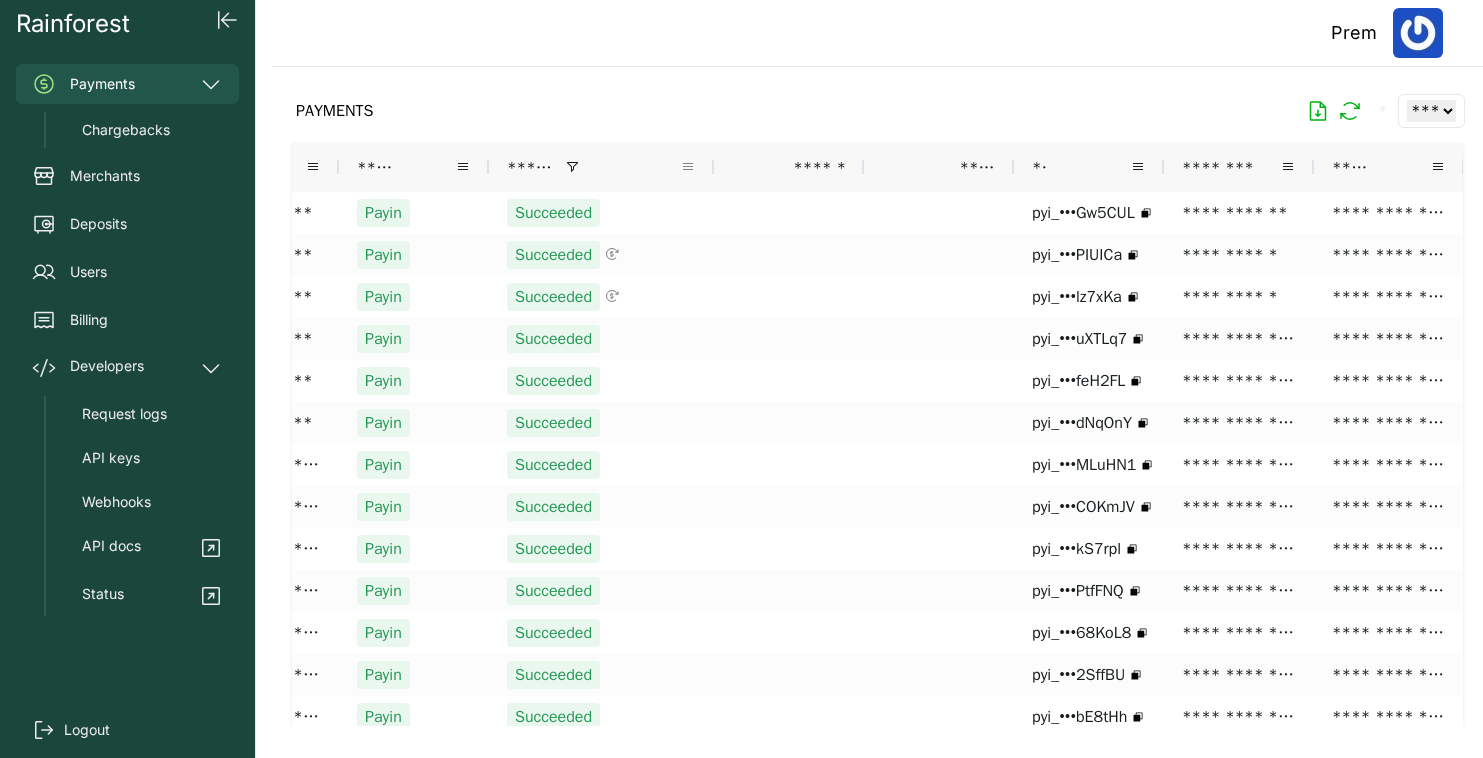 click at bounding box center (688, 167) 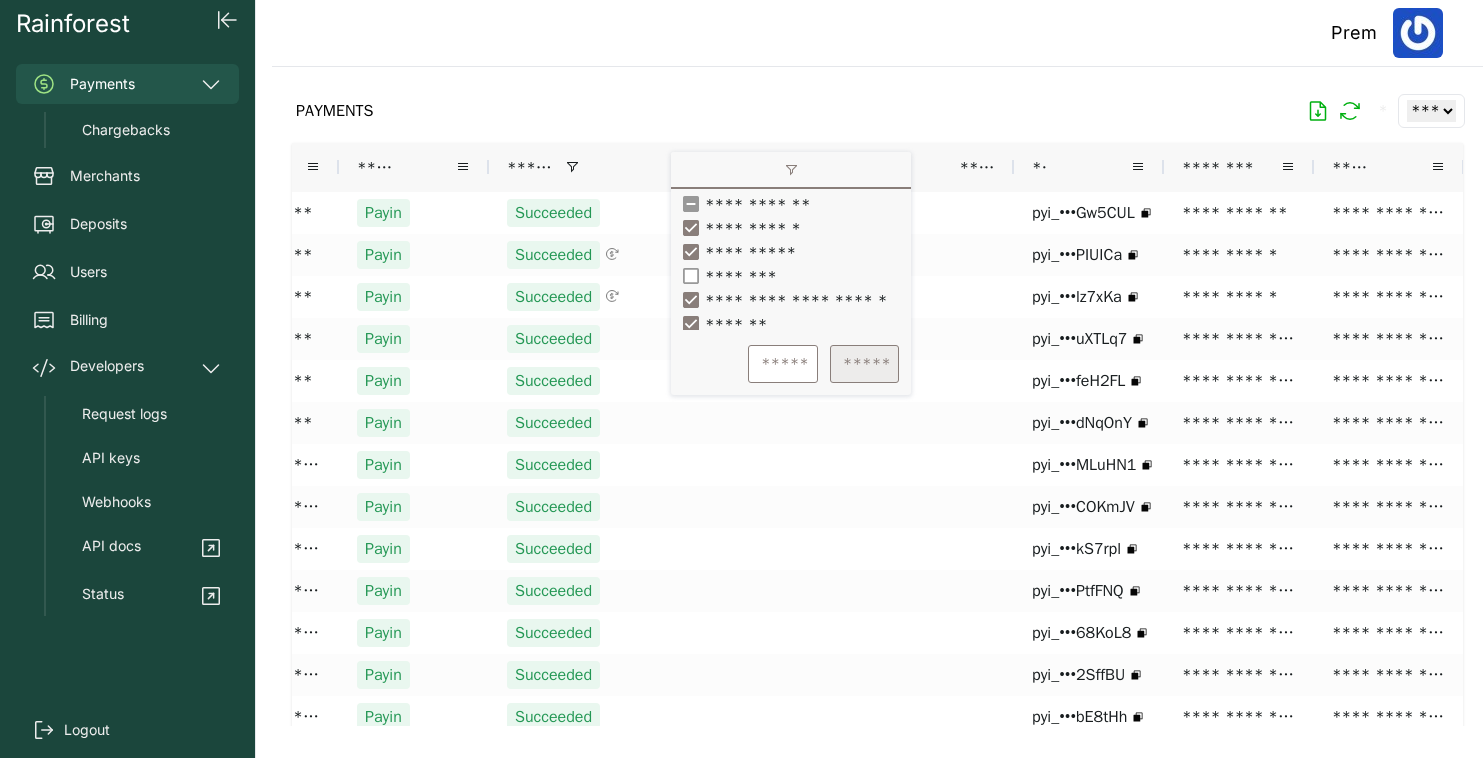 click on "*****" at bounding box center (864, 364) 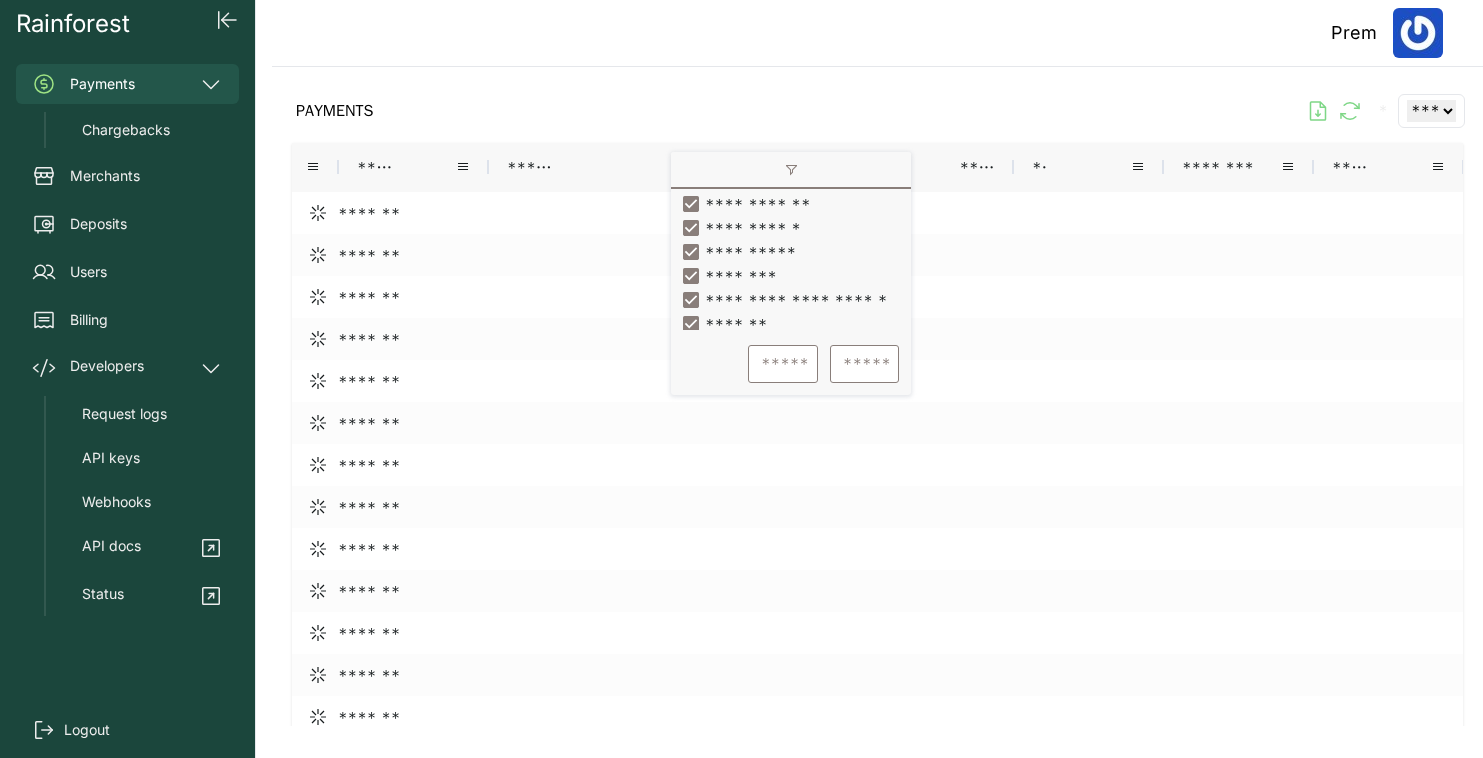 click at bounding box center [877, 396] 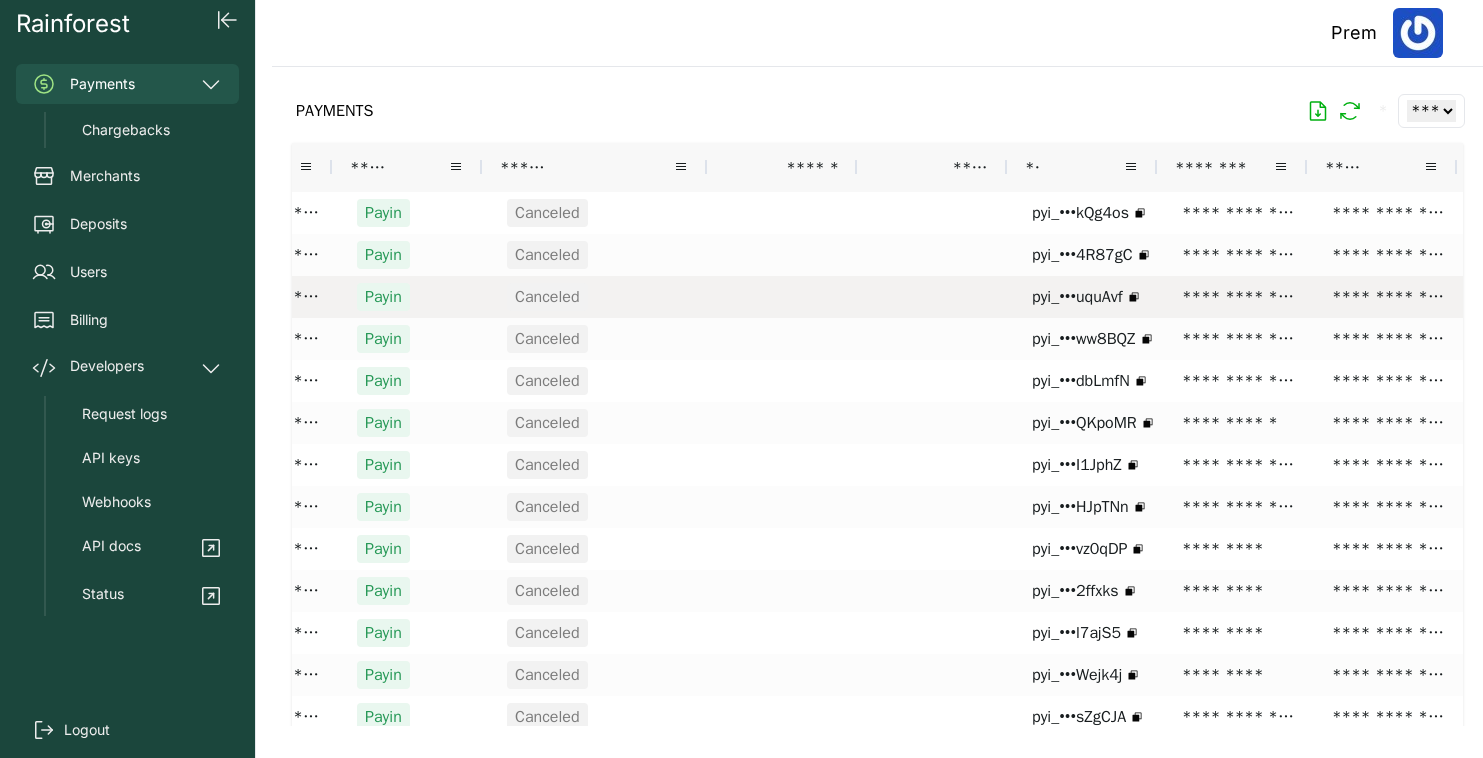scroll, scrollTop: 0, scrollLeft: 181, axis: horizontal 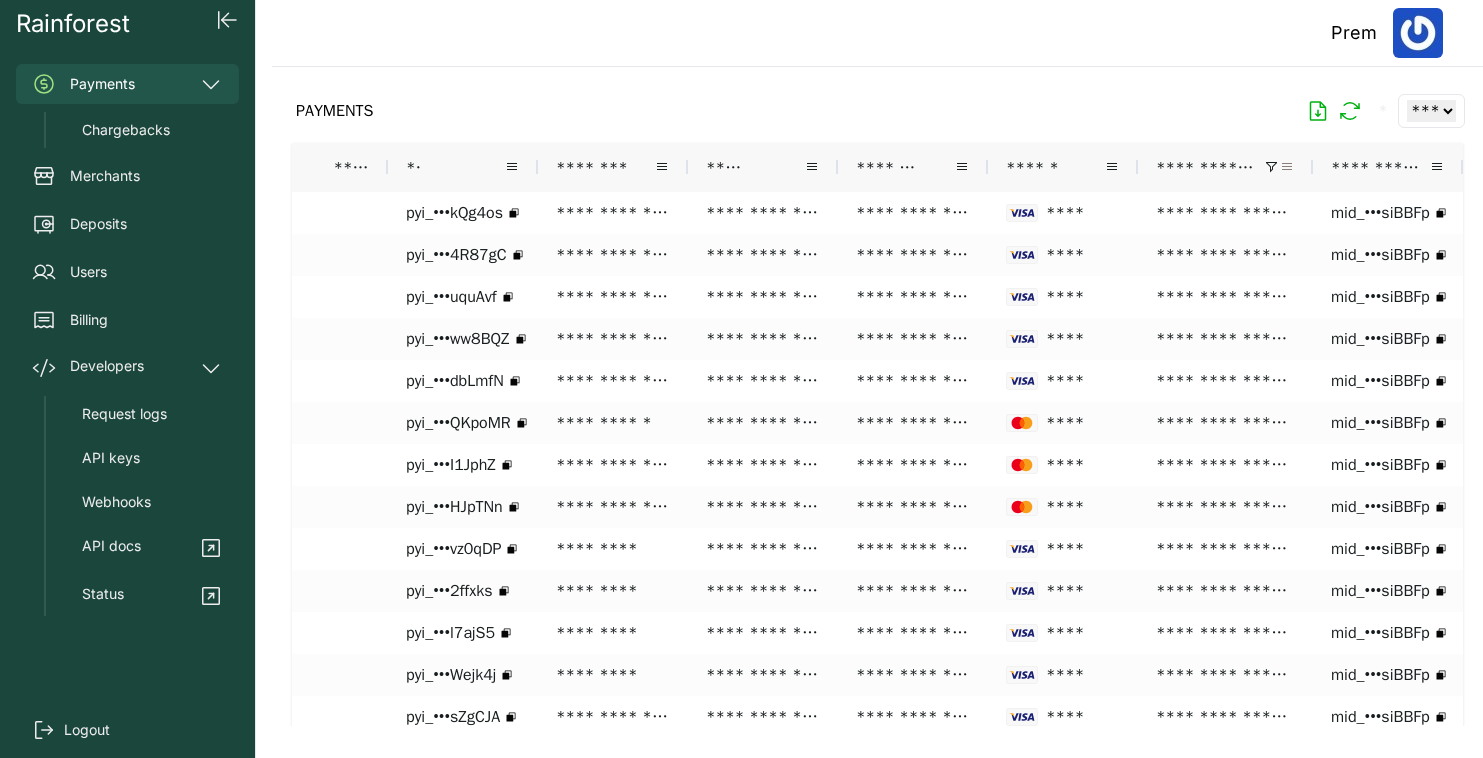 click at bounding box center [1287, 167] 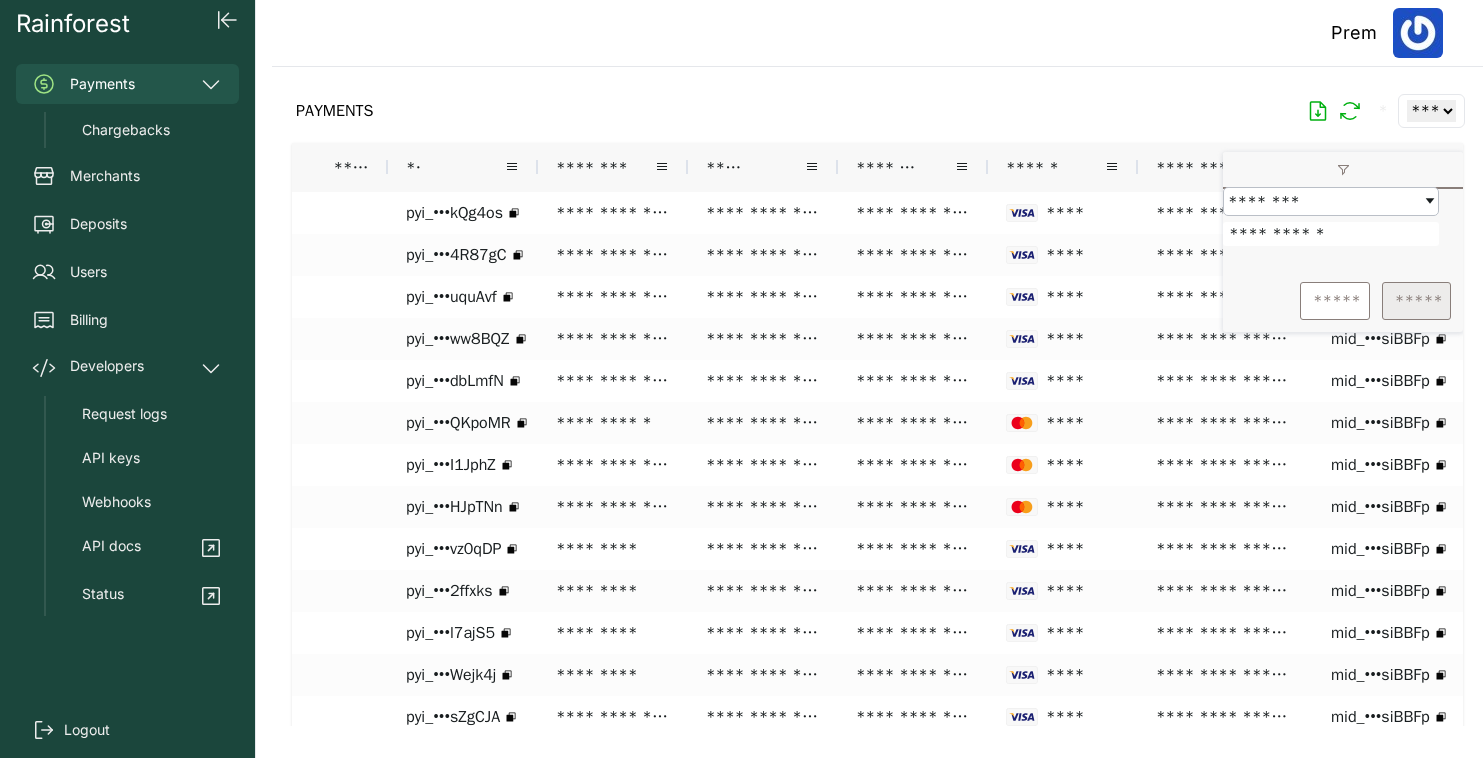 click on "*****" at bounding box center (1416, 301) 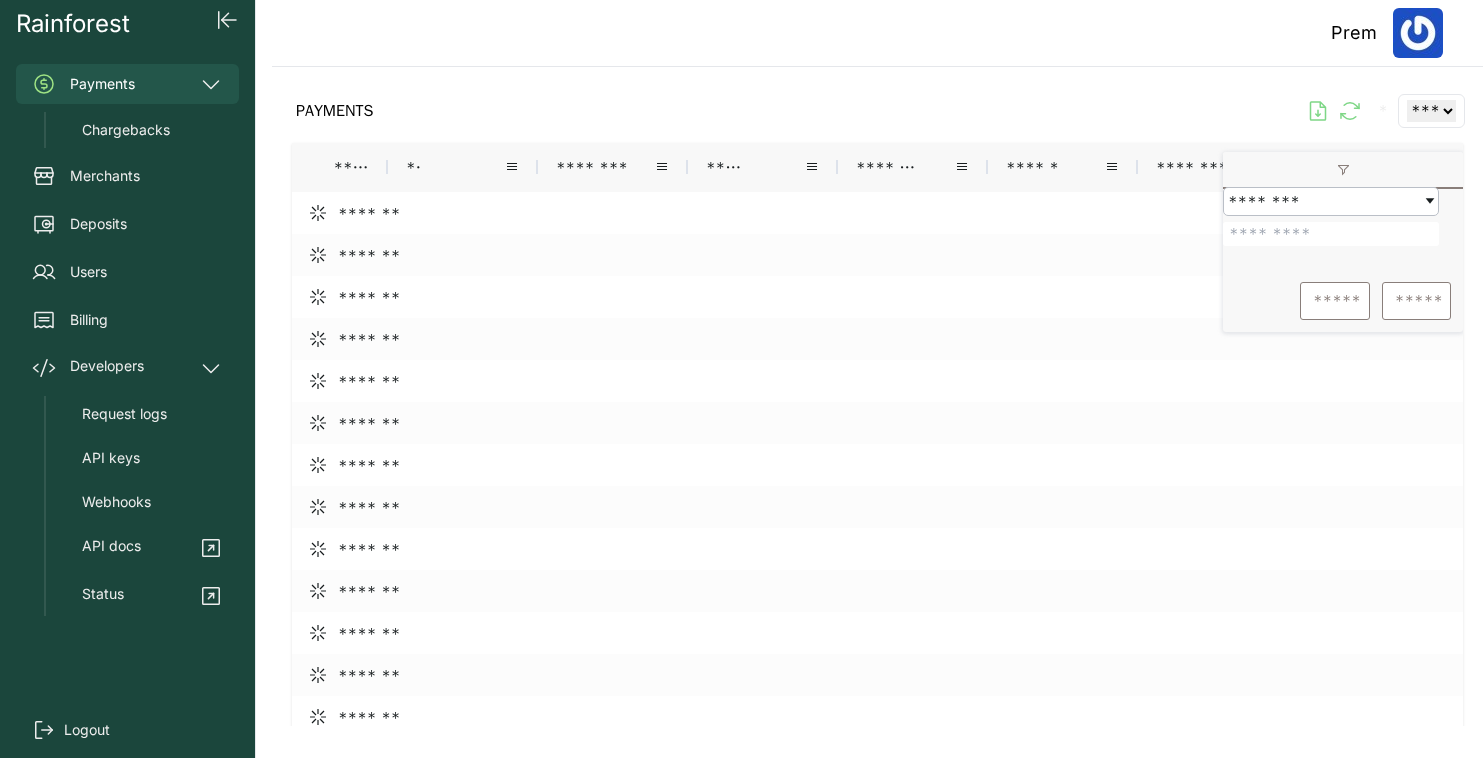 click on "PAYMENTS * ** ** ** ***" at bounding box center (877, 111) 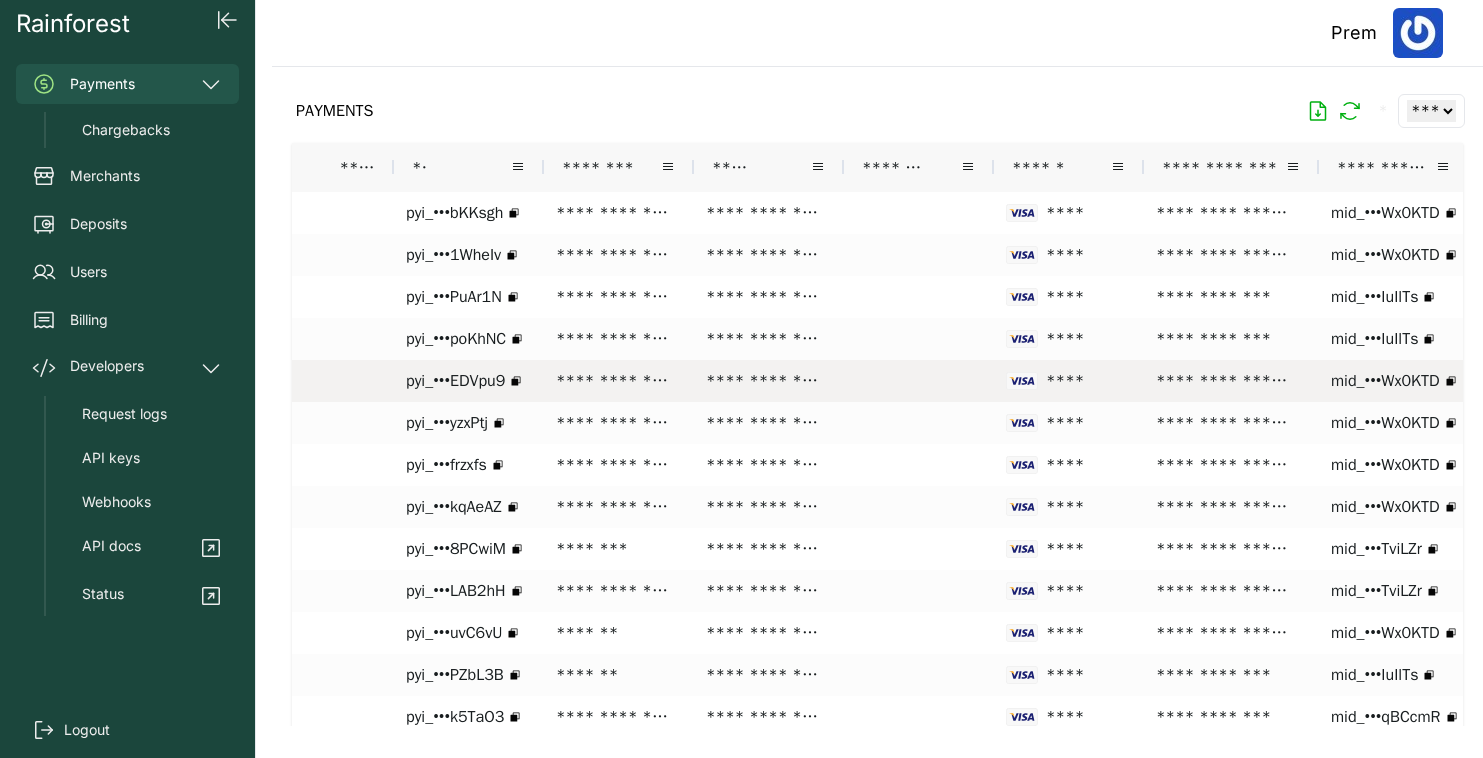scroll, scrollTop: 0, scrollLeft: 723, axis: horizontal 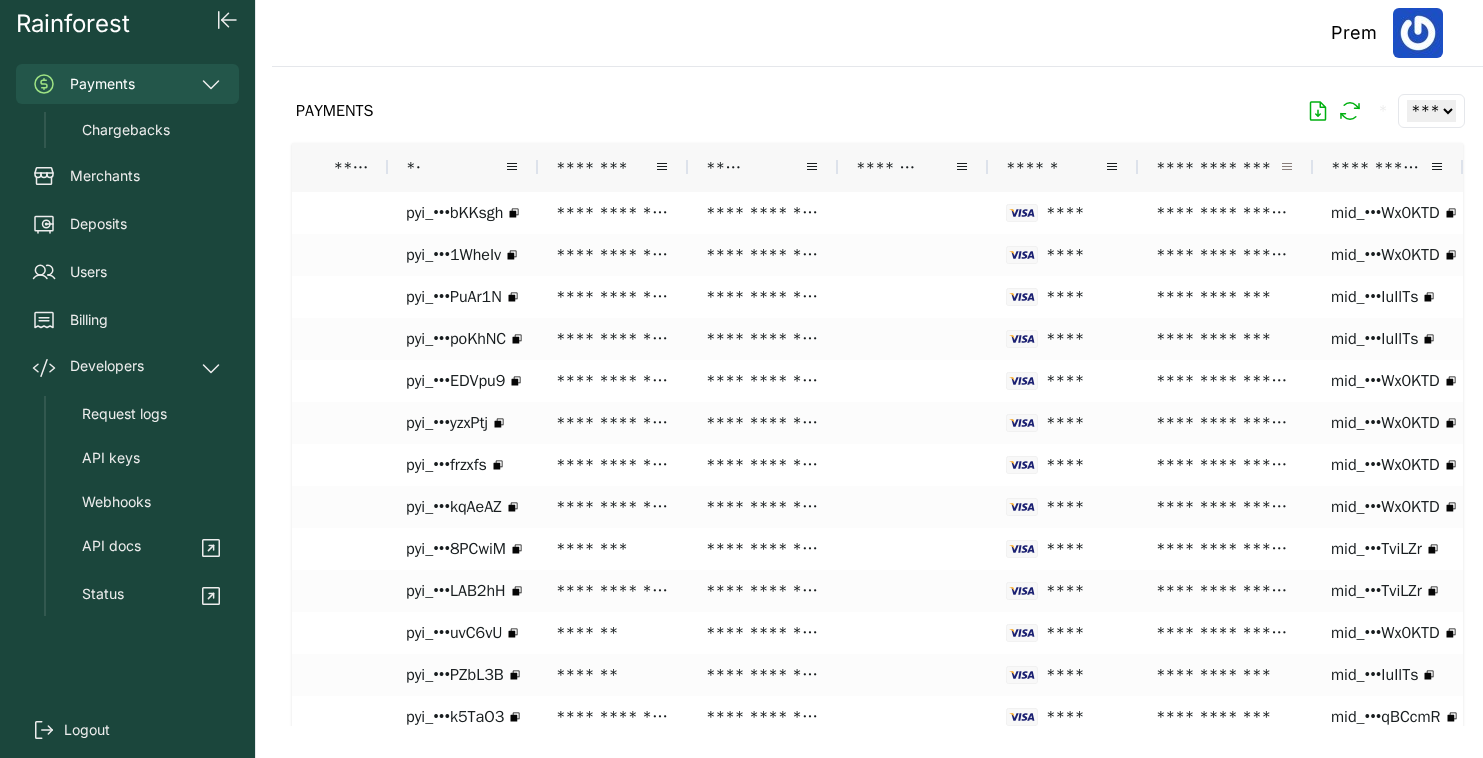 click at bounding box center [1287, 167] 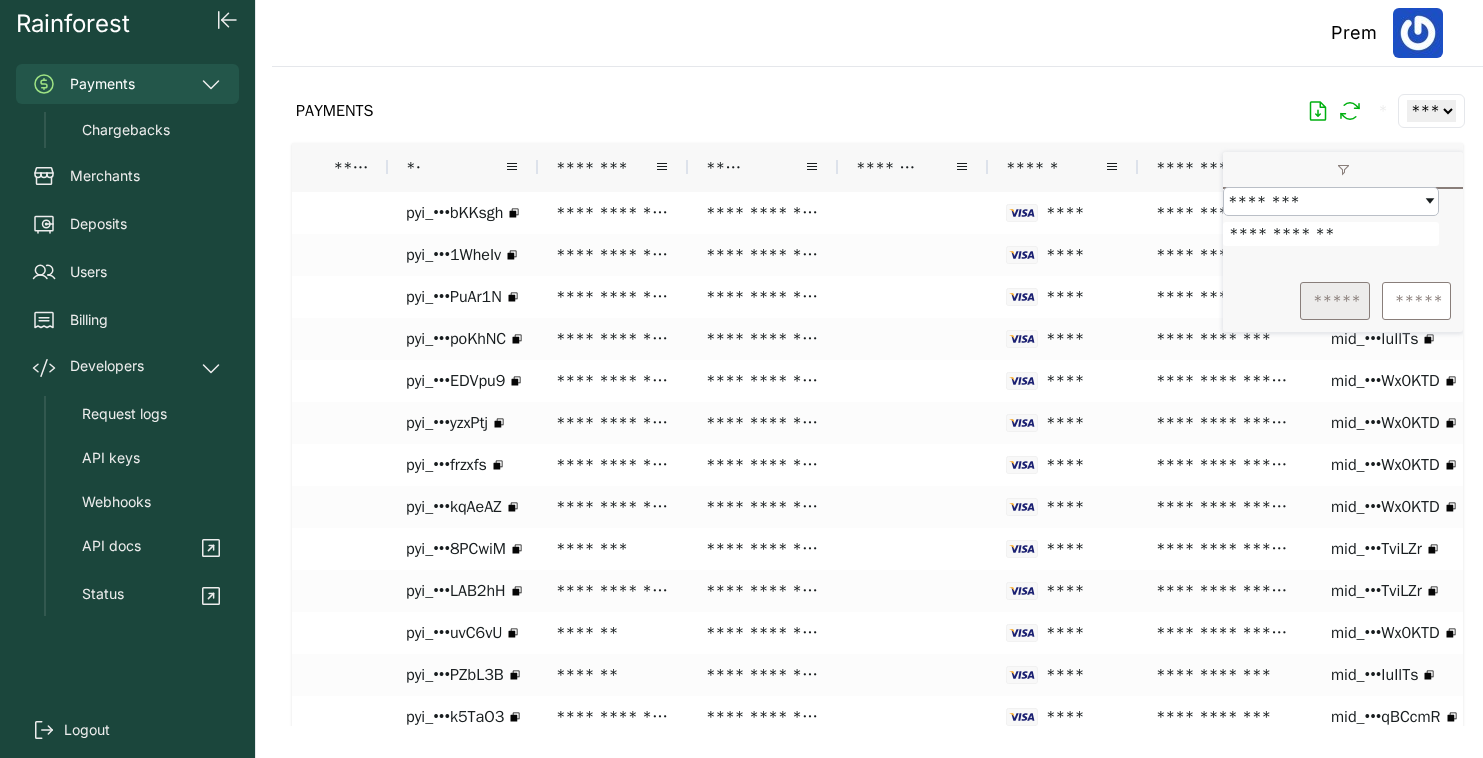 type on "**********" 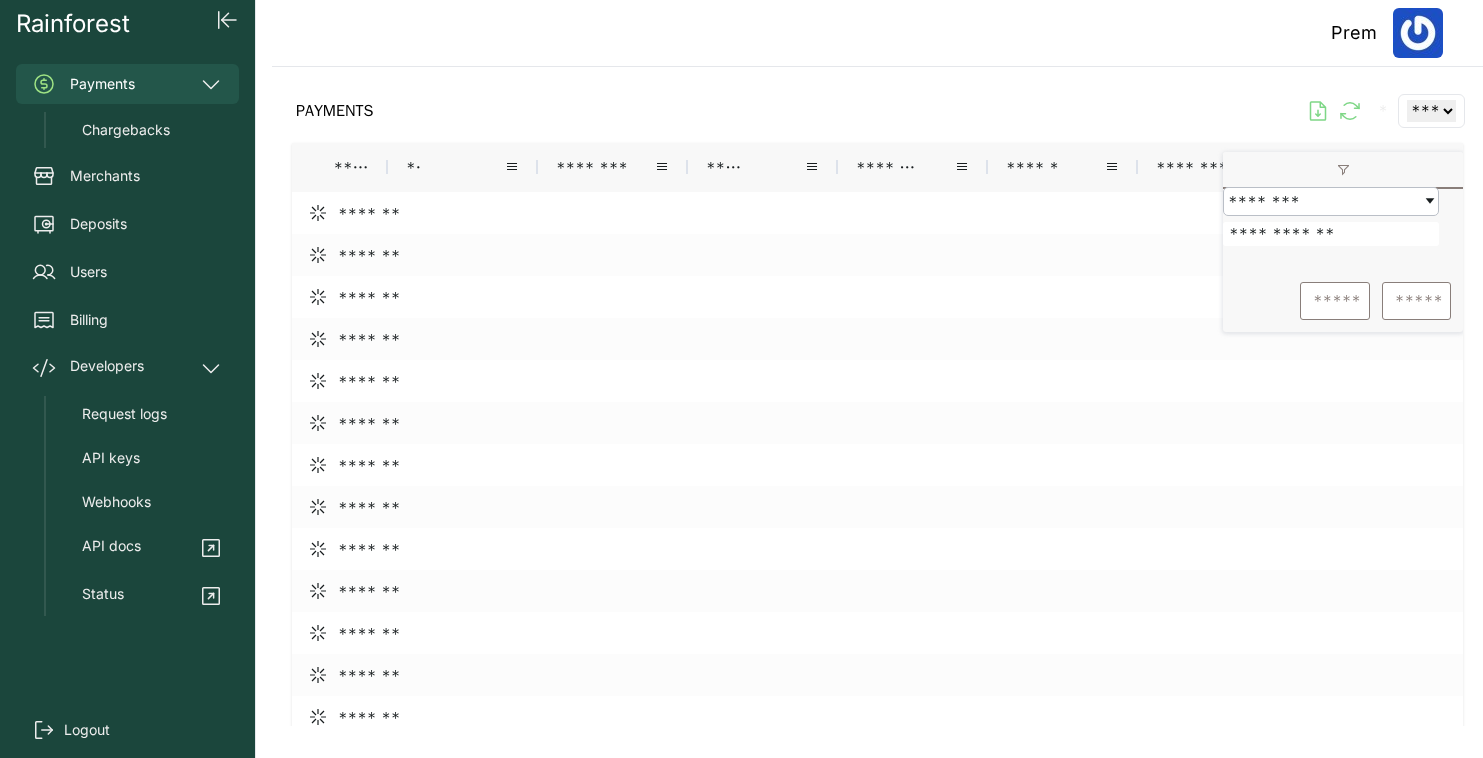 click on "PAYMENTS * ** ** ** ***" at bounding box center (877, 111) 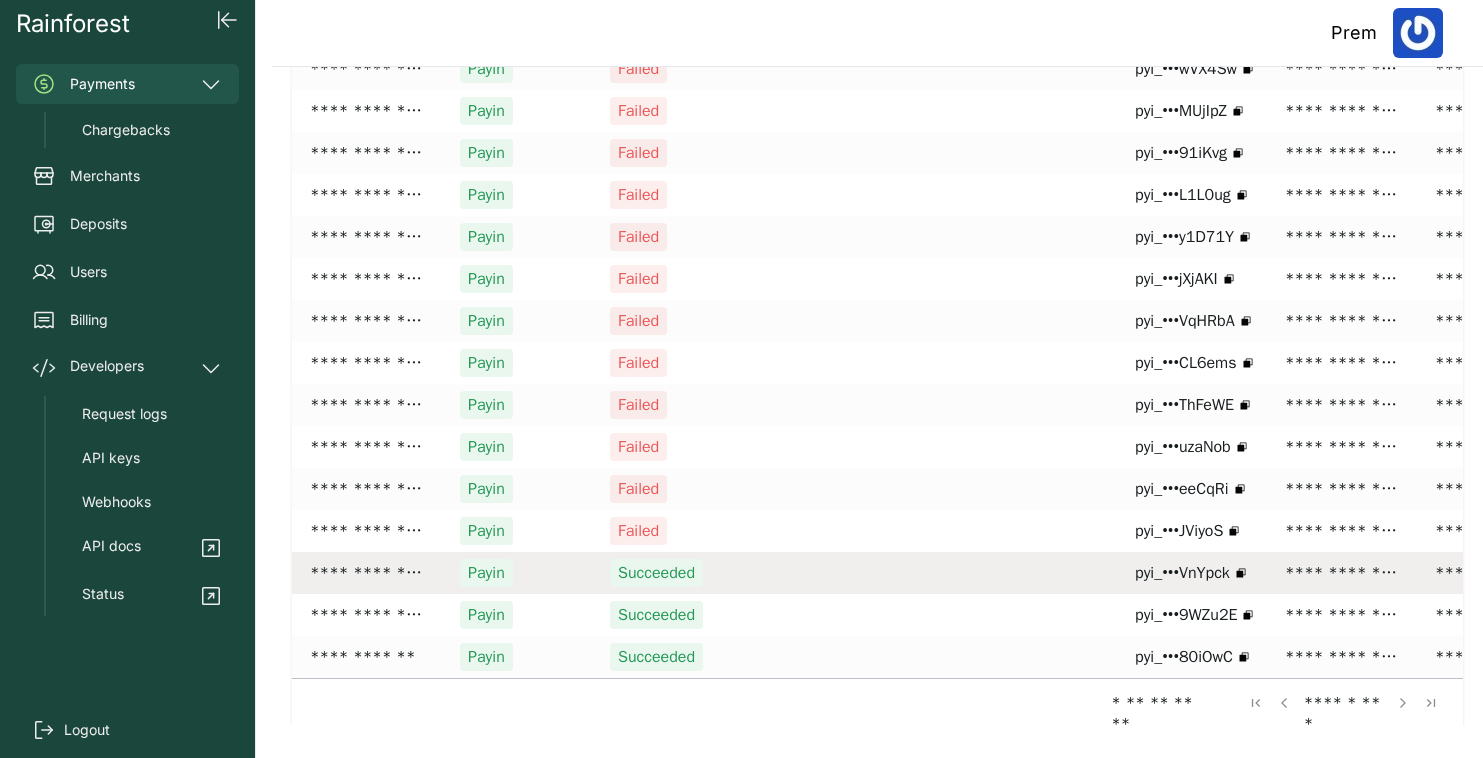 click at bounding box center (892, 573) 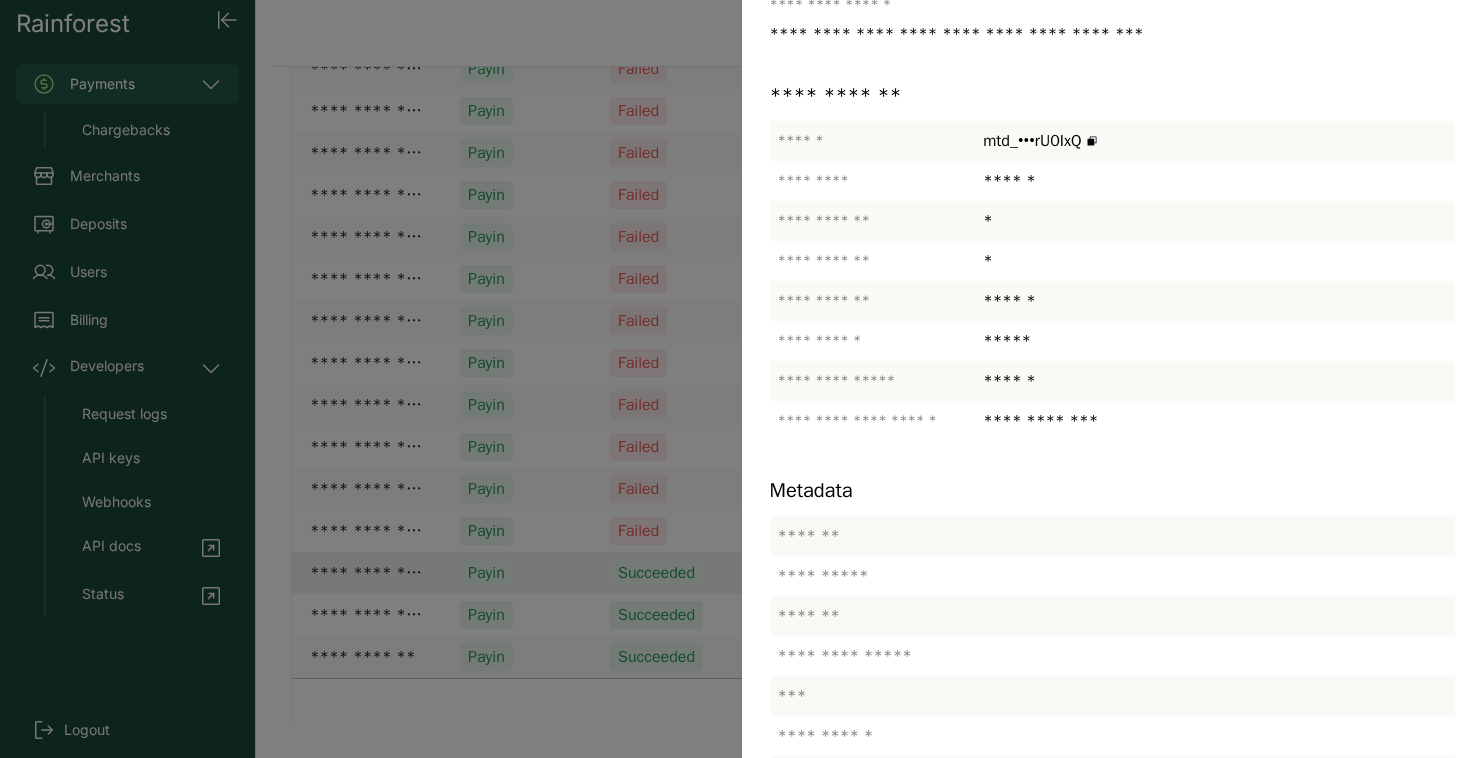 click at bounding box center (741, 379) 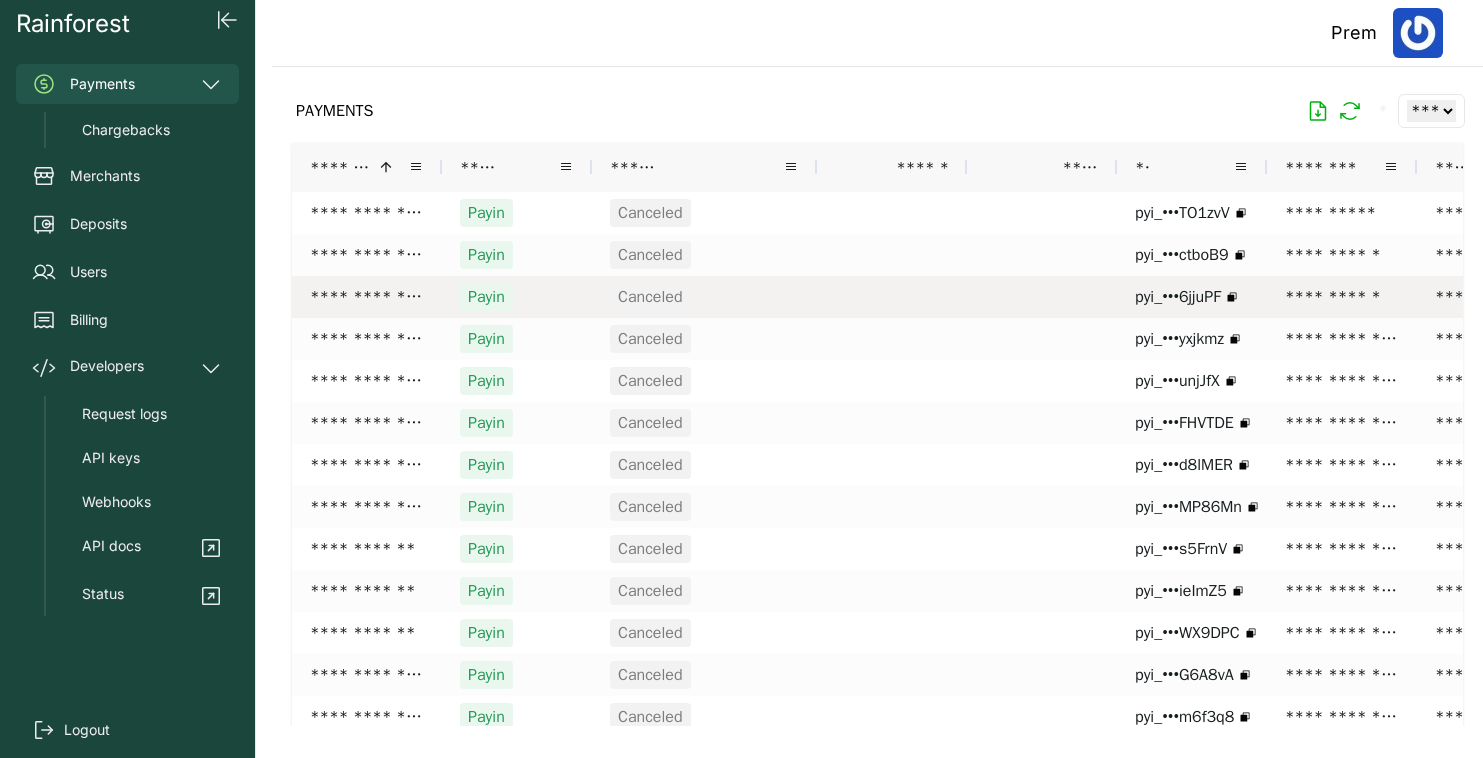 scroll, scrollTop: 0, scrollLeft: 31, axis: horizontal 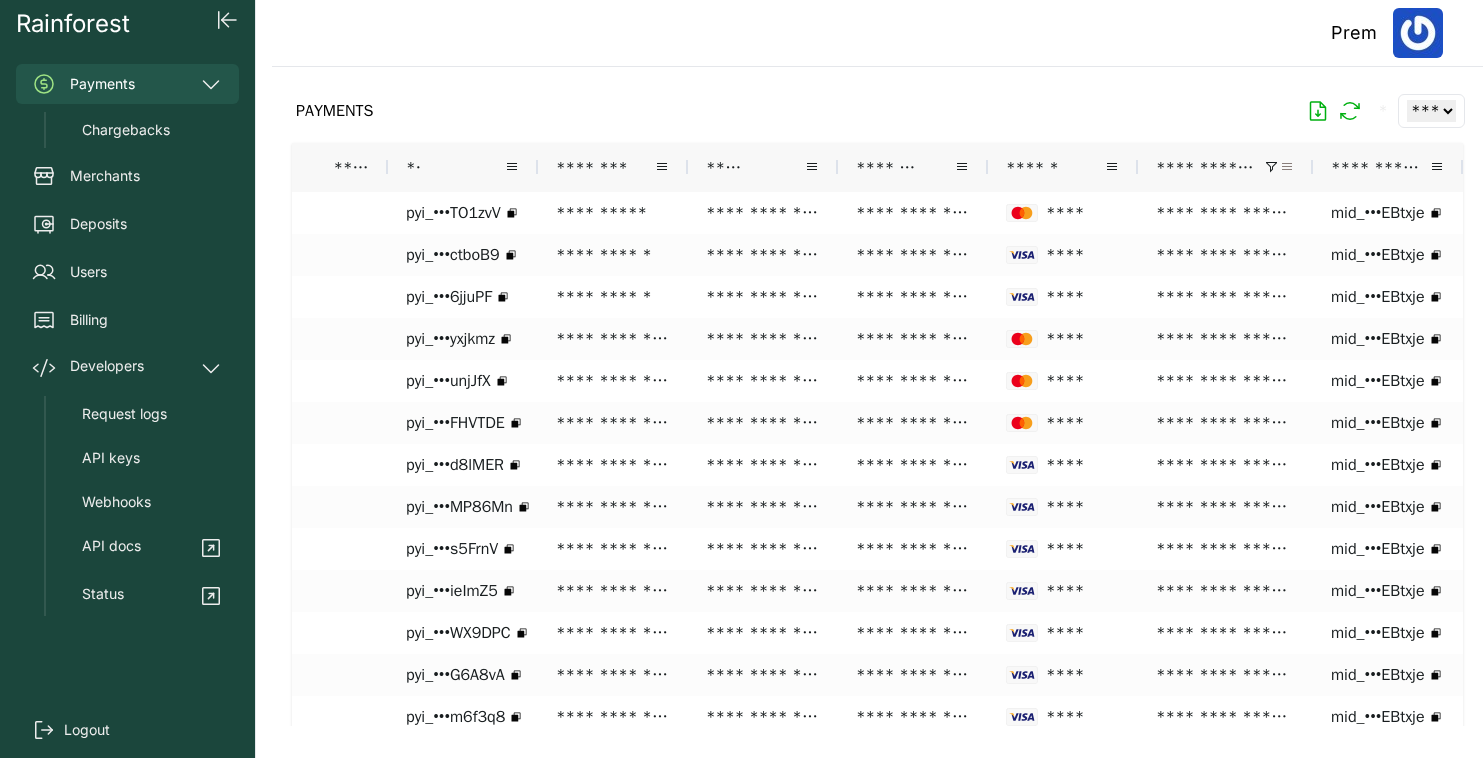 click at bounding box center (1287, 167) 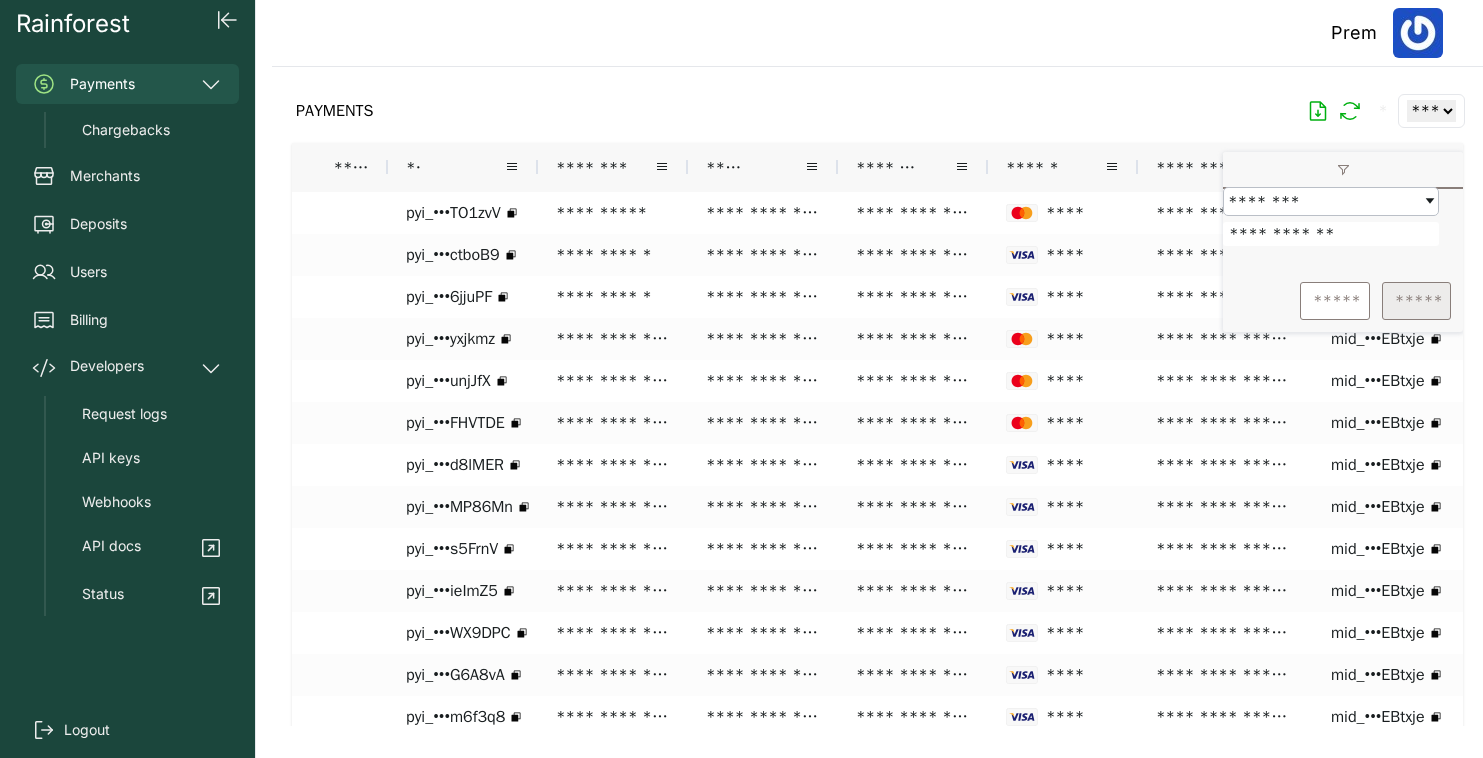 click on "*****" at bounding box center (1416, 301) 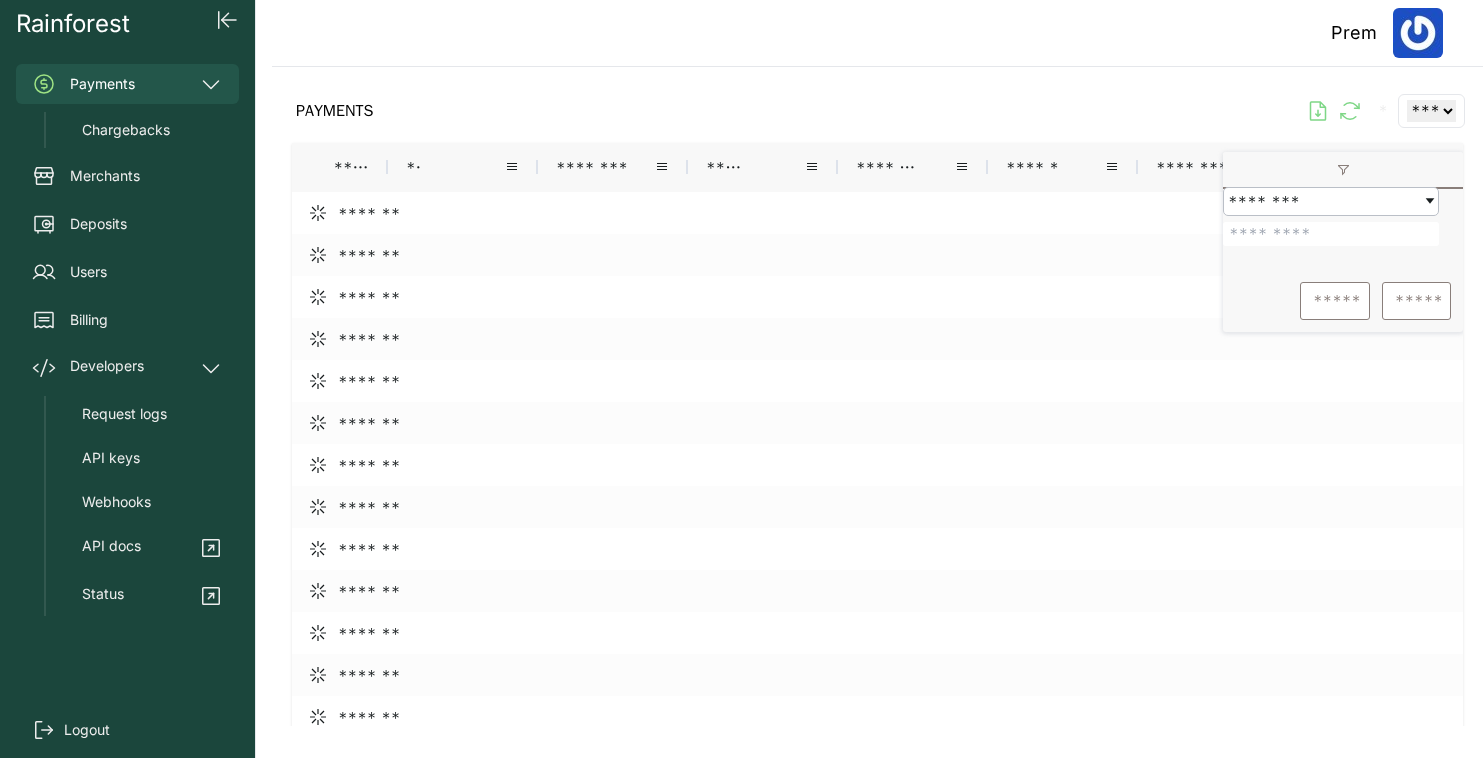 click on "PAYMENTS * ** ** ** ***" at bounding box center [877, 111] 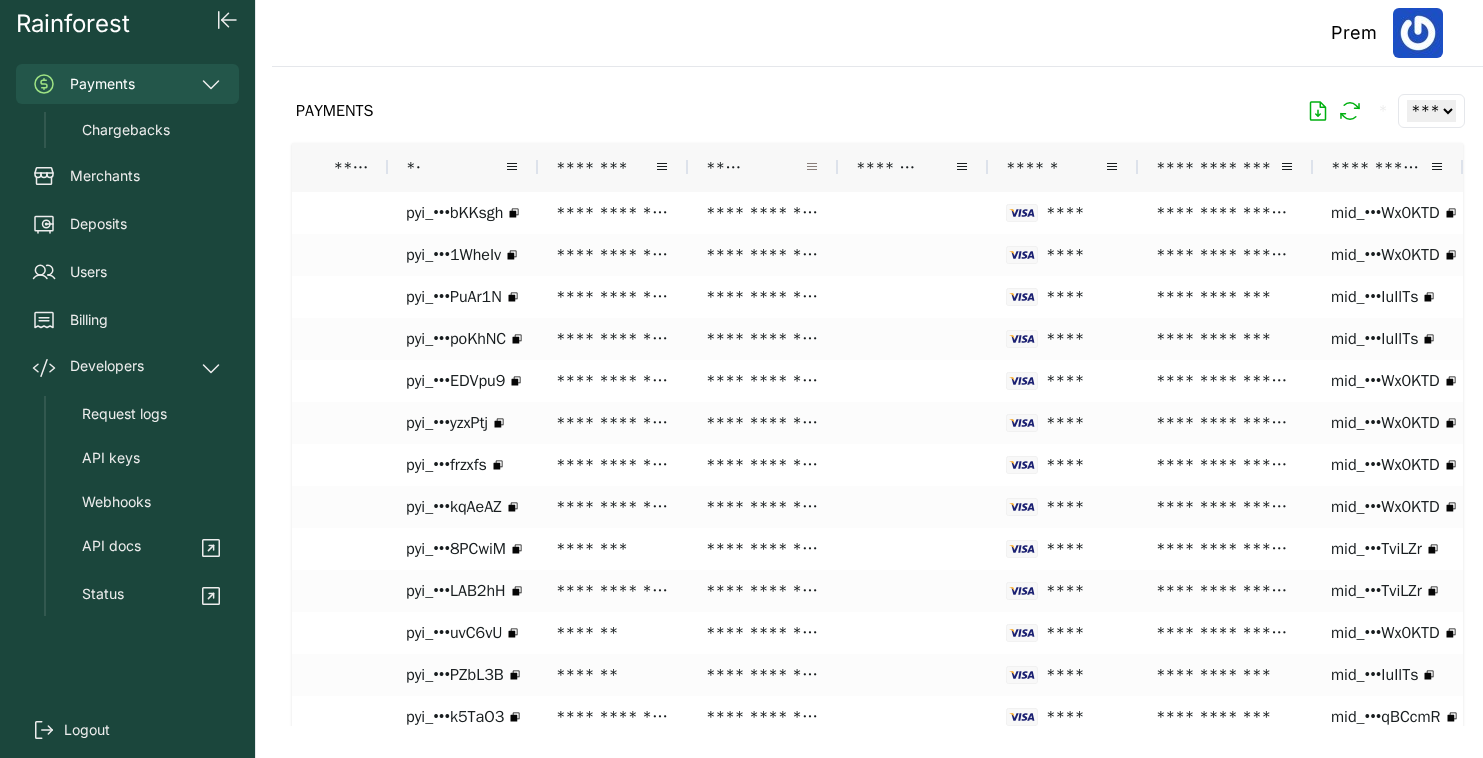 click at bounding box center (812, 167) 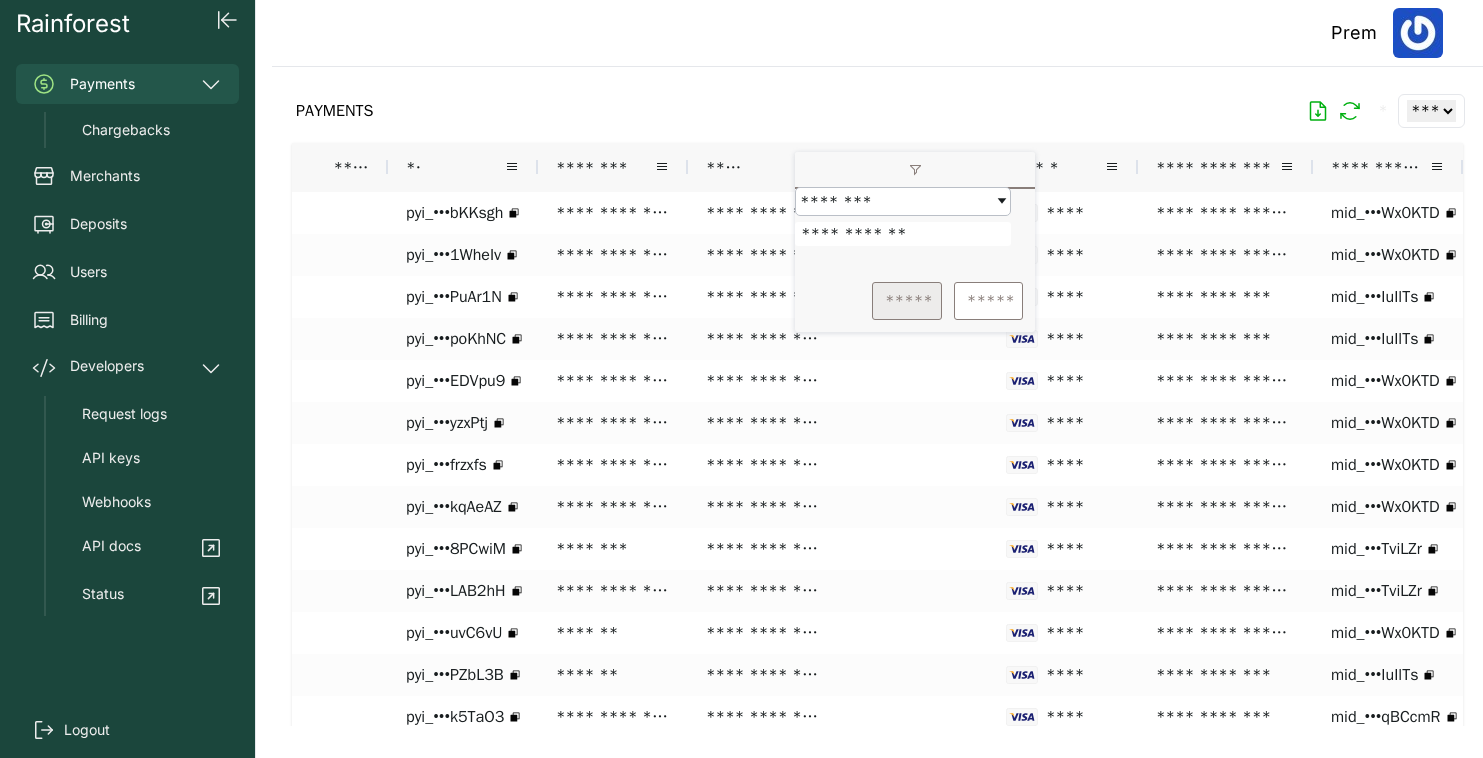 type on "**********" 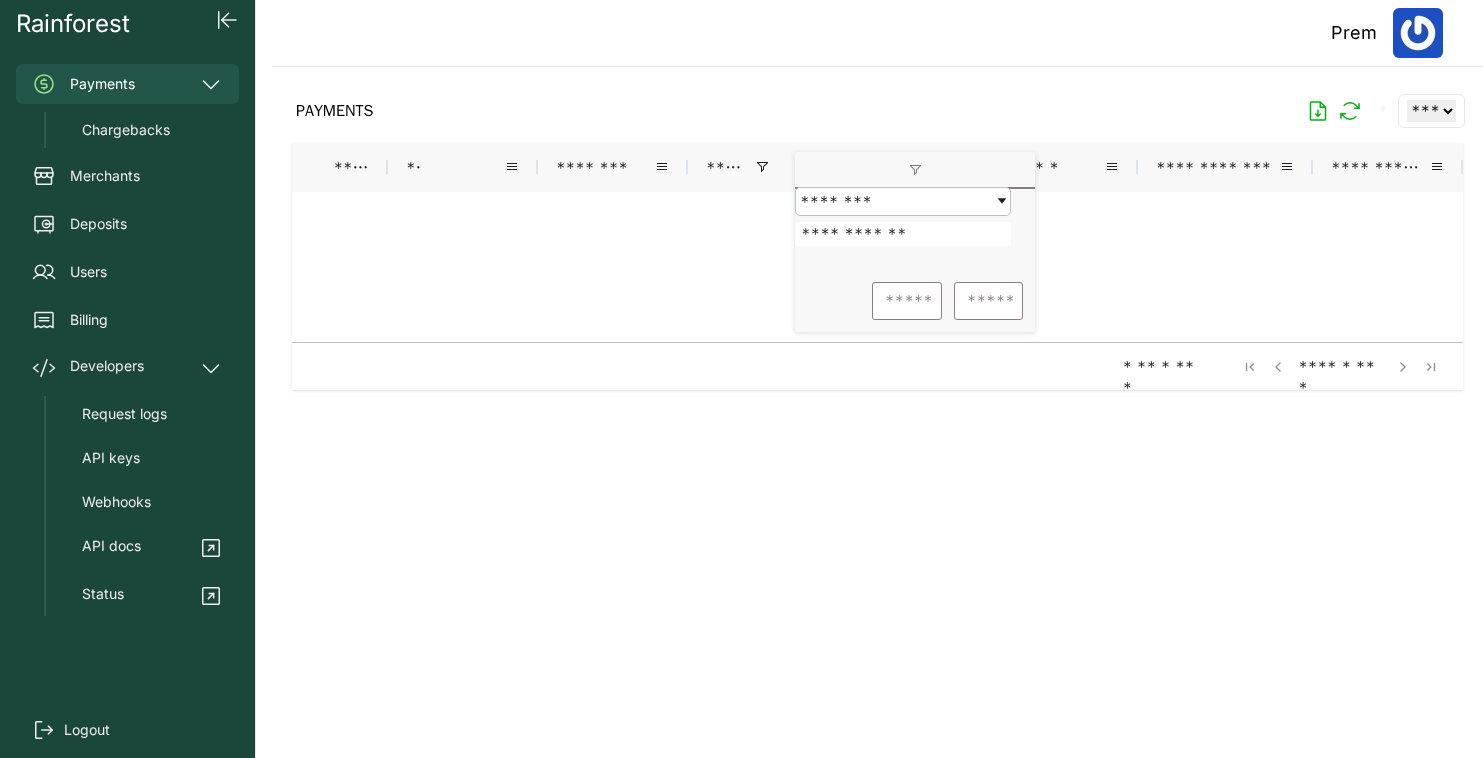click on "PAYMENTS * ** ** ** ***" at bounding box center [877, 111] 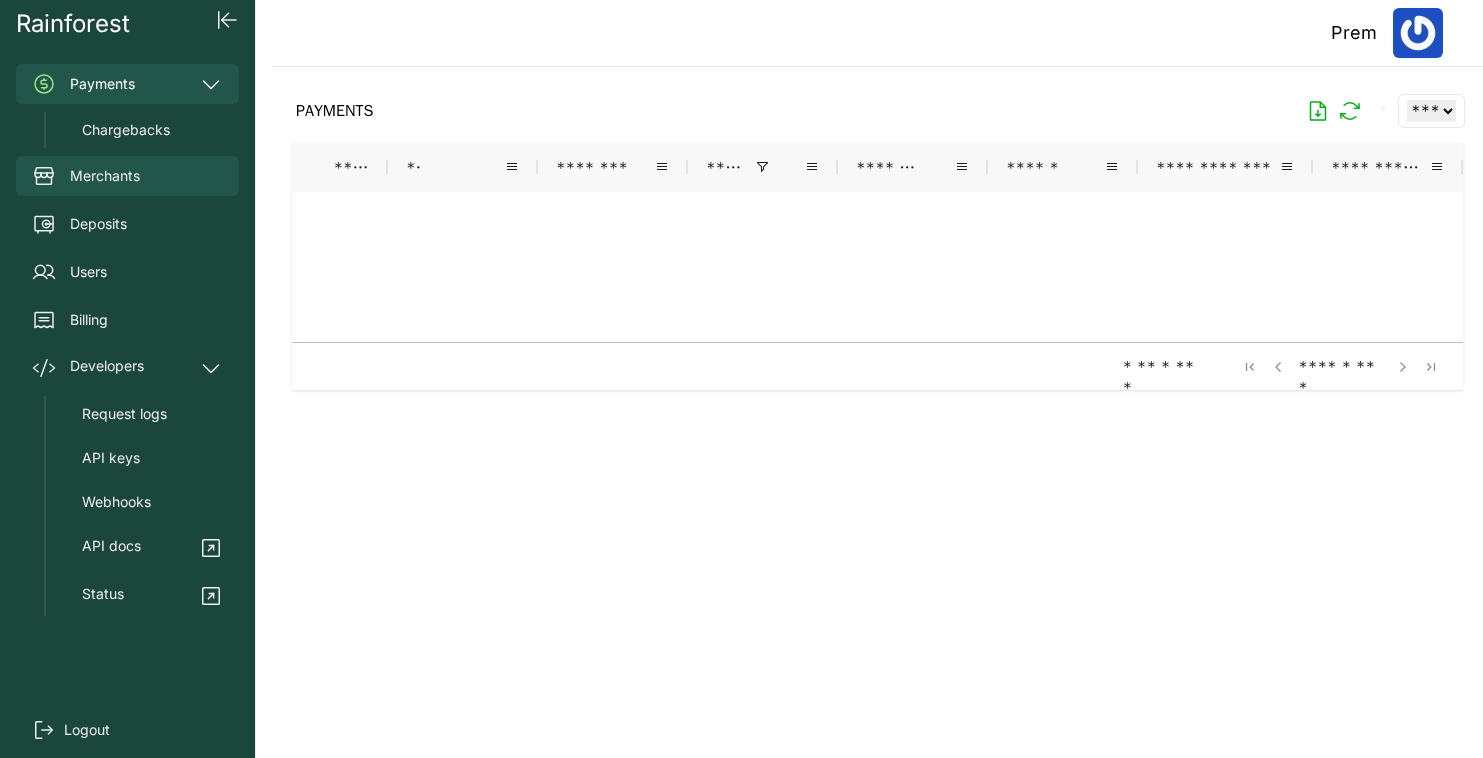 click on "Merchants" at bounding box center [127, 176] 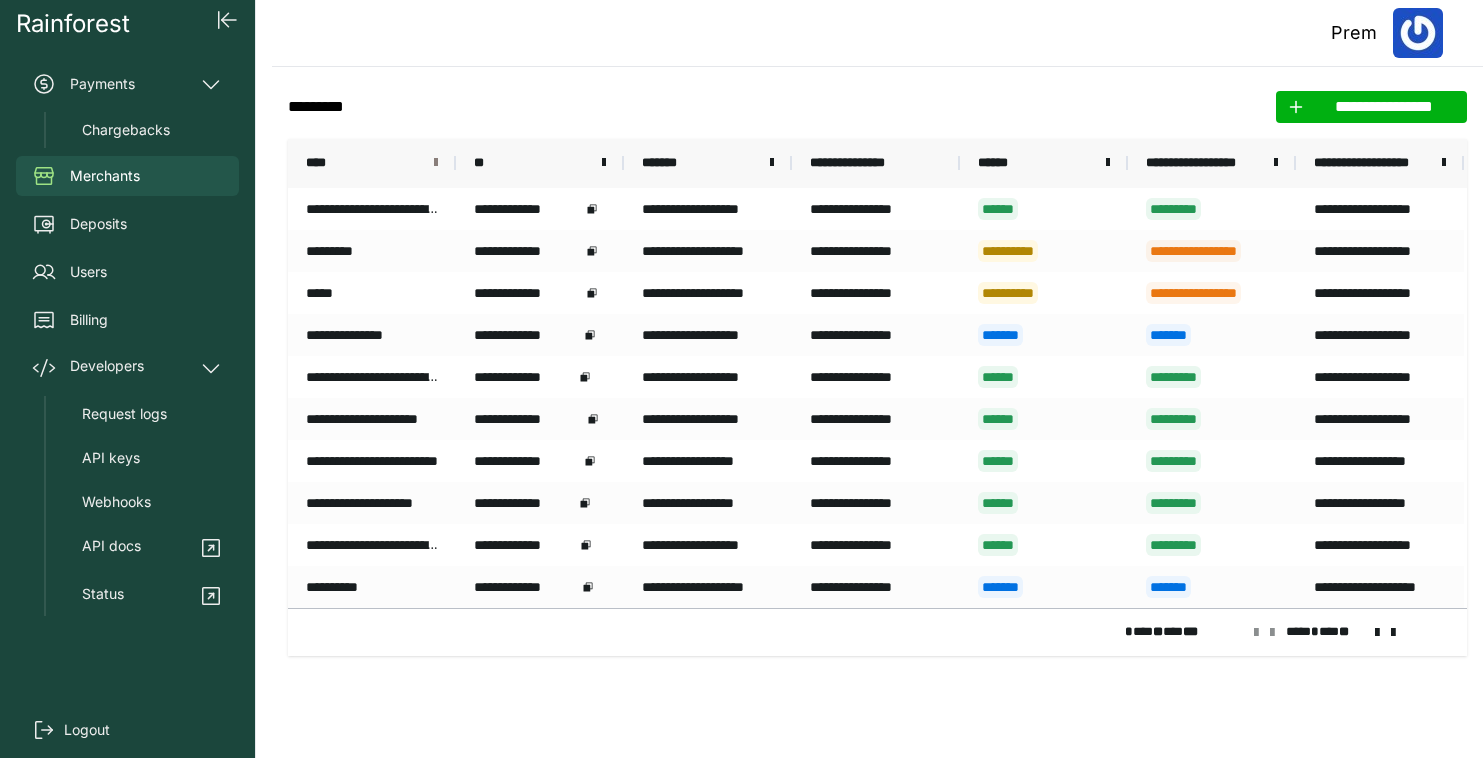 click at bounding box center (436, 163) 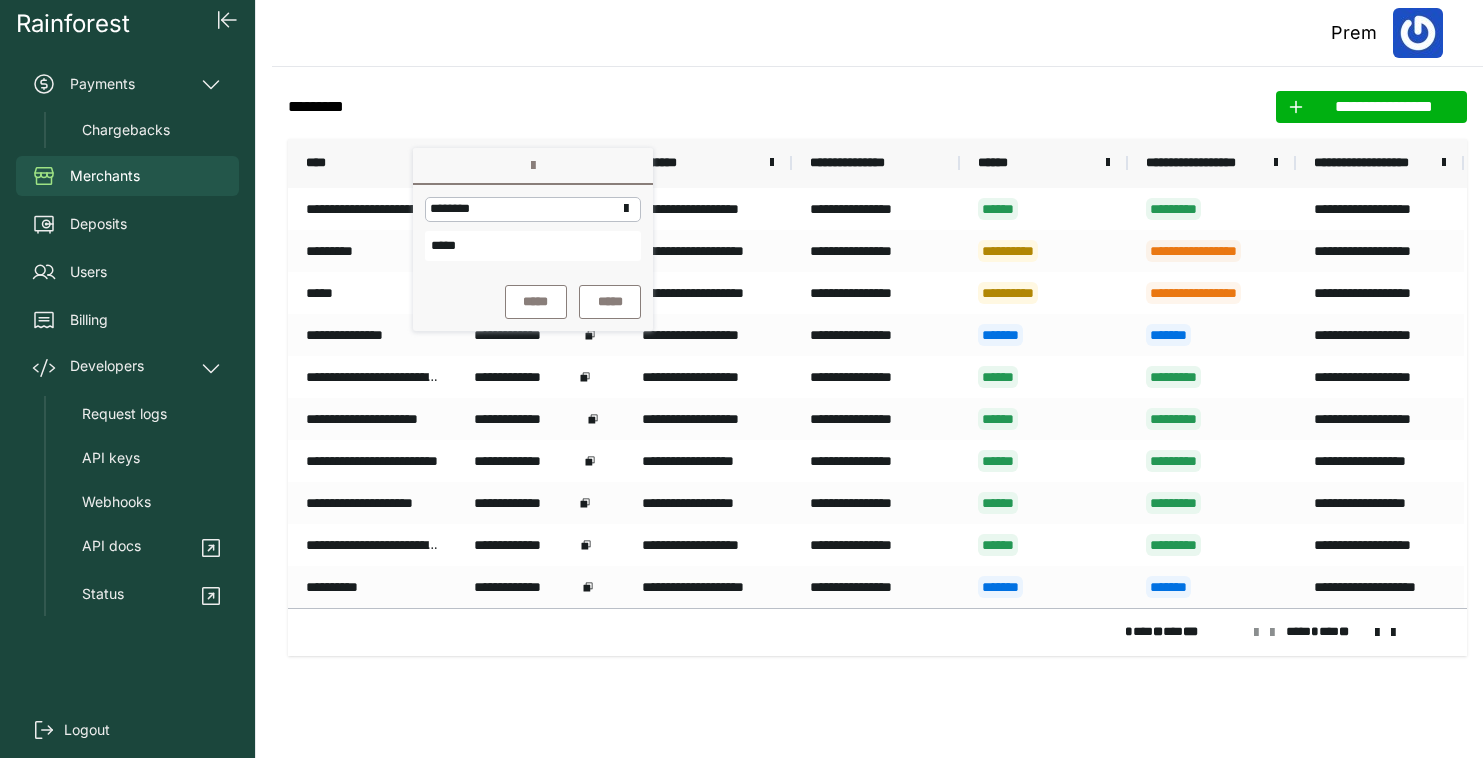 type on "*****" 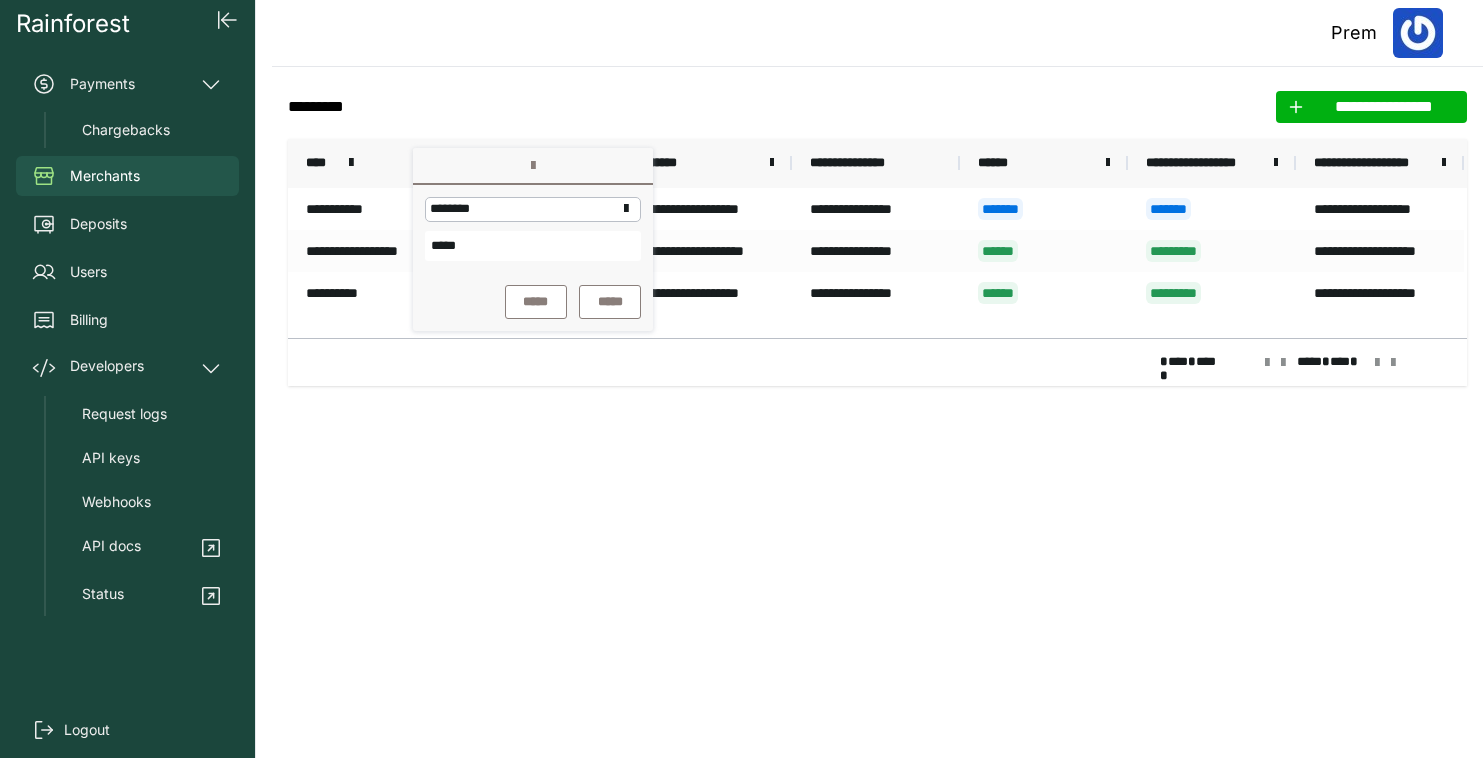 click on "Prem" at bounding box center [877, 33] 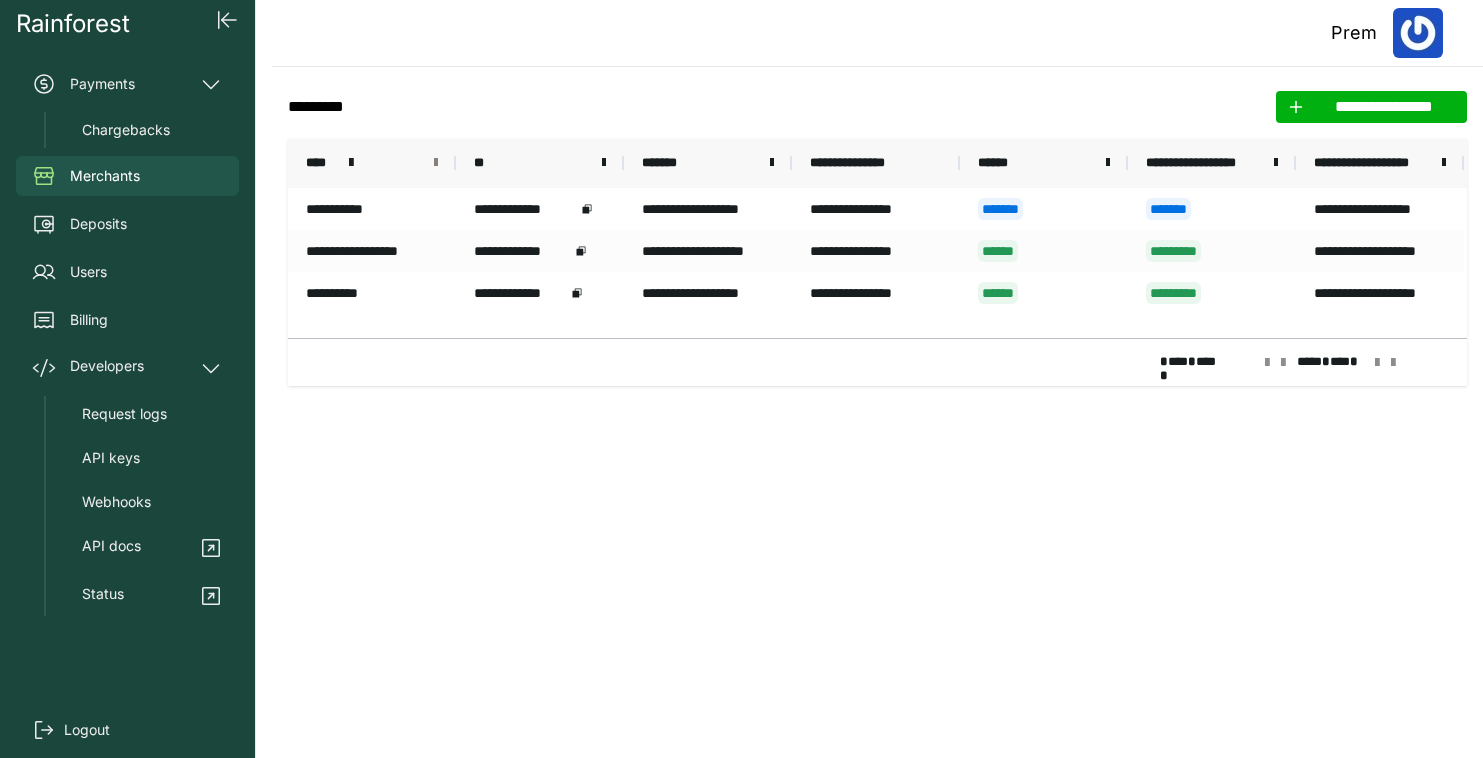 click at bounding box center [436, 163] 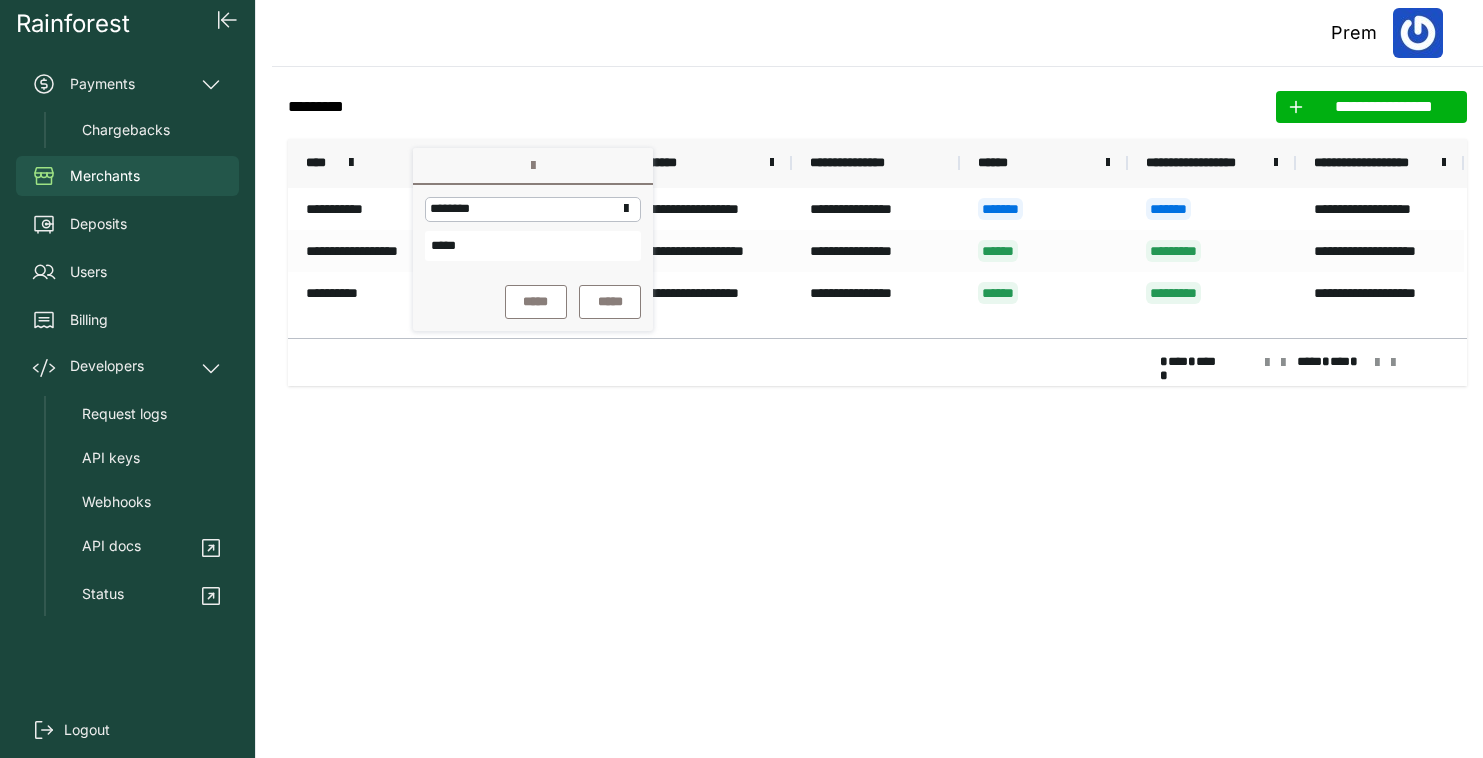 click on "**********" 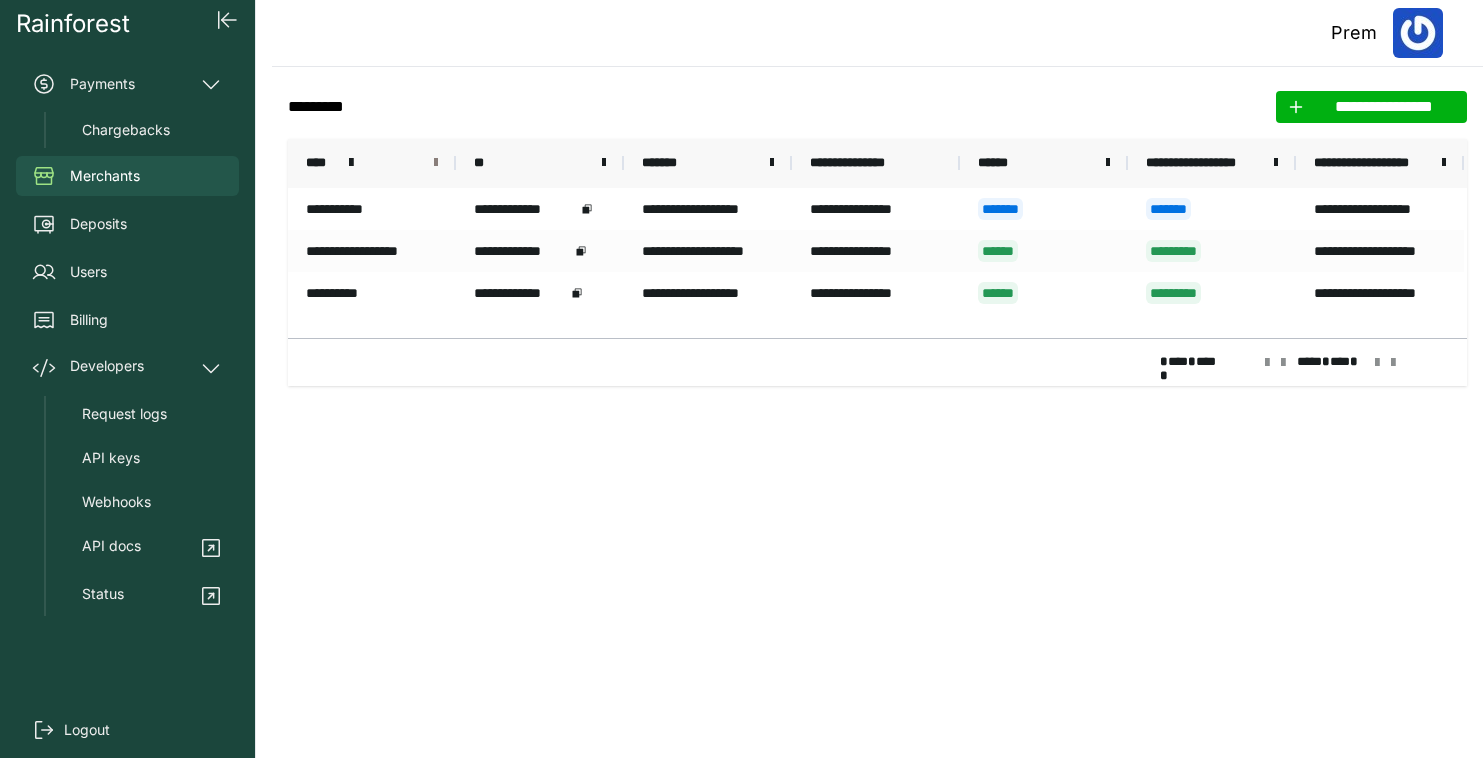 click at bounding box center [436, 163] 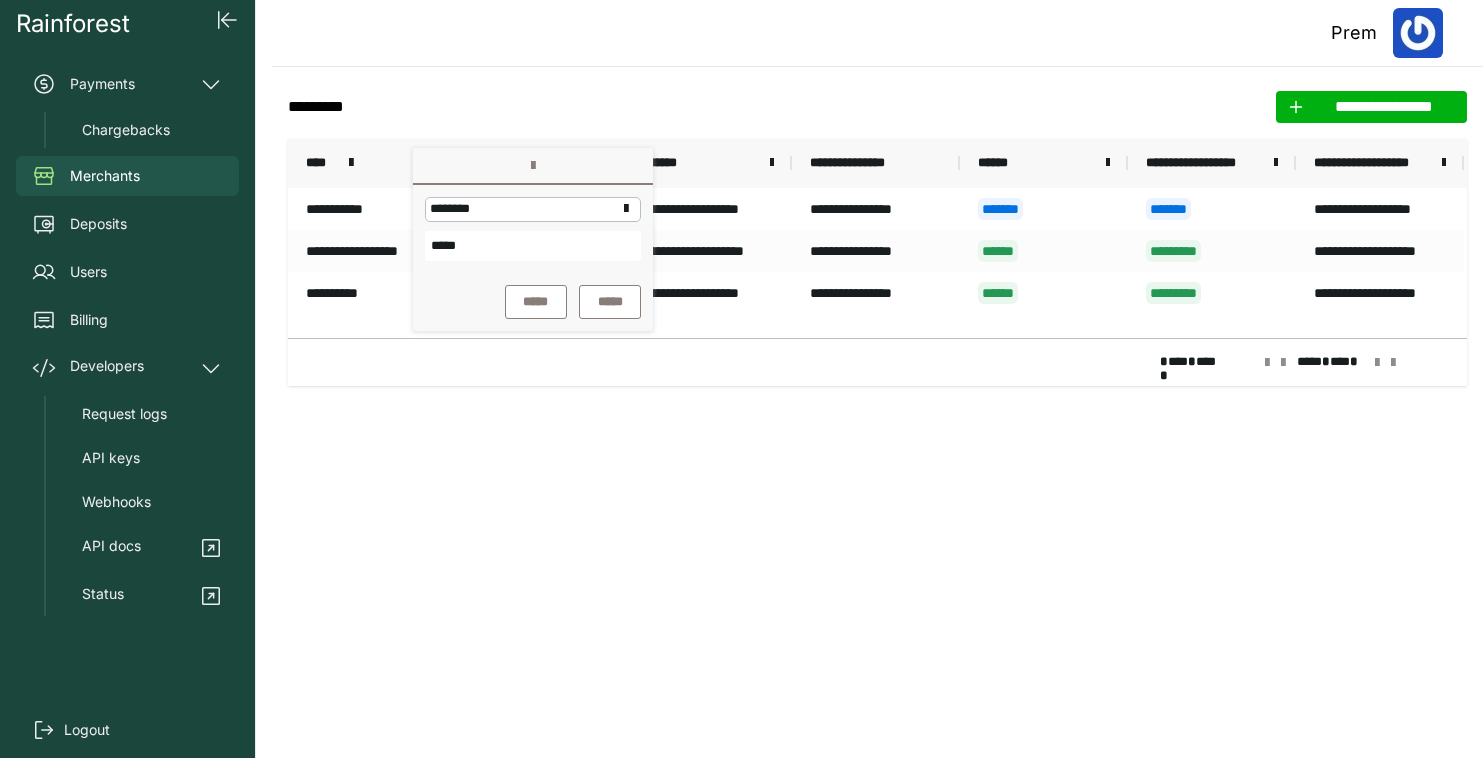 click on "**********" 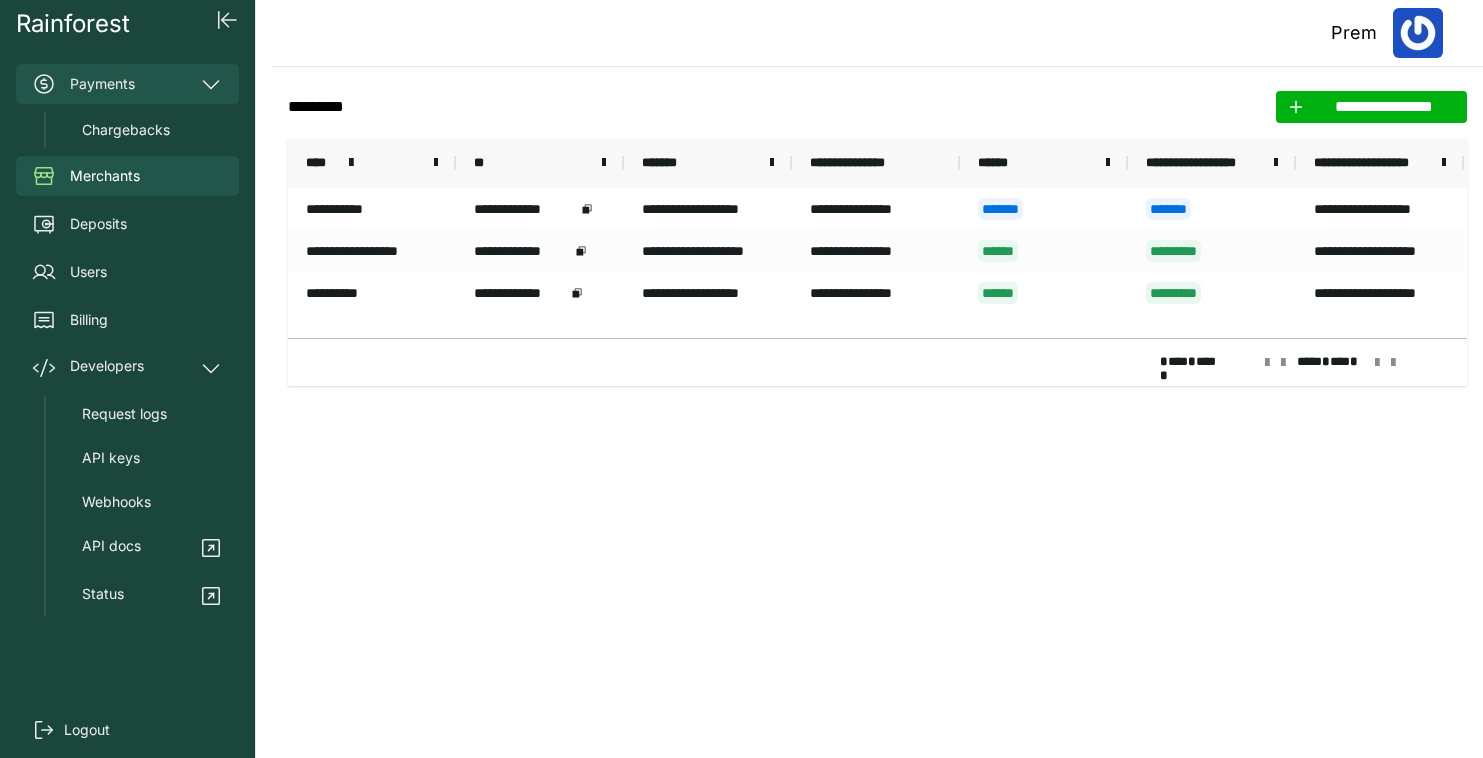 click on "Payments" at bounding box center (127, 84) 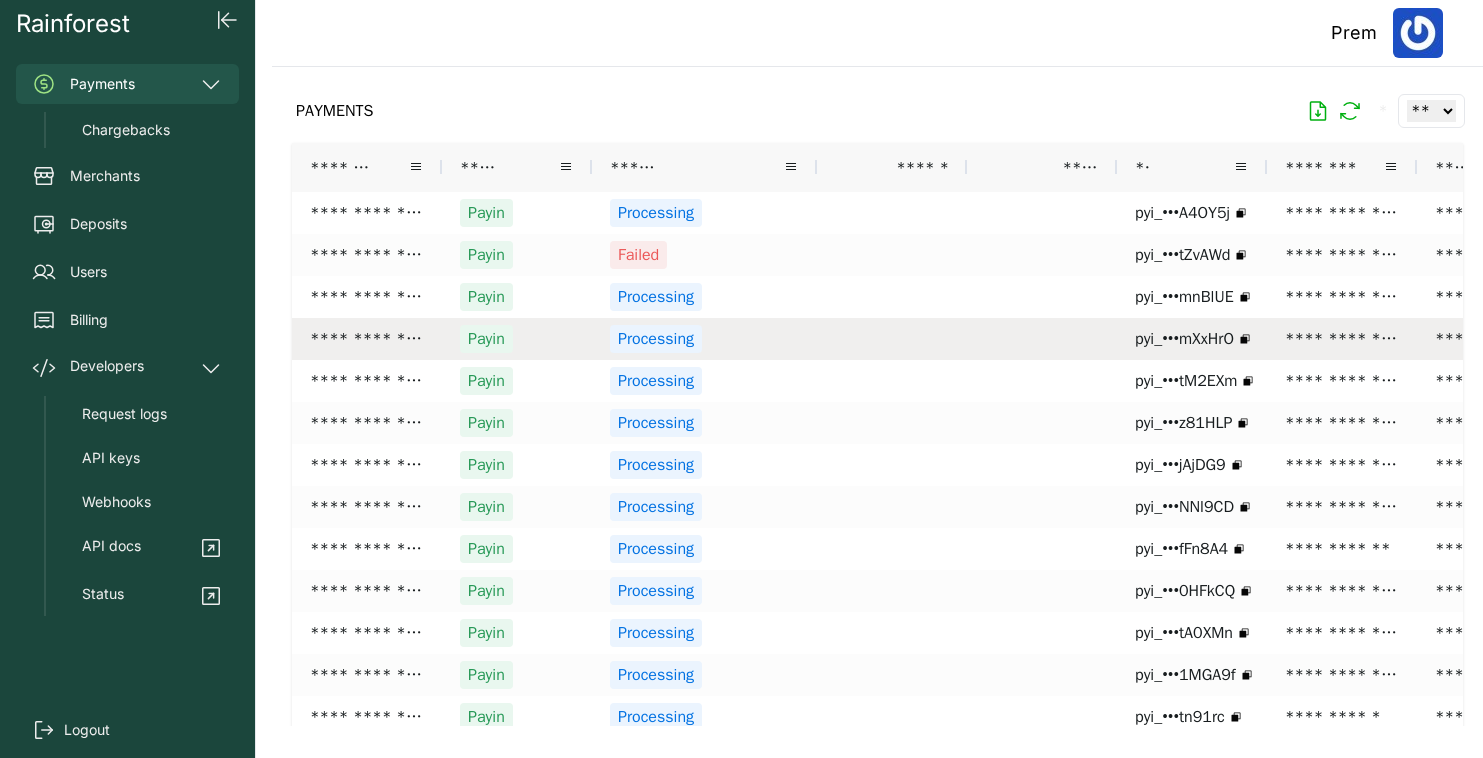 scroll, scrollTop: 0, scrollLeft: 587, axis: horizontal 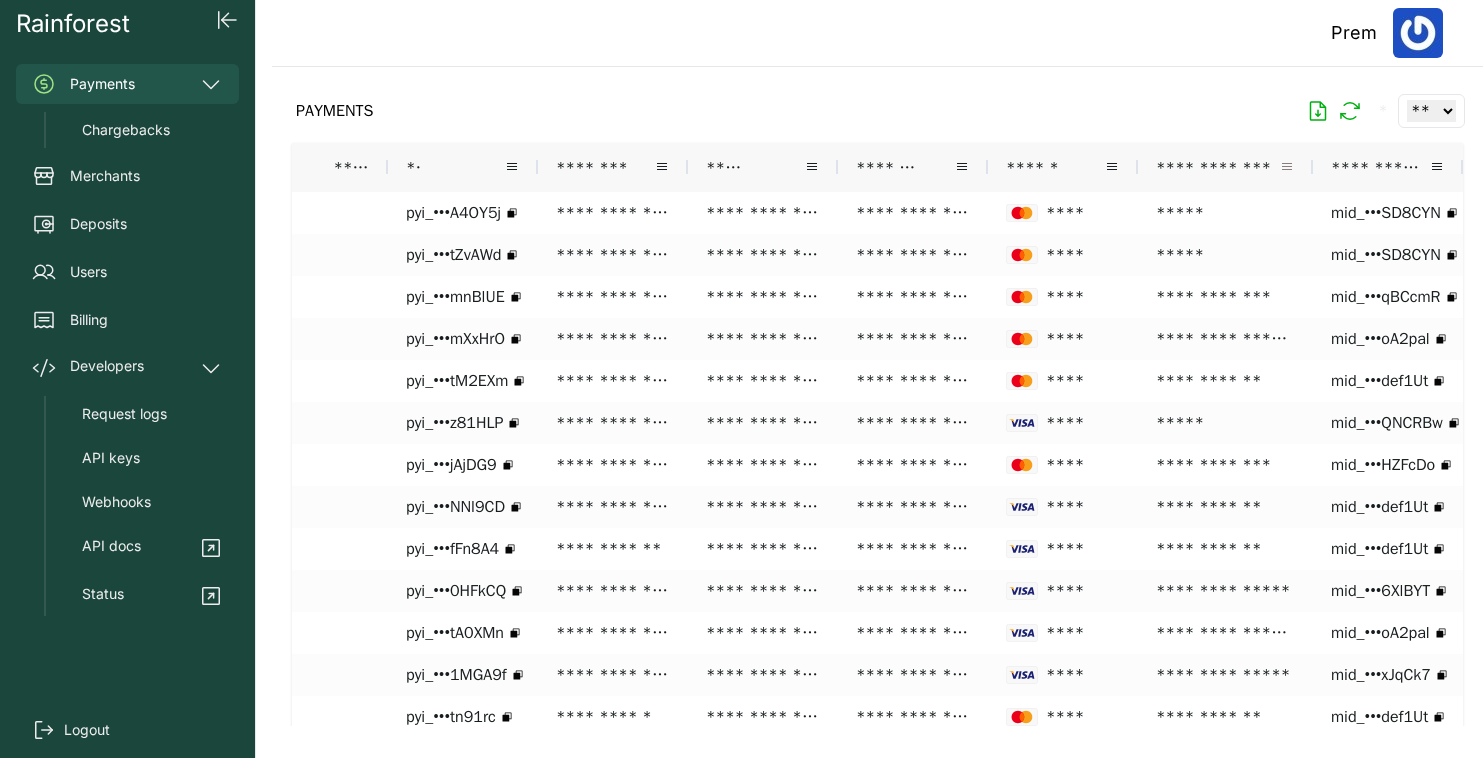 click at bounding box center (1287, 167) 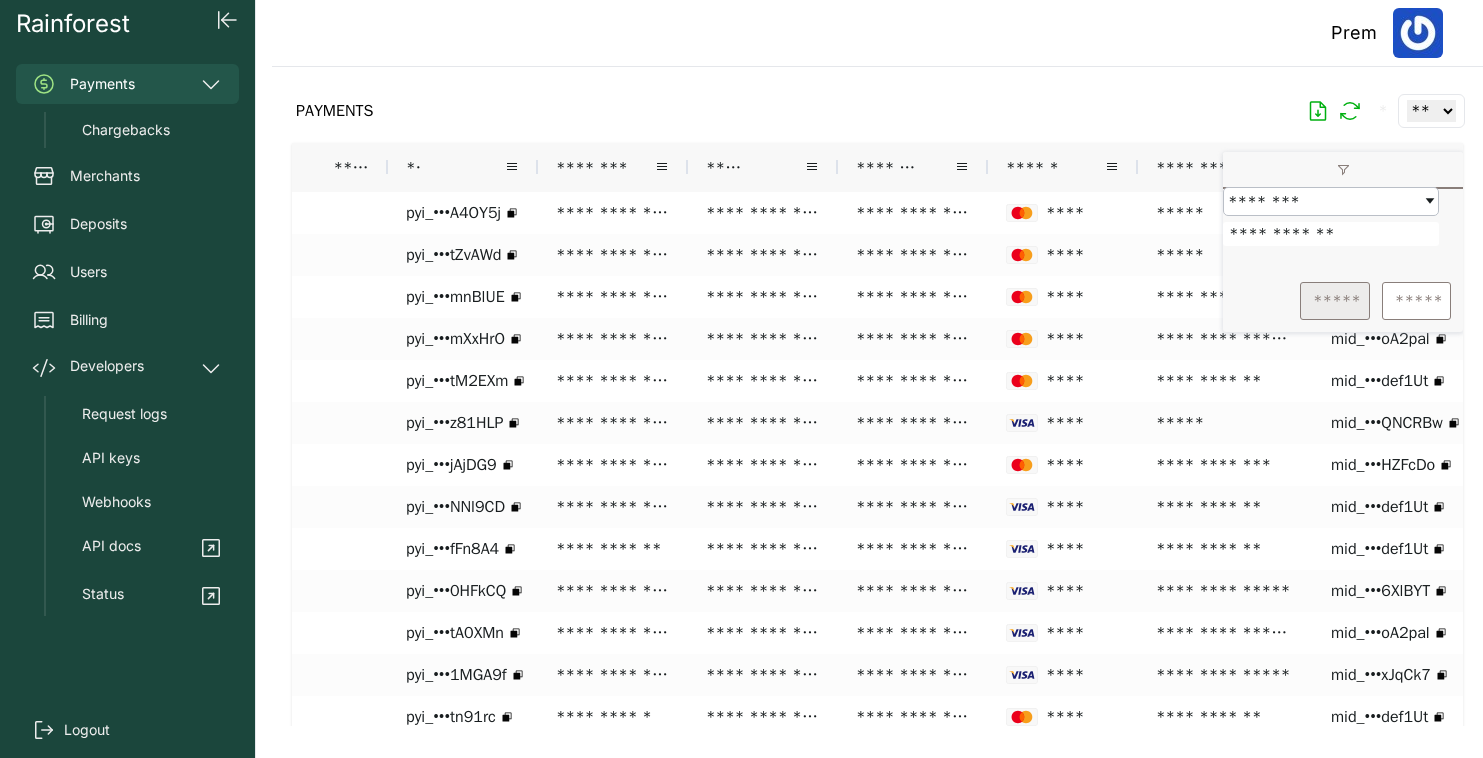 type on "**********" 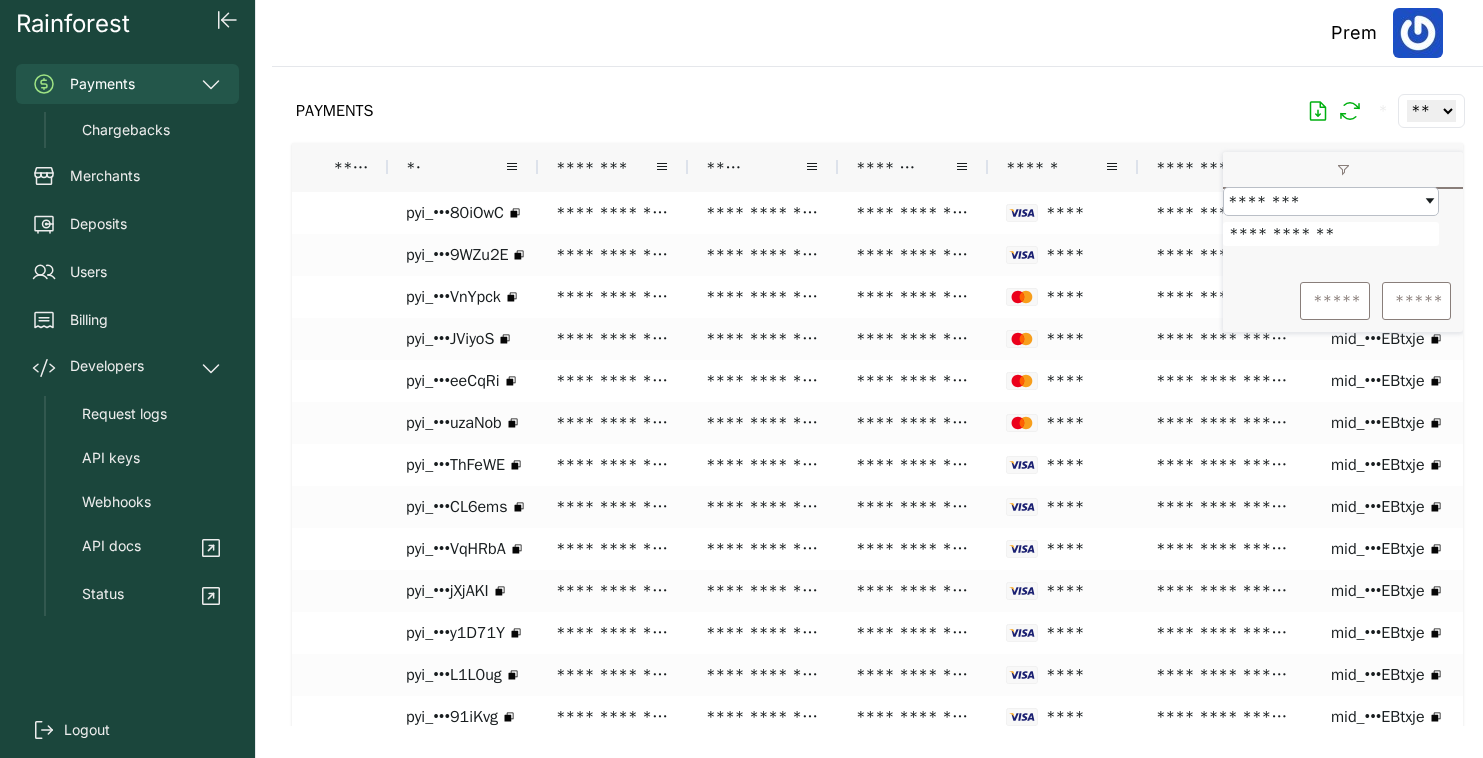 click on "PAYMENTS * ** ** ** ***" at bounding box center [877, 111] 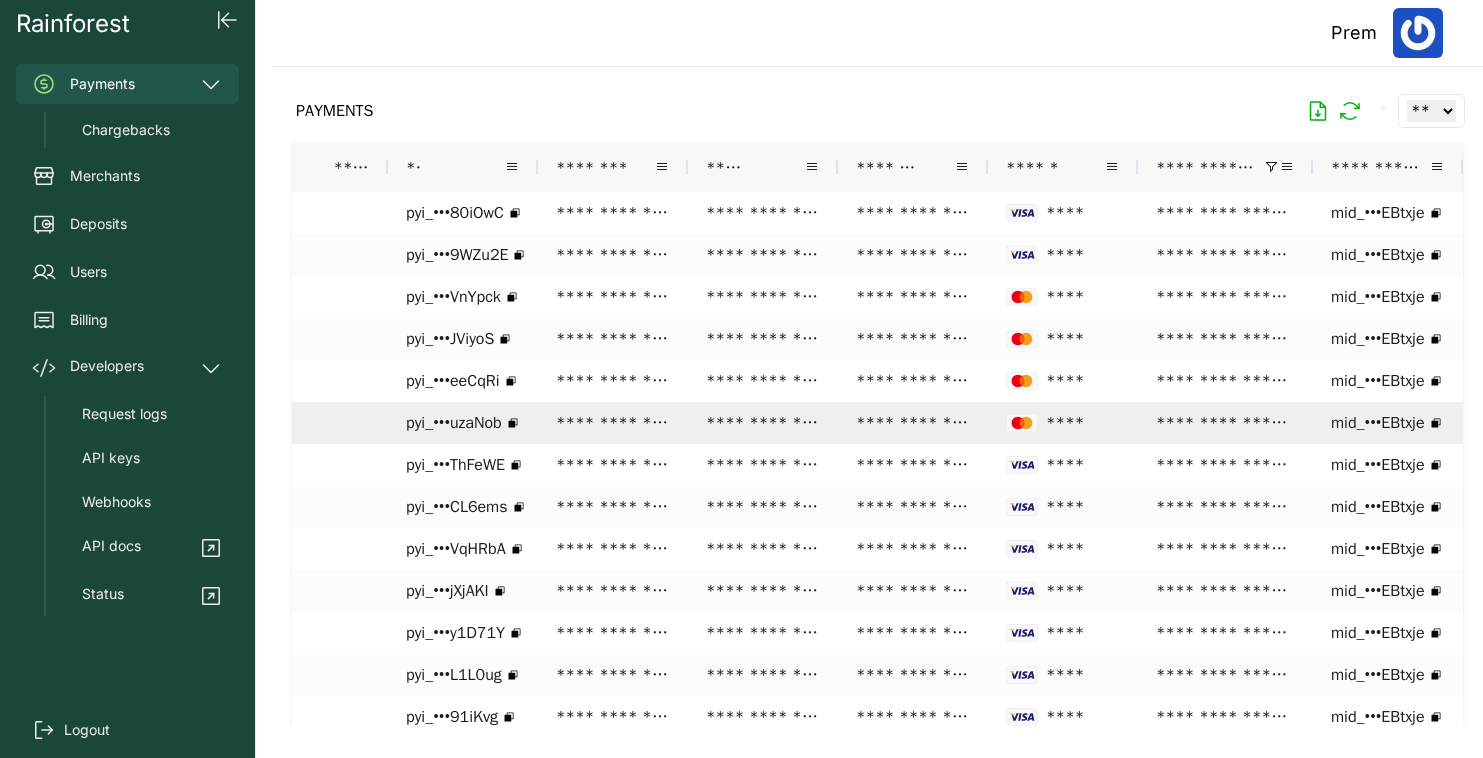 scroll, scrollTop: 0, scrollLeft: 703, axis: horizontal 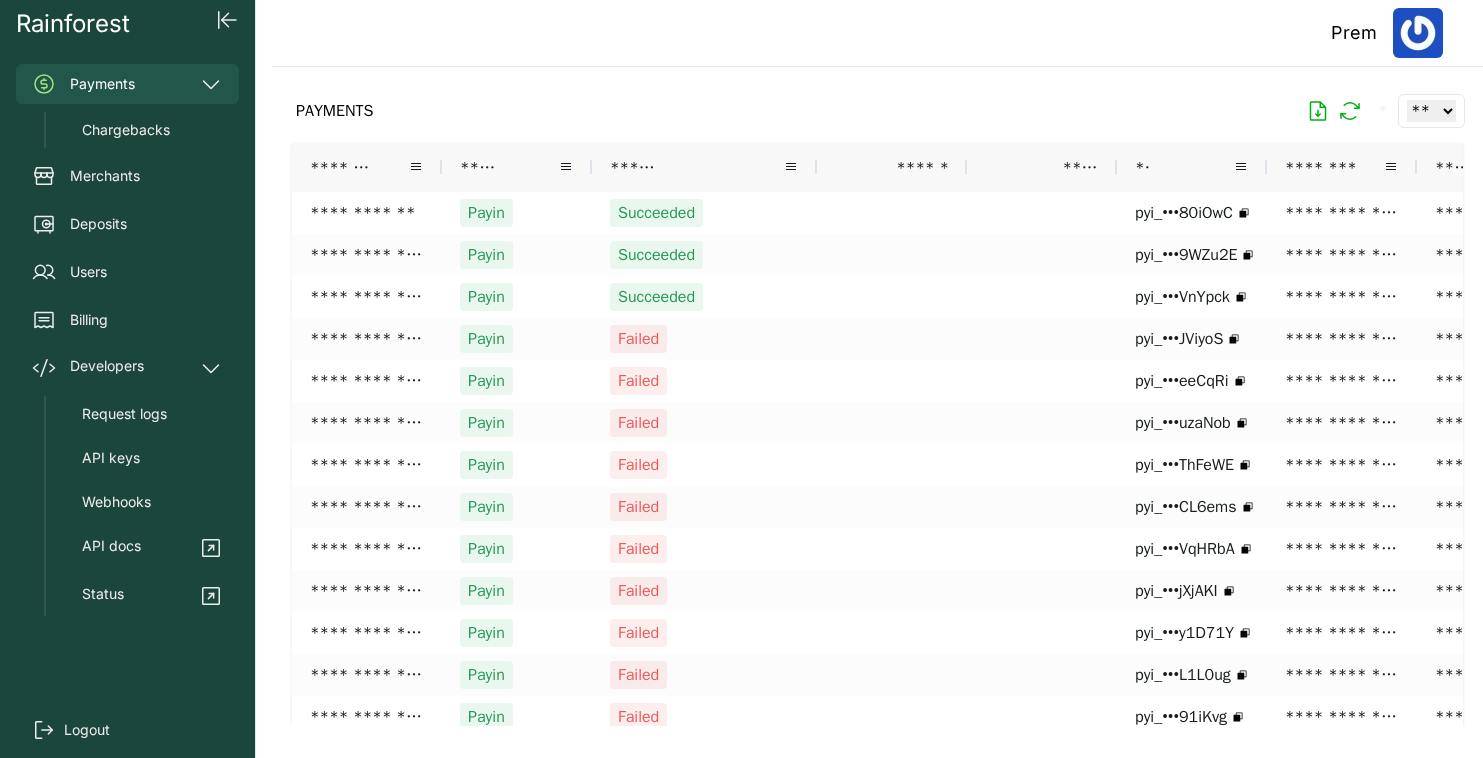 click on "*******" at bounding box center (359, 167) 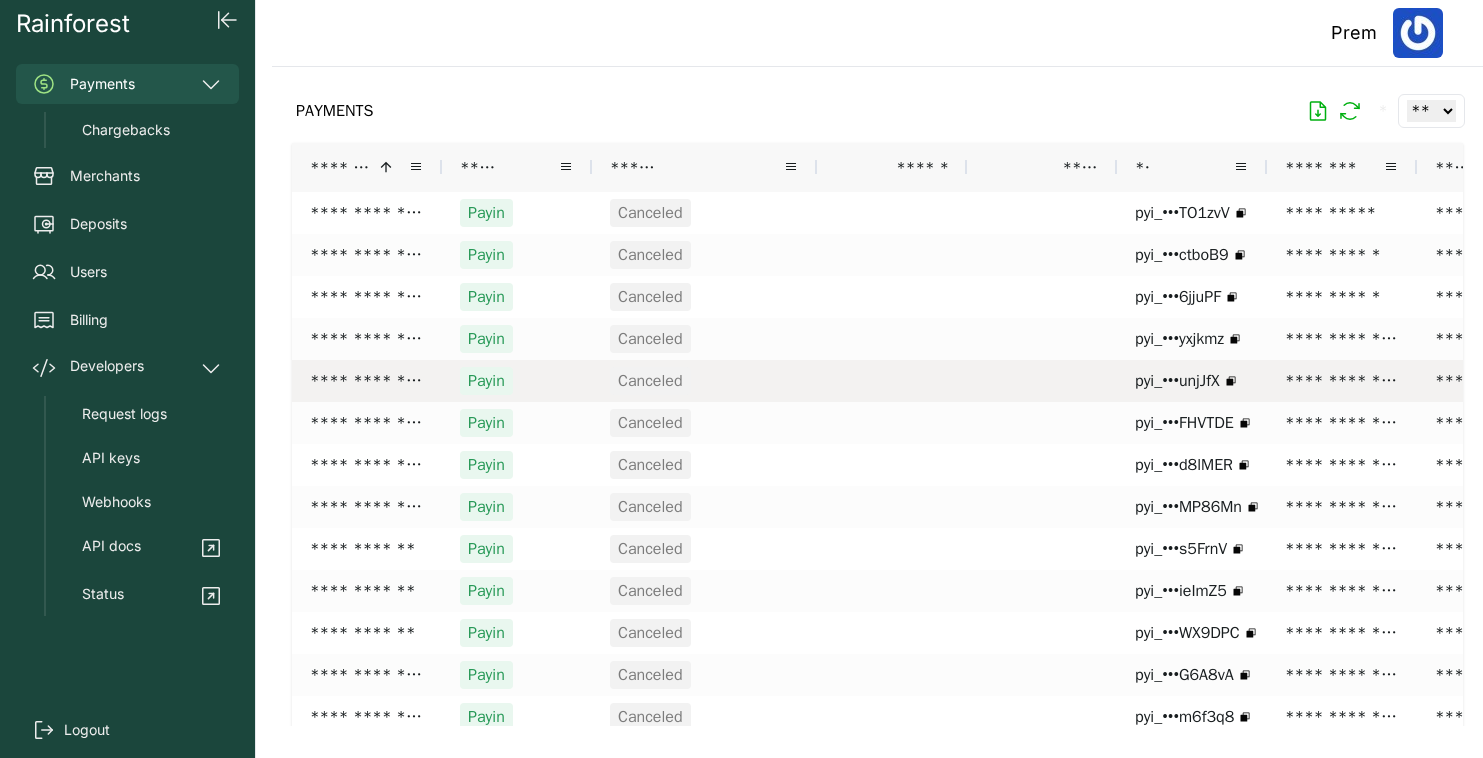 scroll, scrollTop: 0, scrollLeft: 21, axis: horizontal 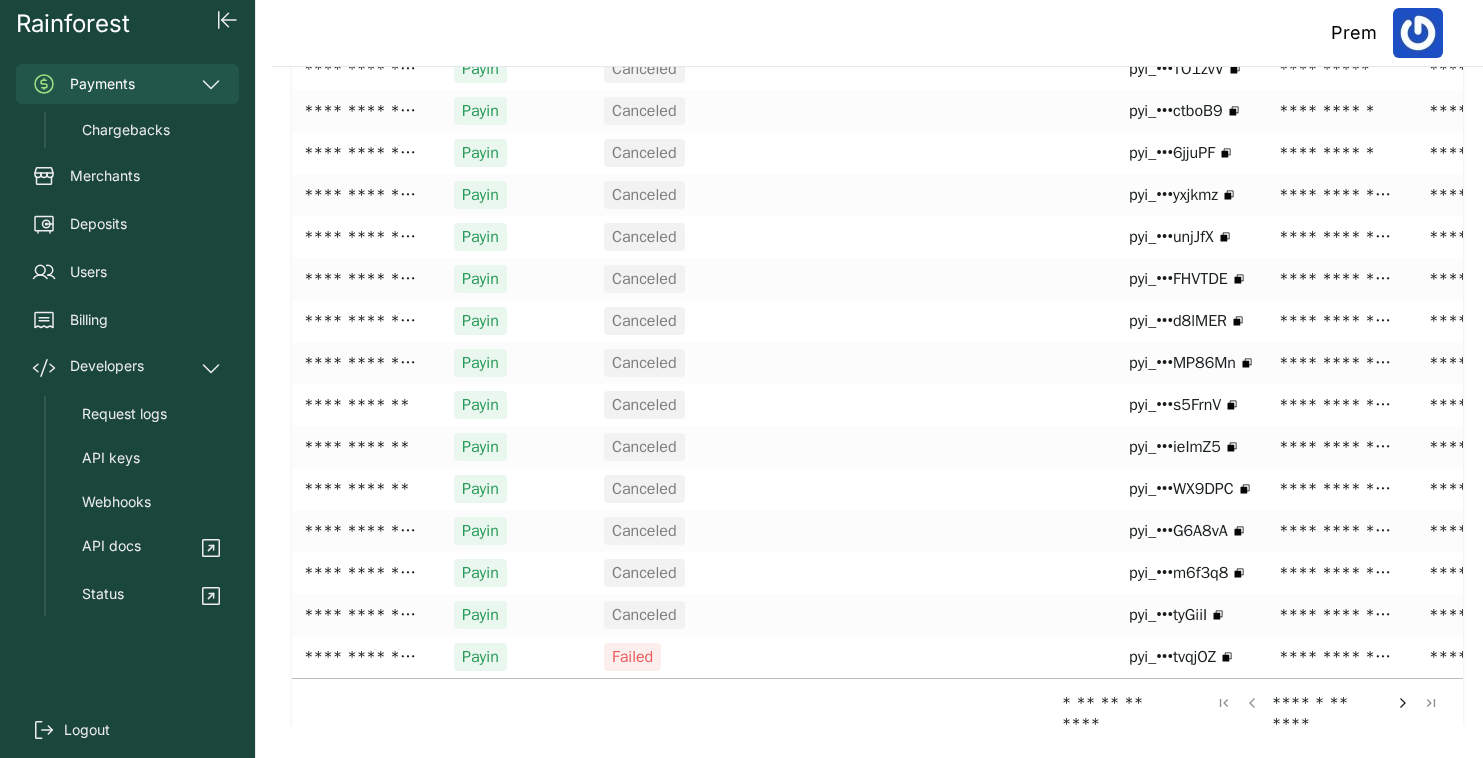 click at bounding box center [1403, 703] 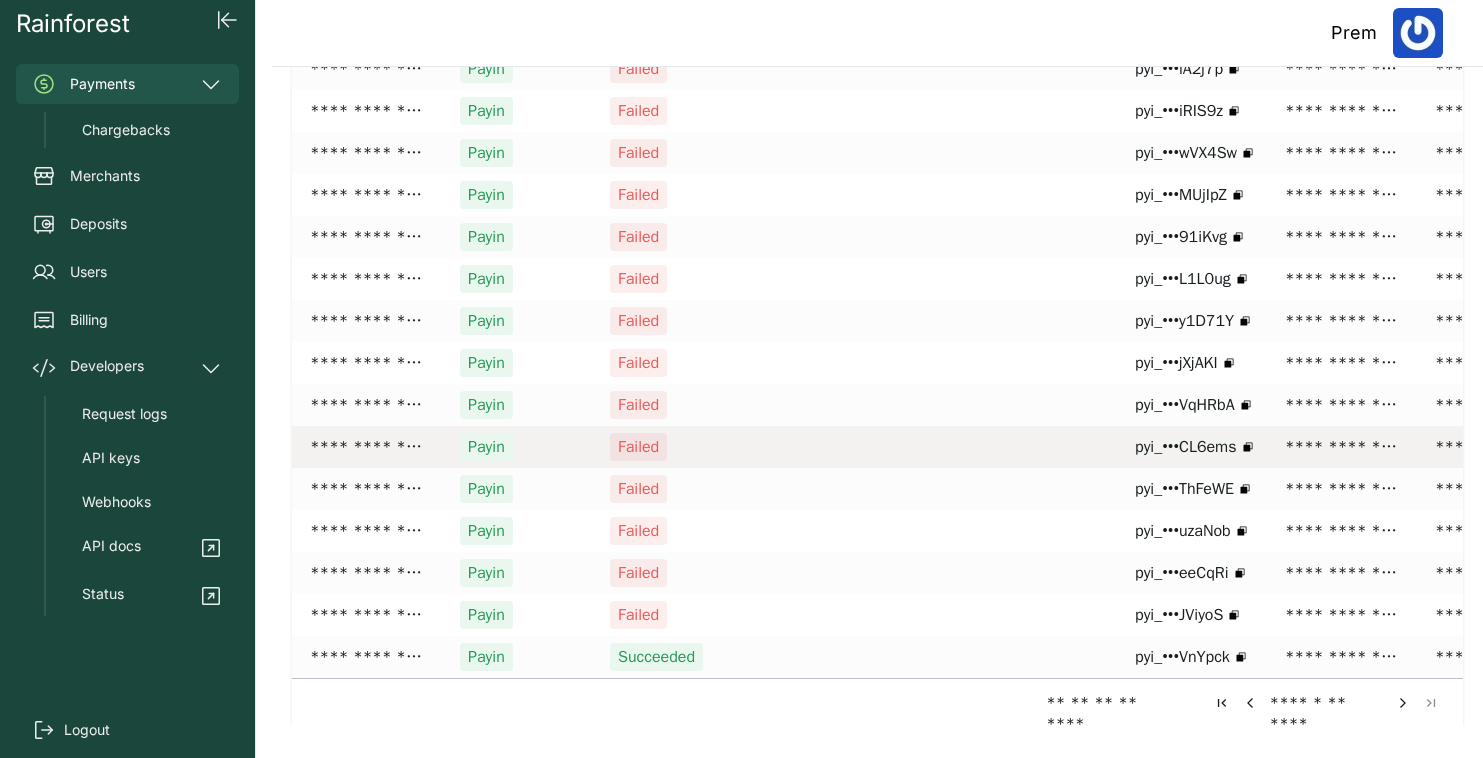 click on "Failed" at bounding box center (704, 447) 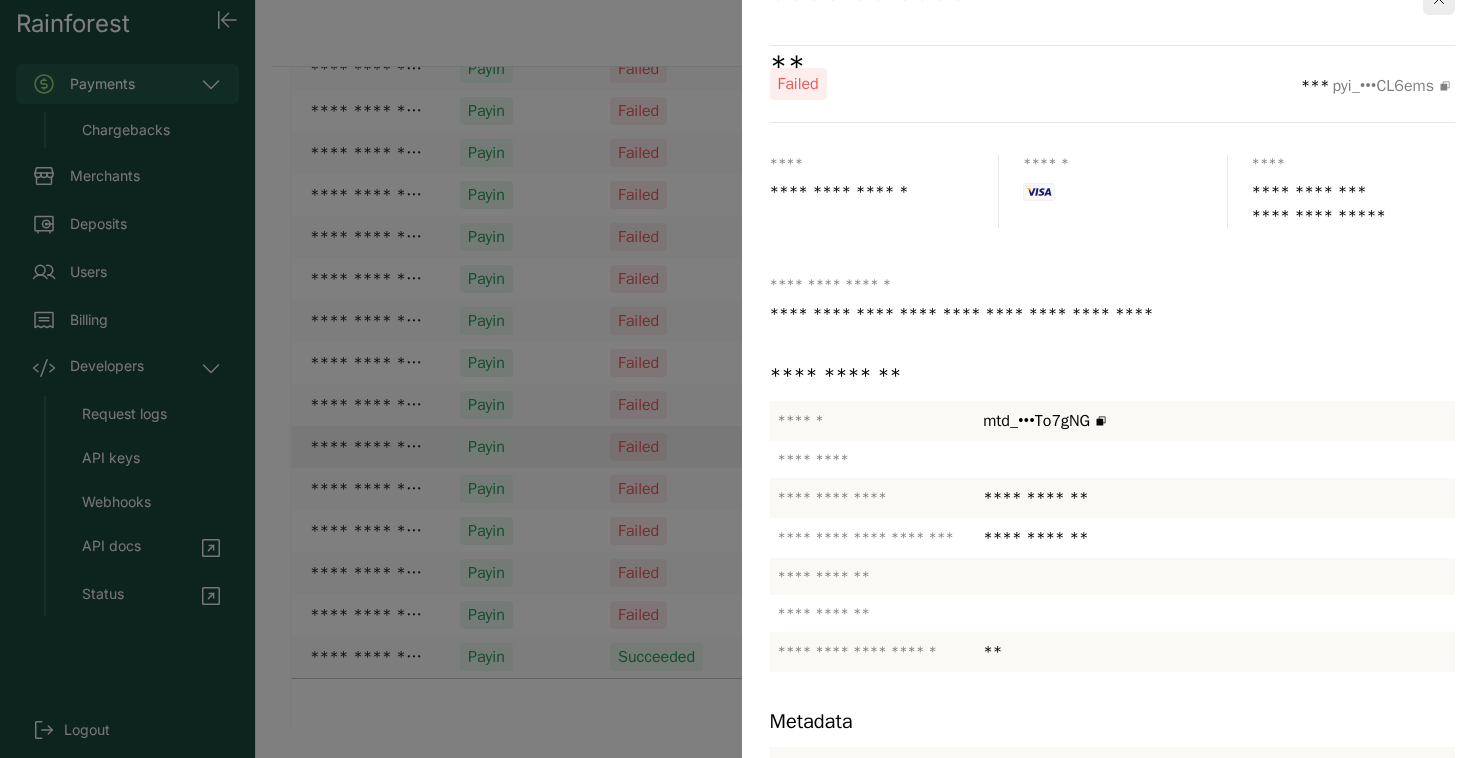 click at bounding box center [741, 379] 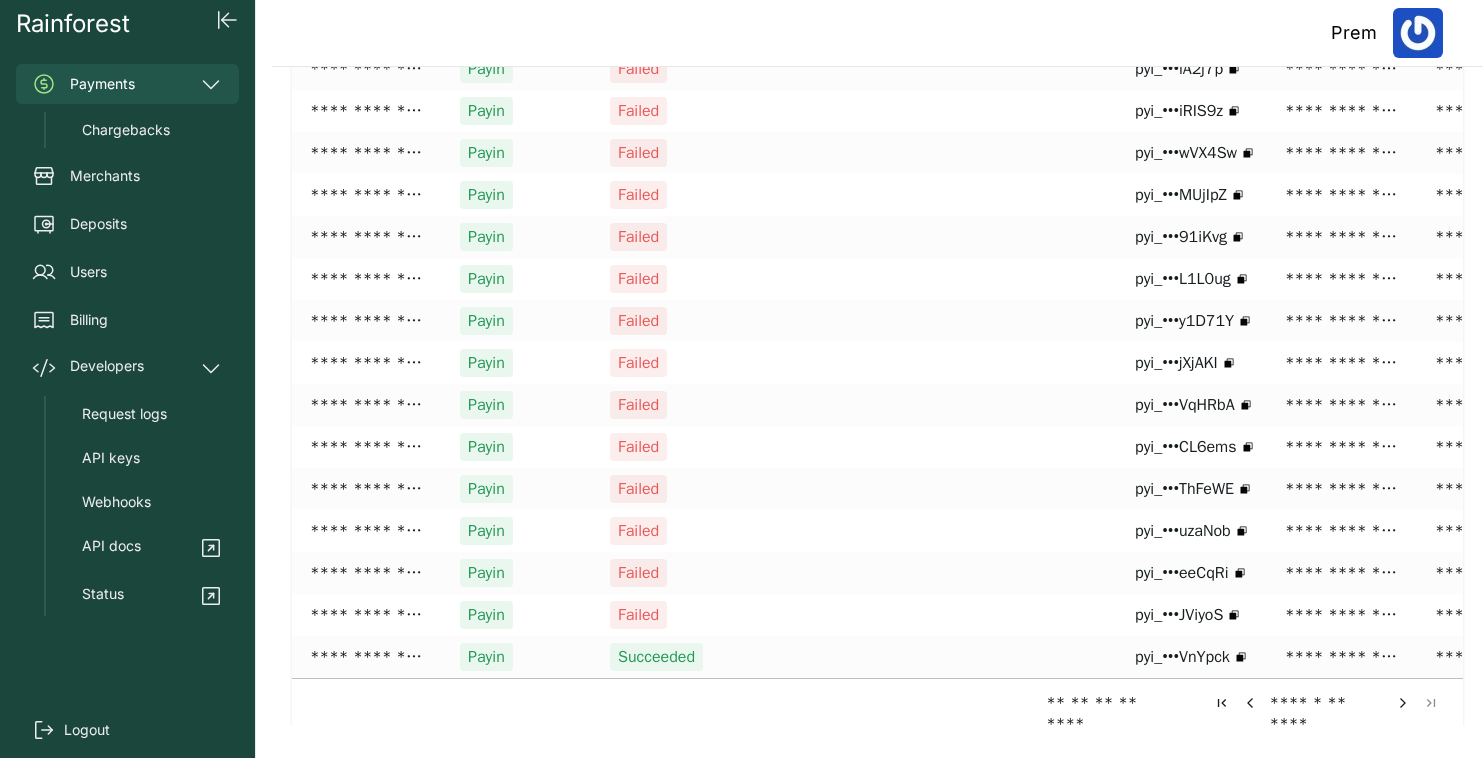 click at bounding box center [1403, 703] 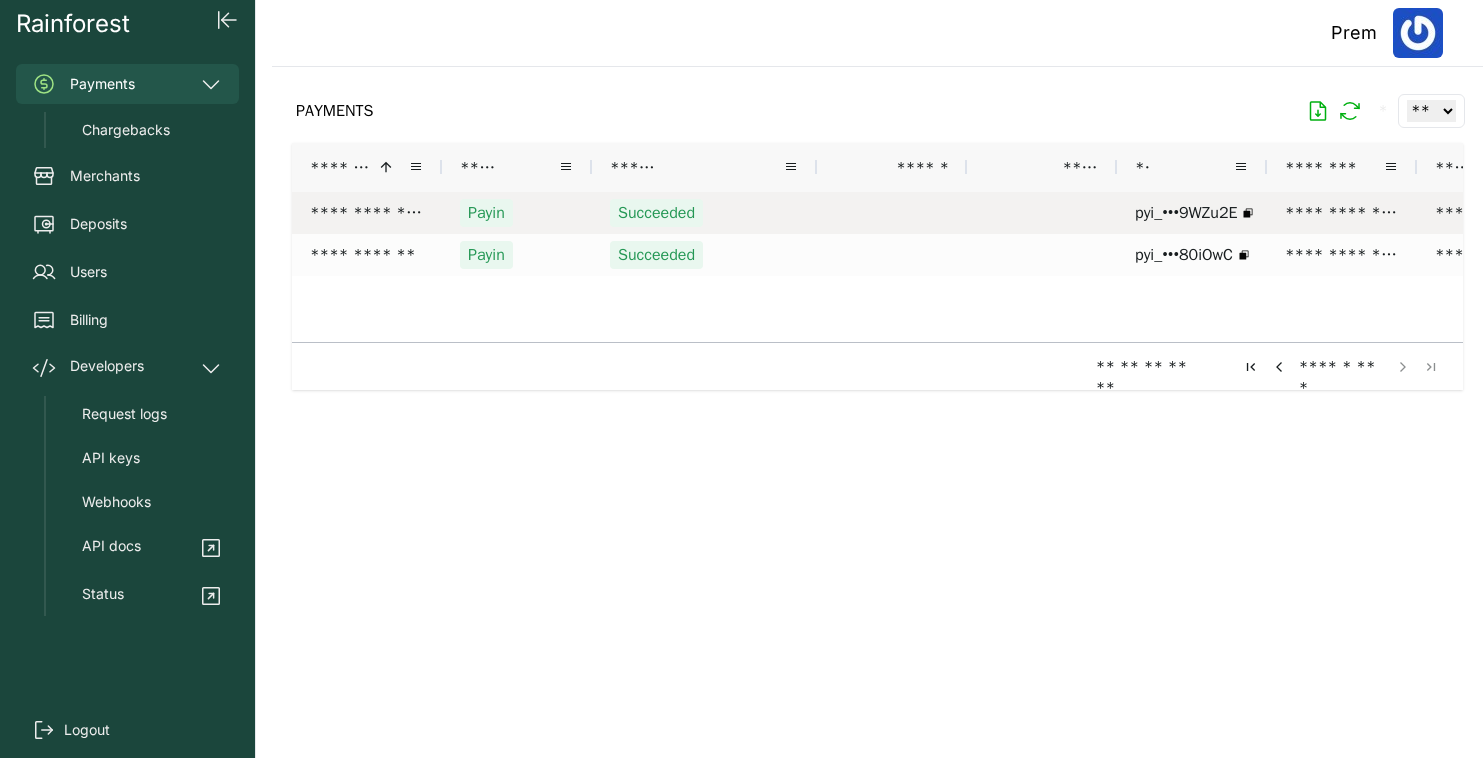 click at bounding box center [892, 213] 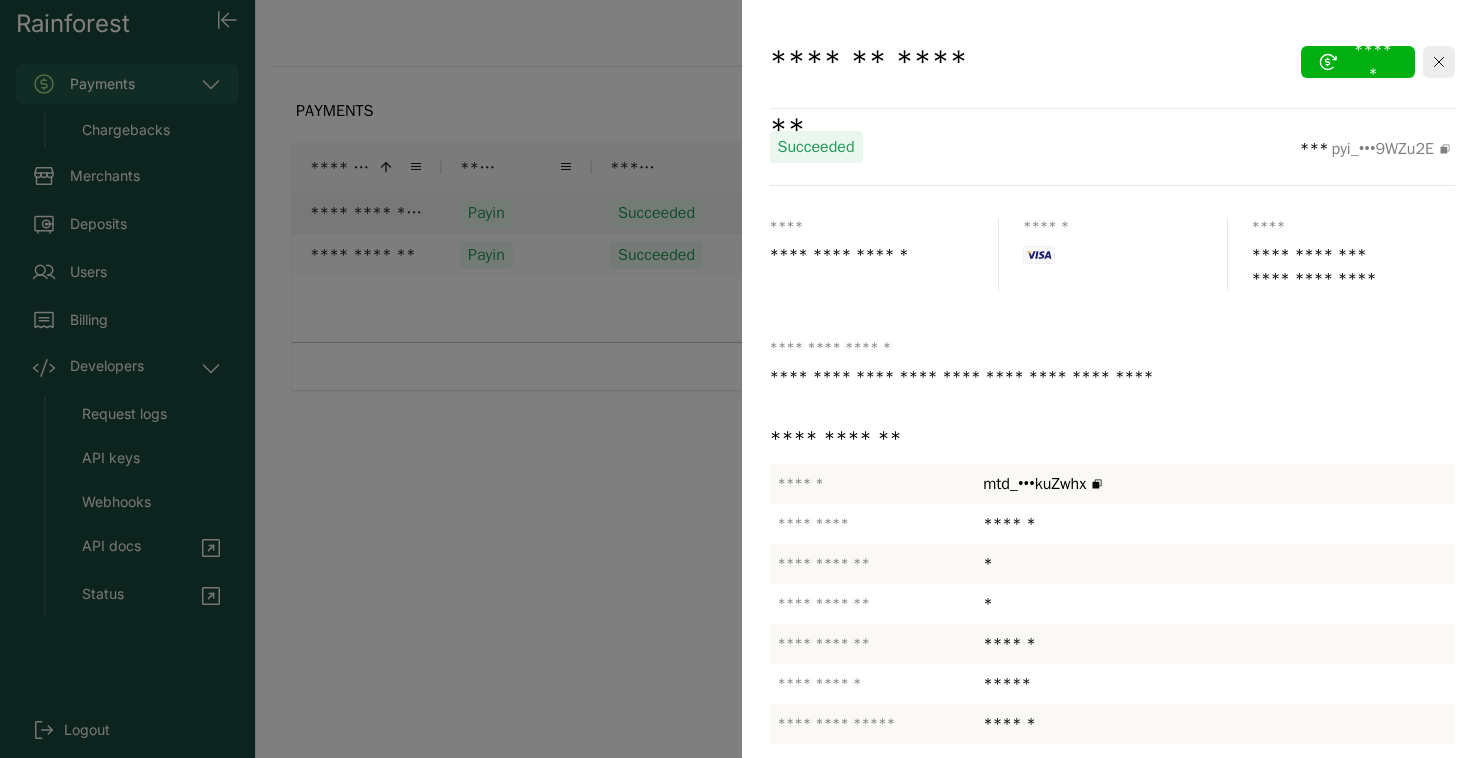 click at bounding box center [741, 379] 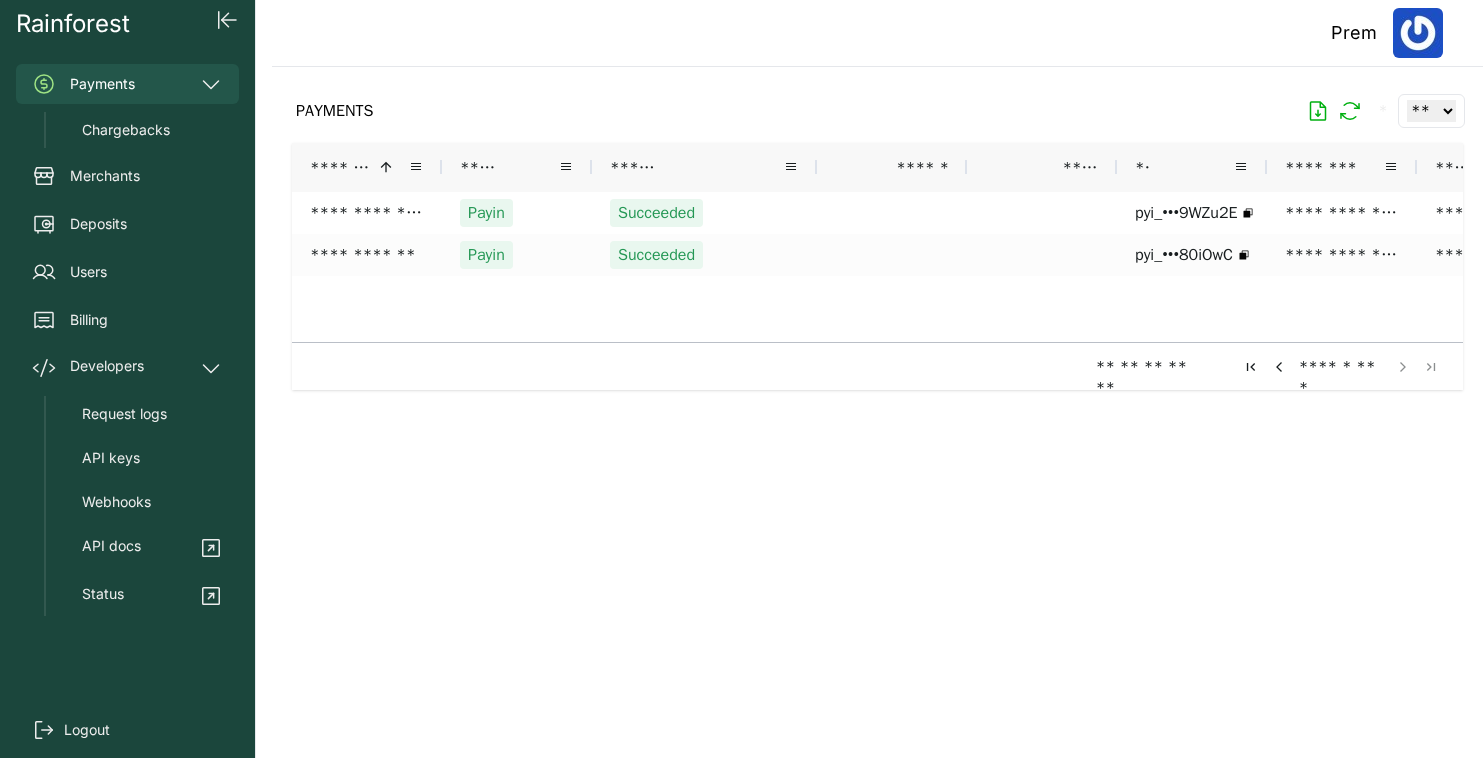 click at bounding box center (1279, 367) 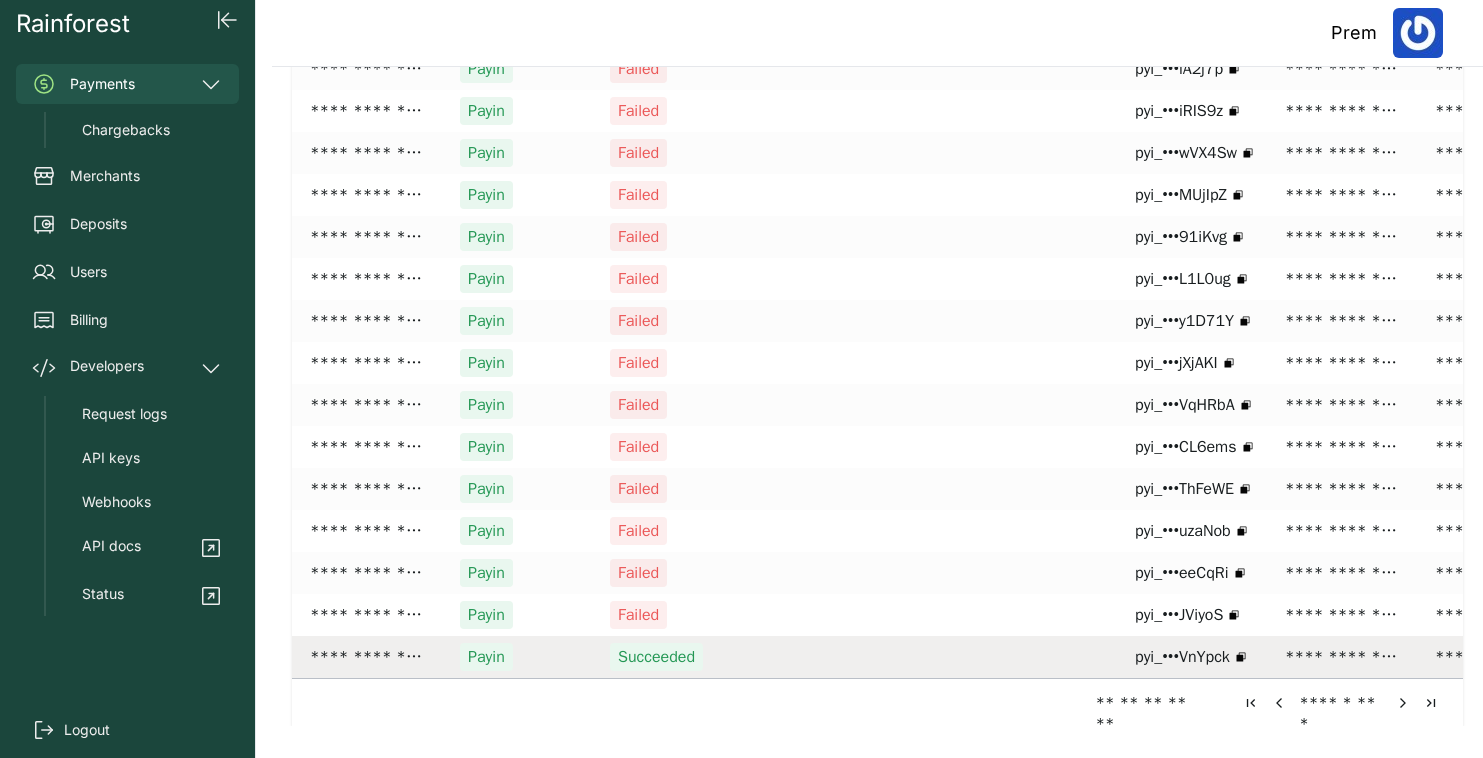 click at bounding box center [892, 657] 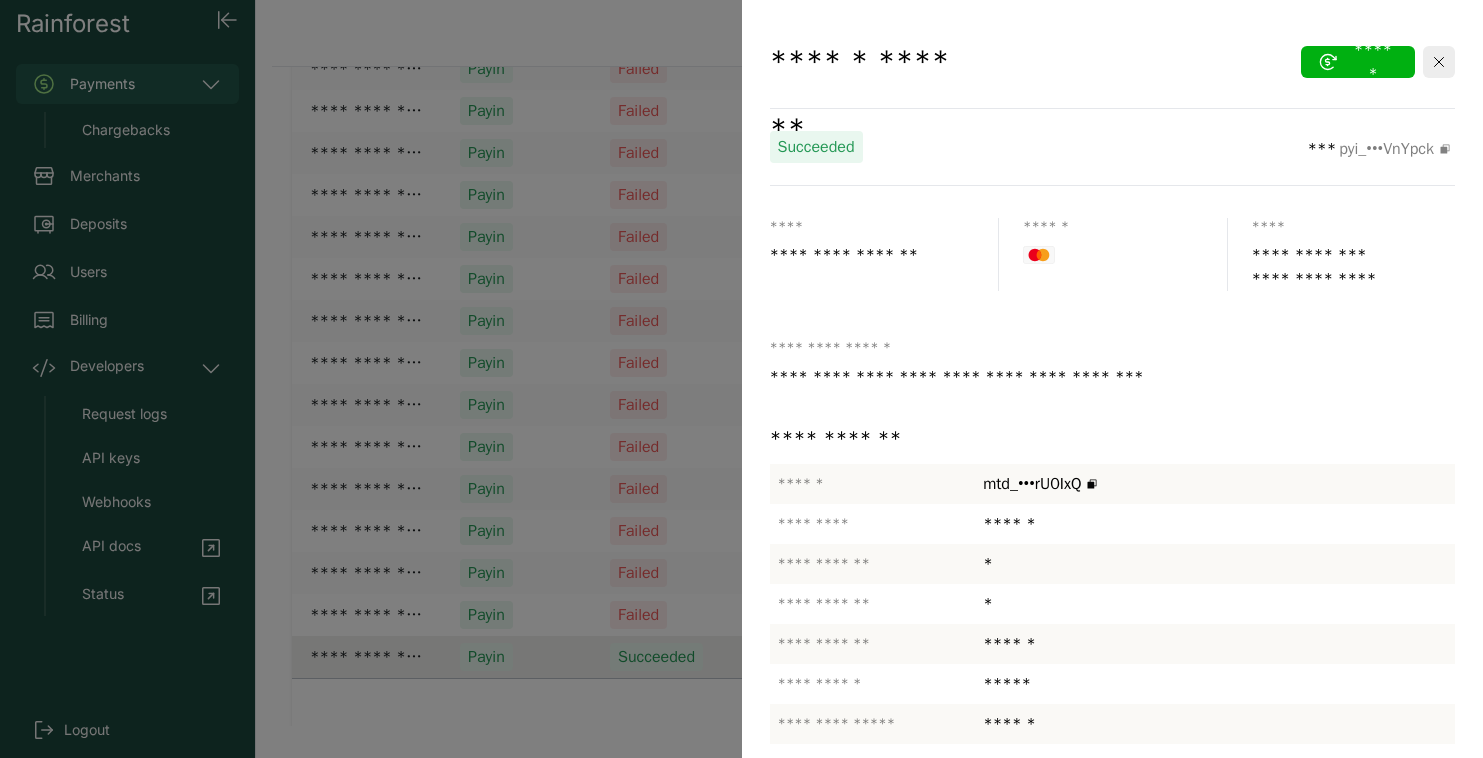 click at bounding box center (741, 379) 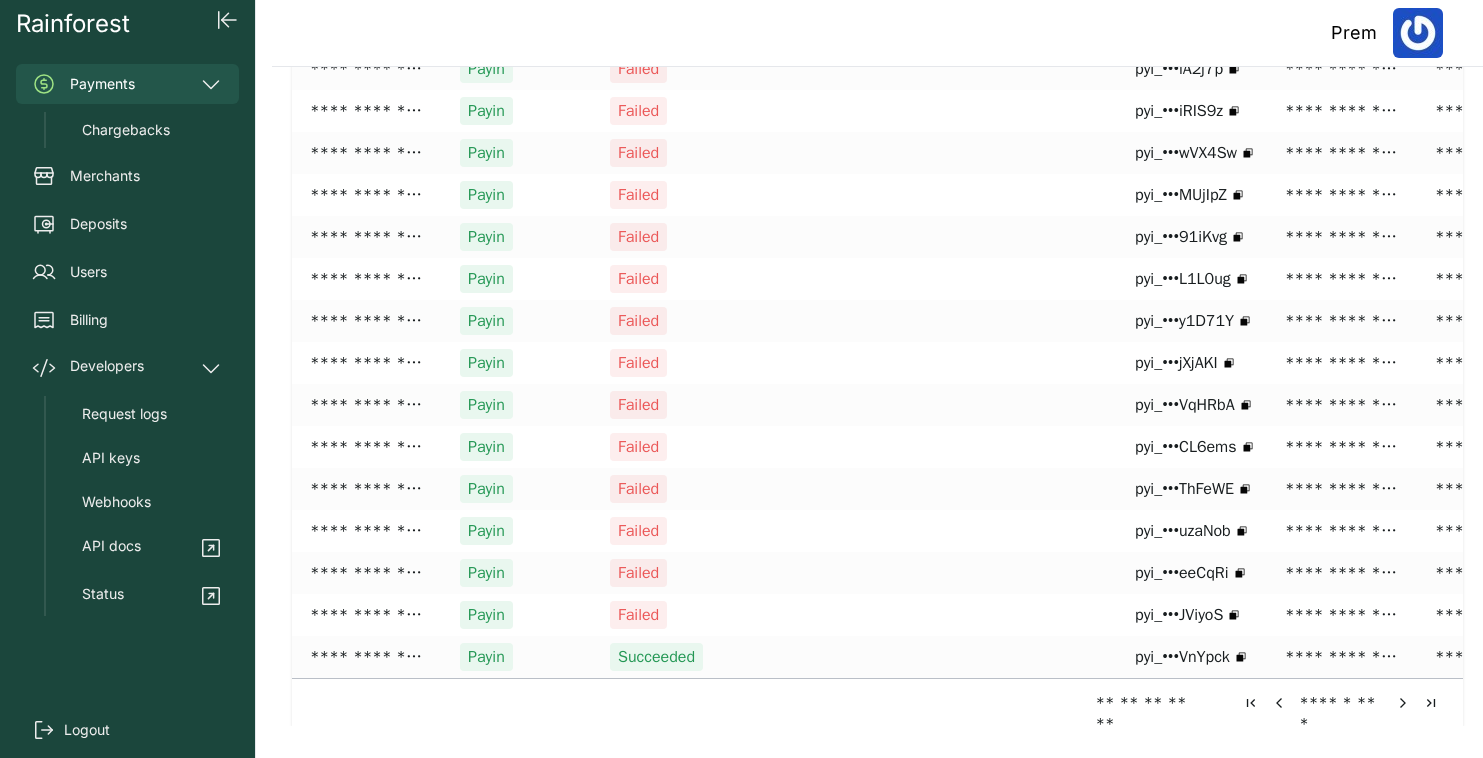 click at bounding box center [1403, 703] 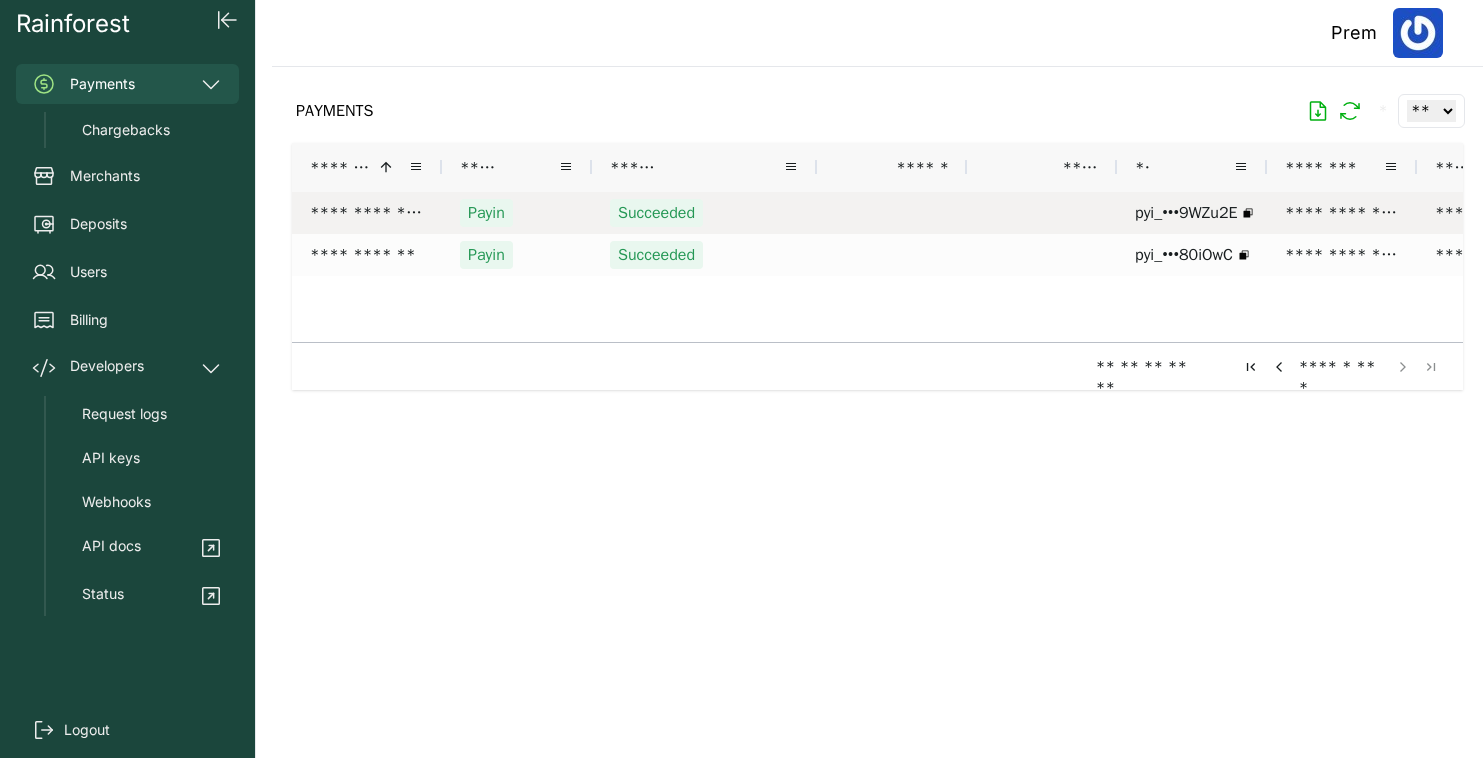 click at bounding box center (892, 213) 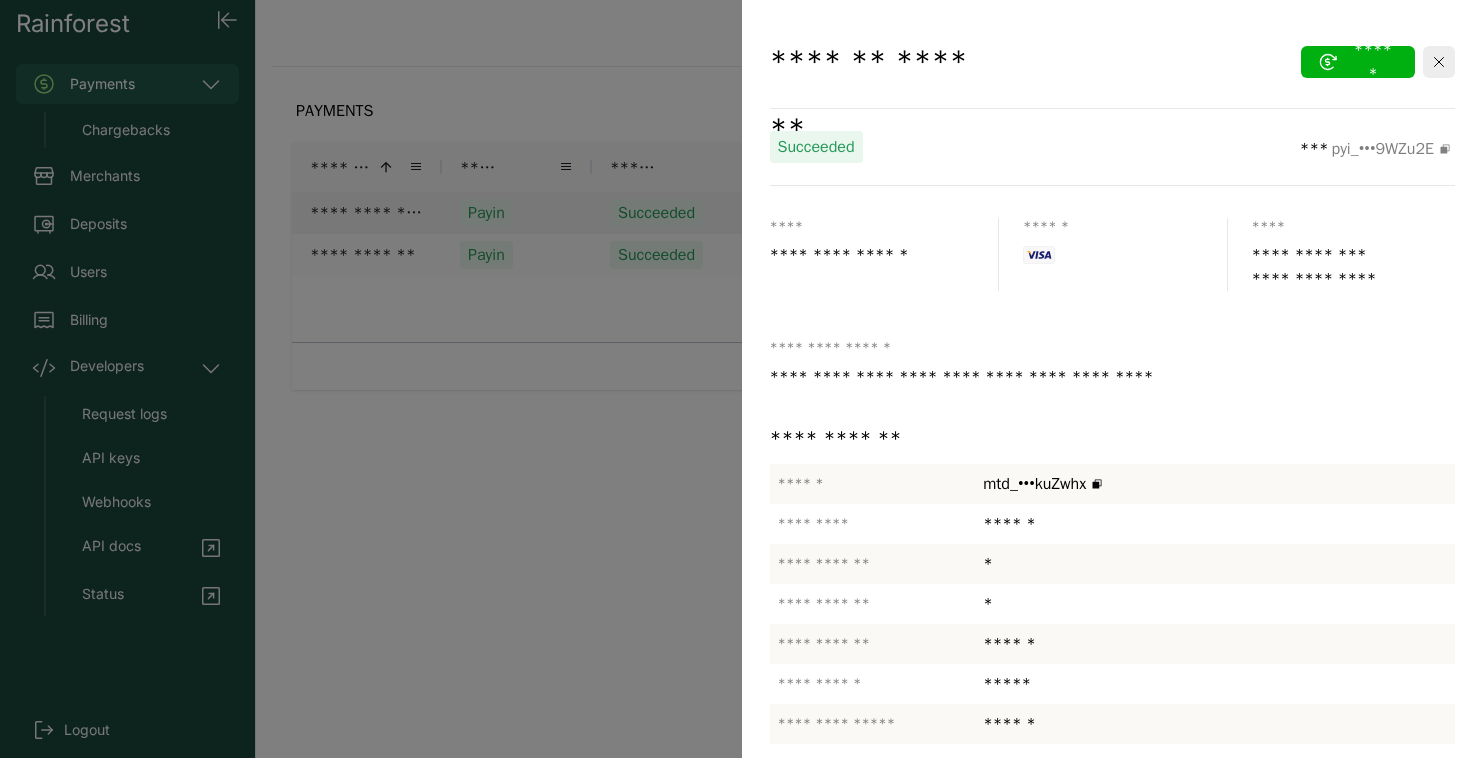 click at bounding box center [741, 379] 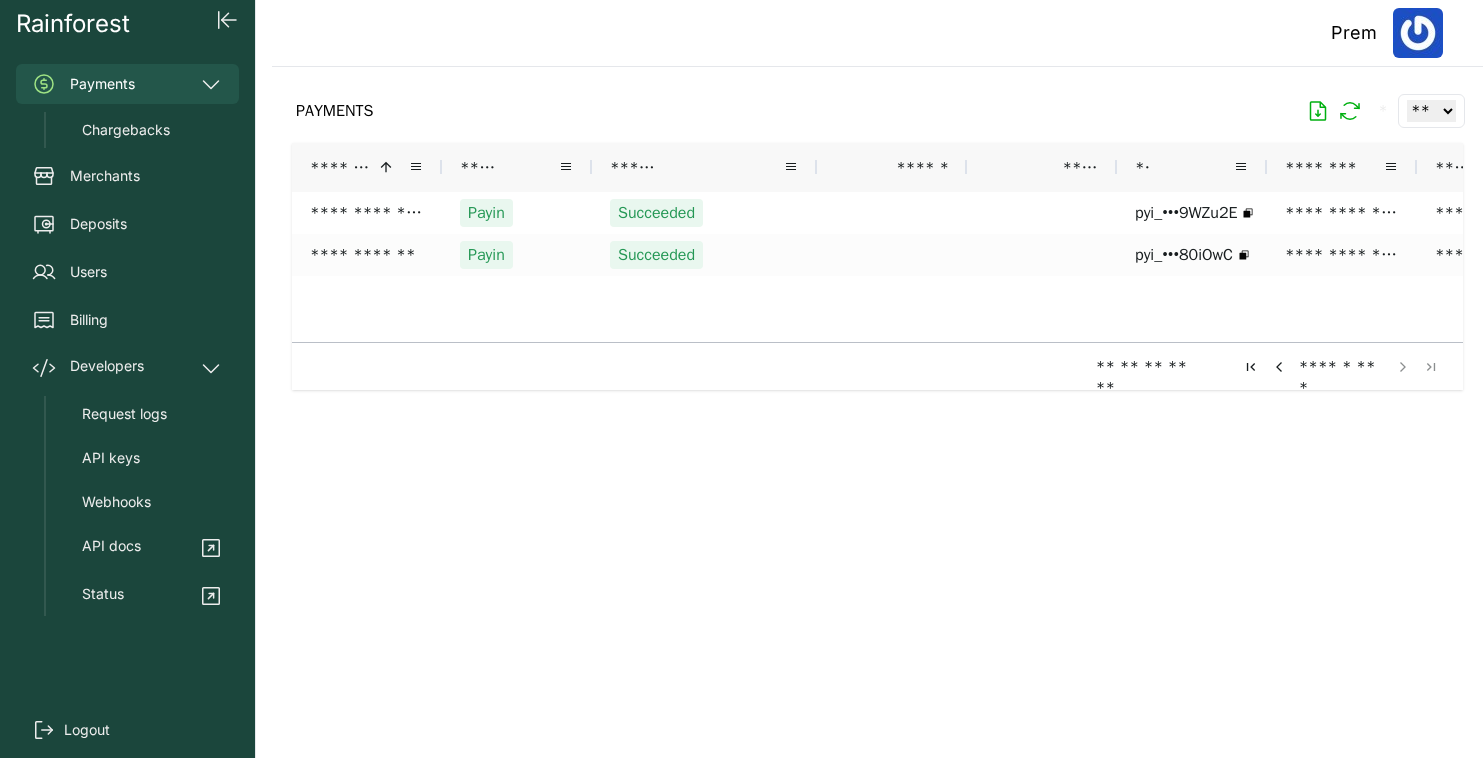 click at bounding box center (1279, 367) 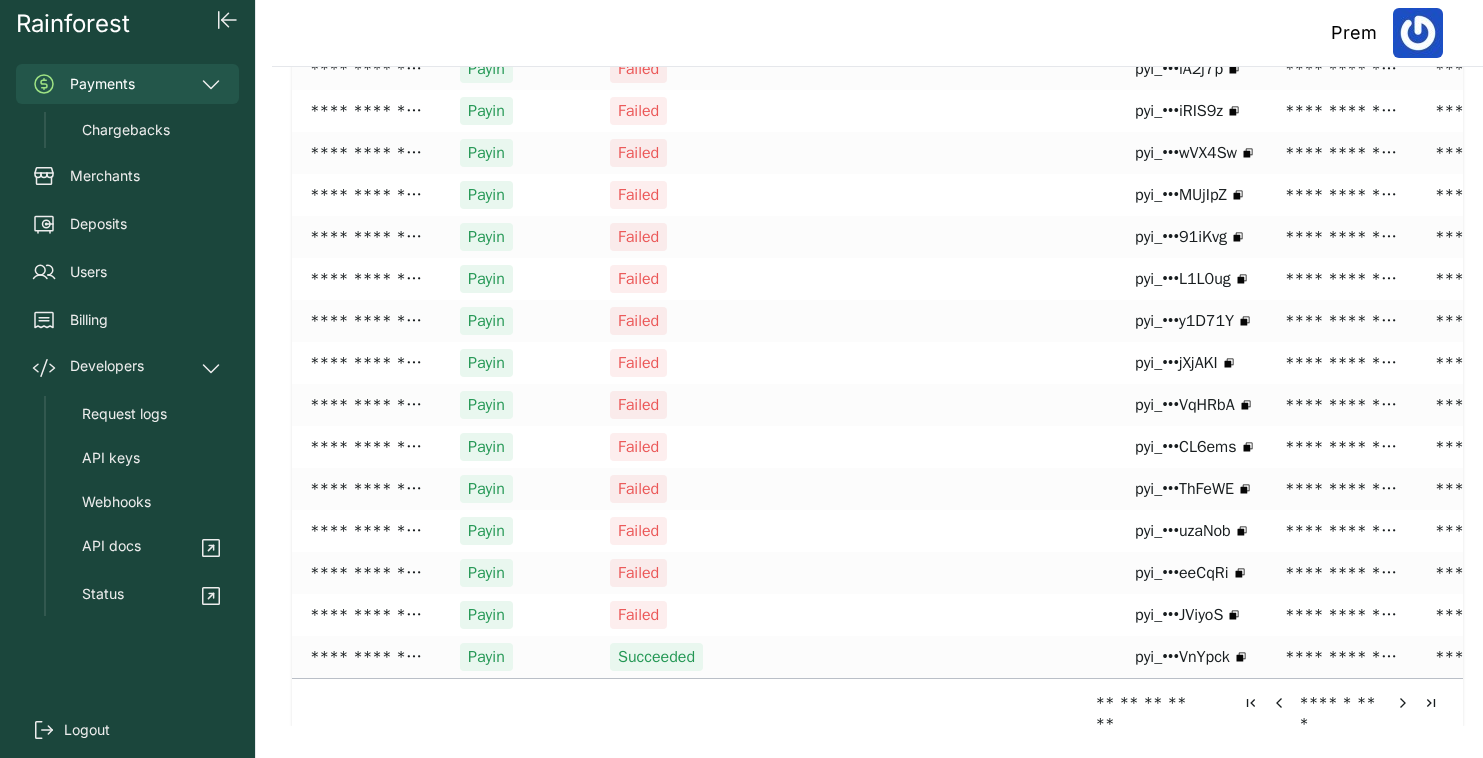 click at bounding box center (1279, 703) 